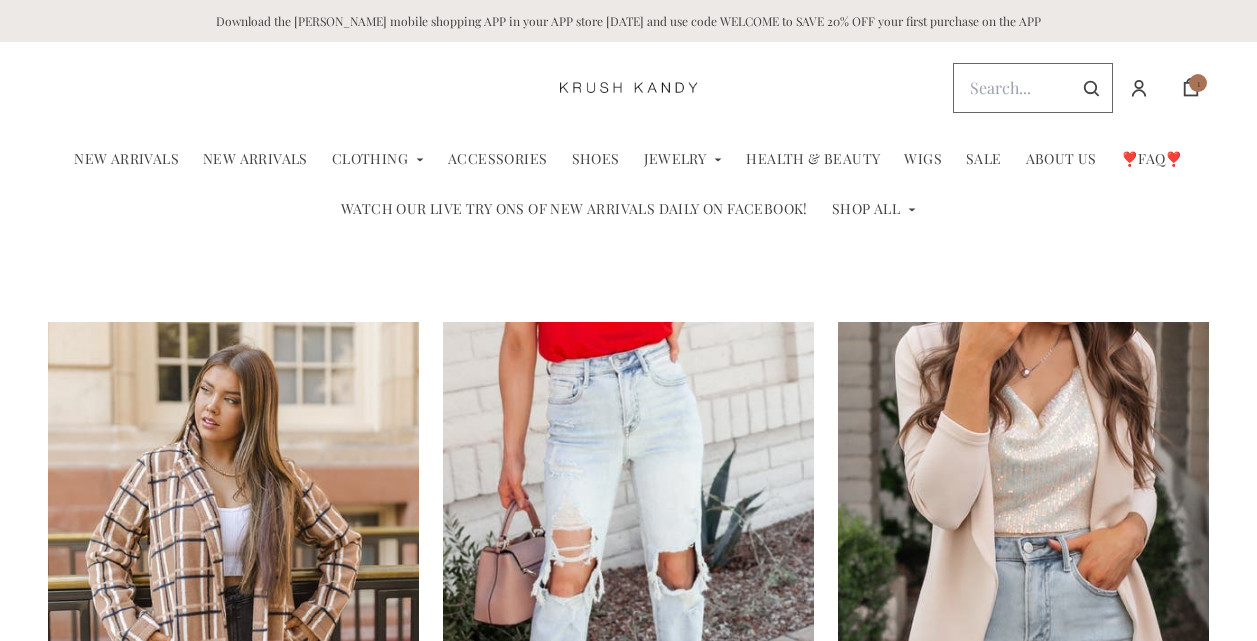 select on "118013" 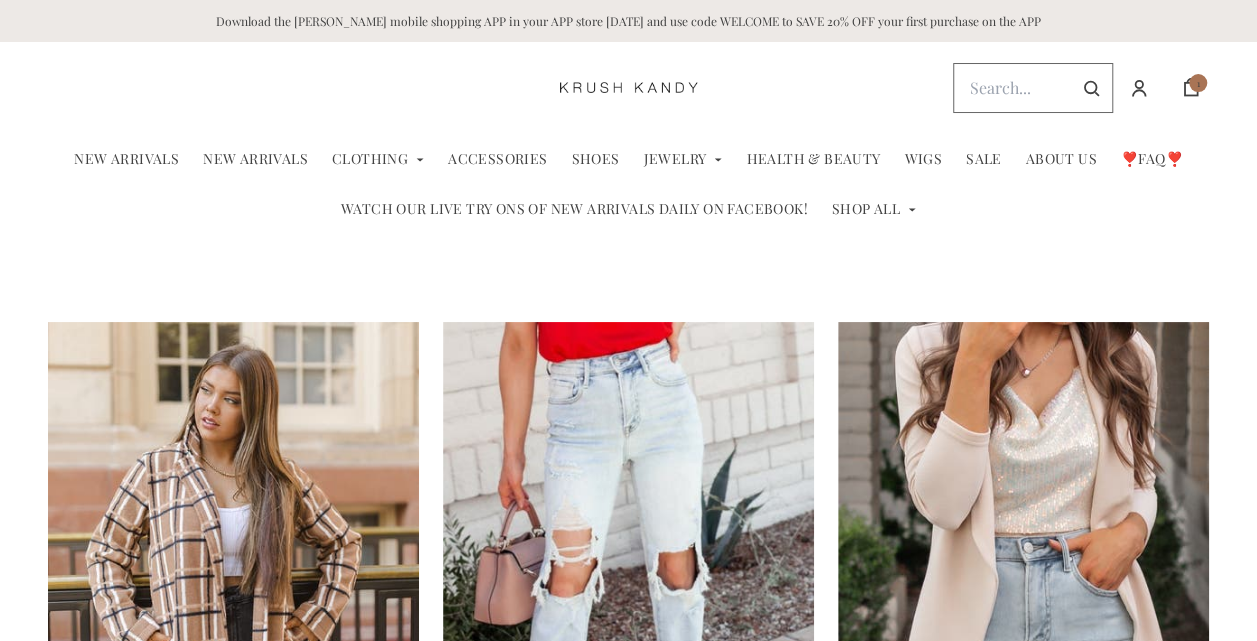 scroll, scrollTop: 0, scrollLeft: 0, axis: both 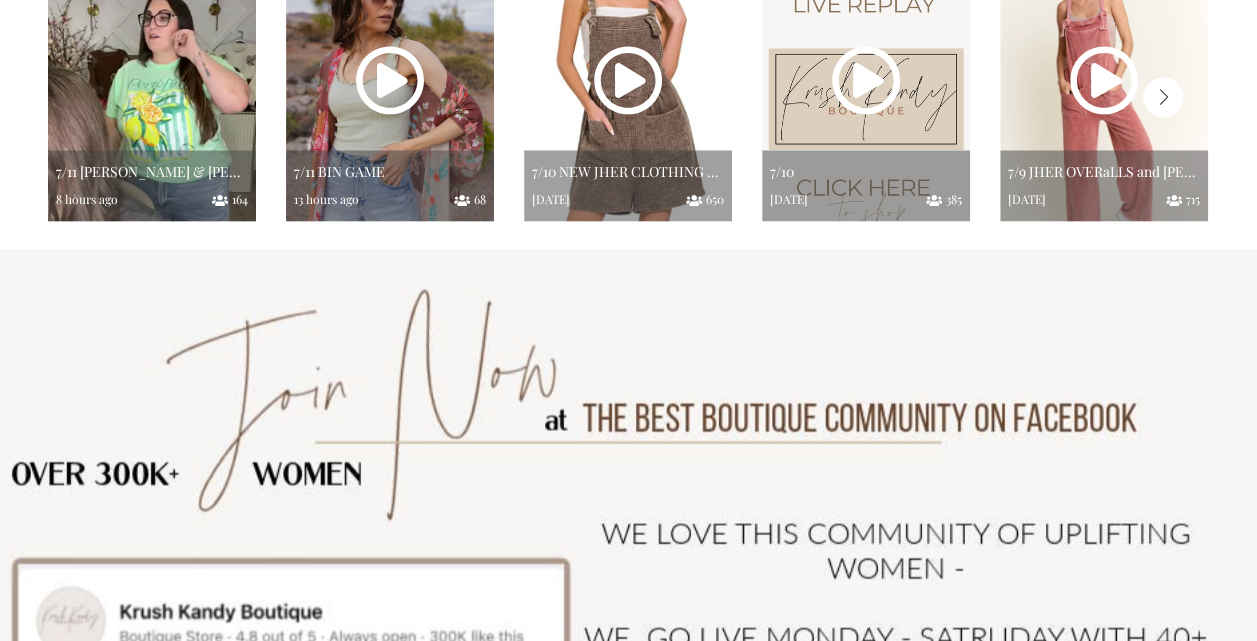 click at bounding box center (152, 93) 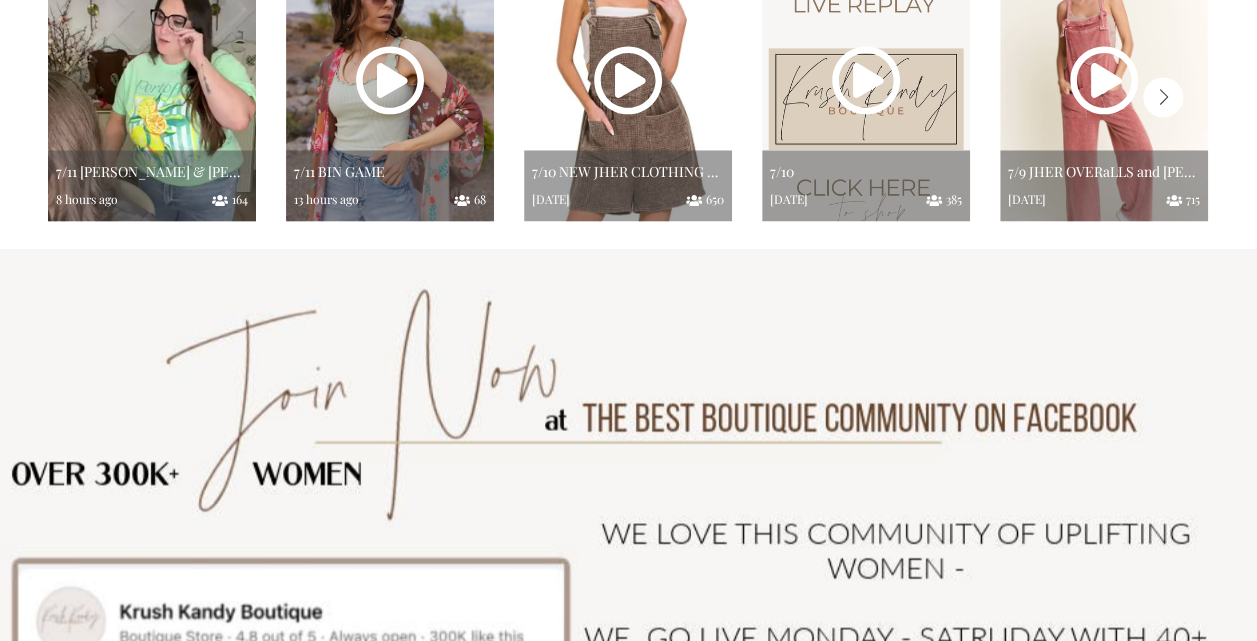 select on "118013" 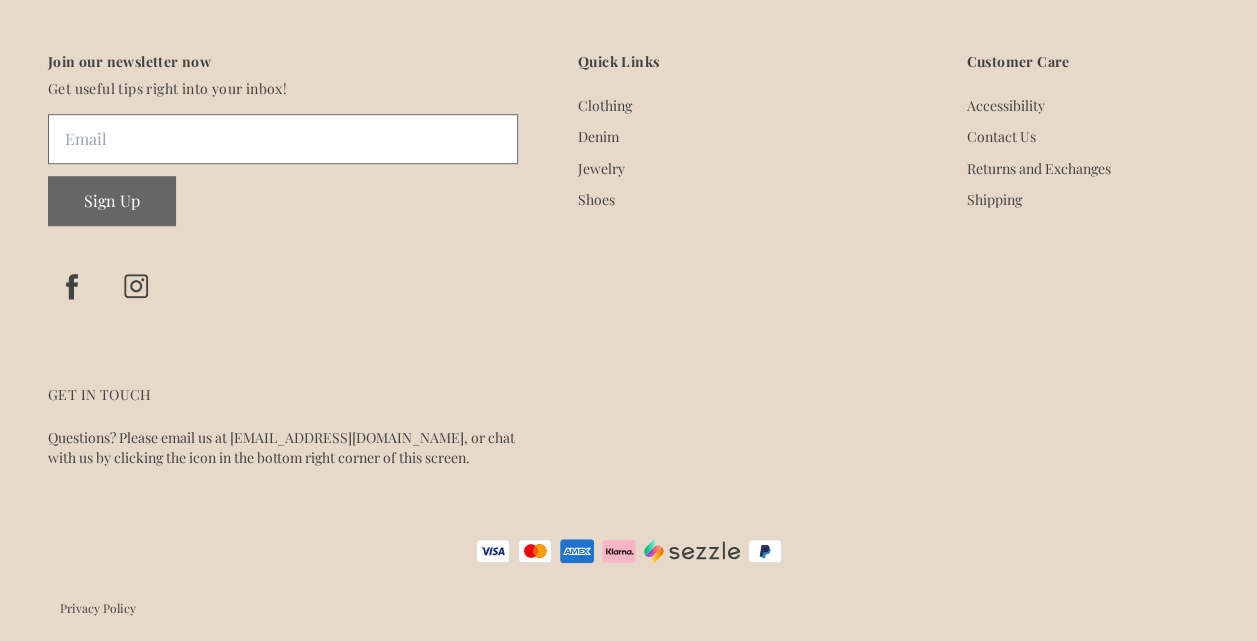 scroll, scrollTop: 0, scrollLeft: 0, axis: both 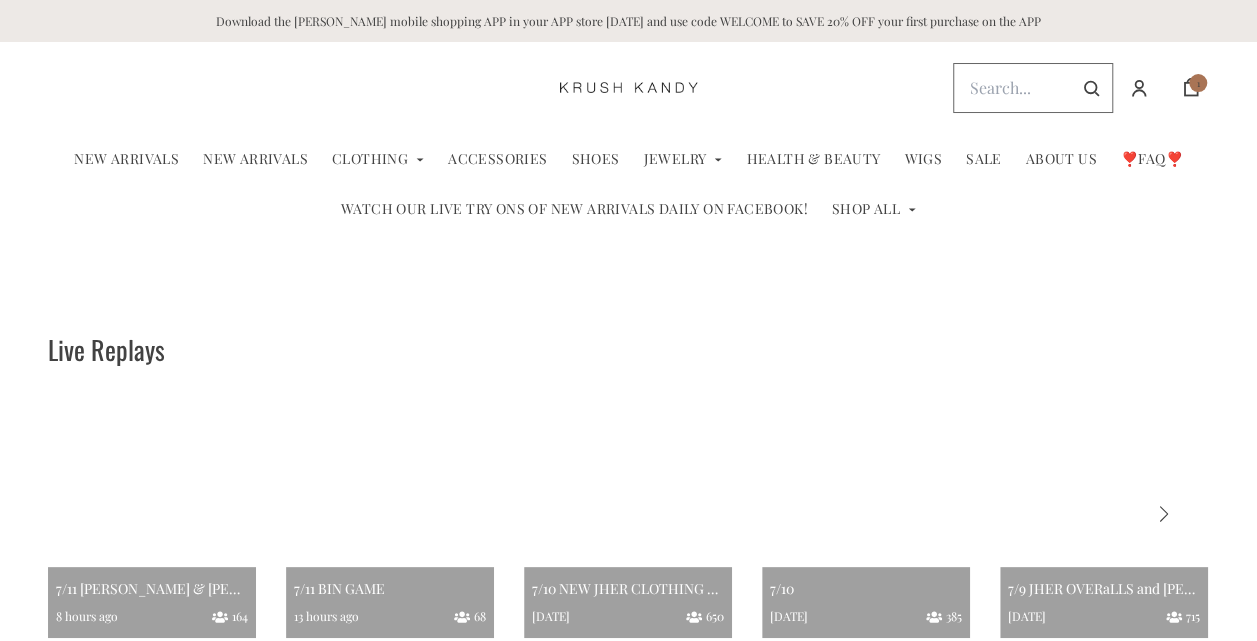select on "118013" 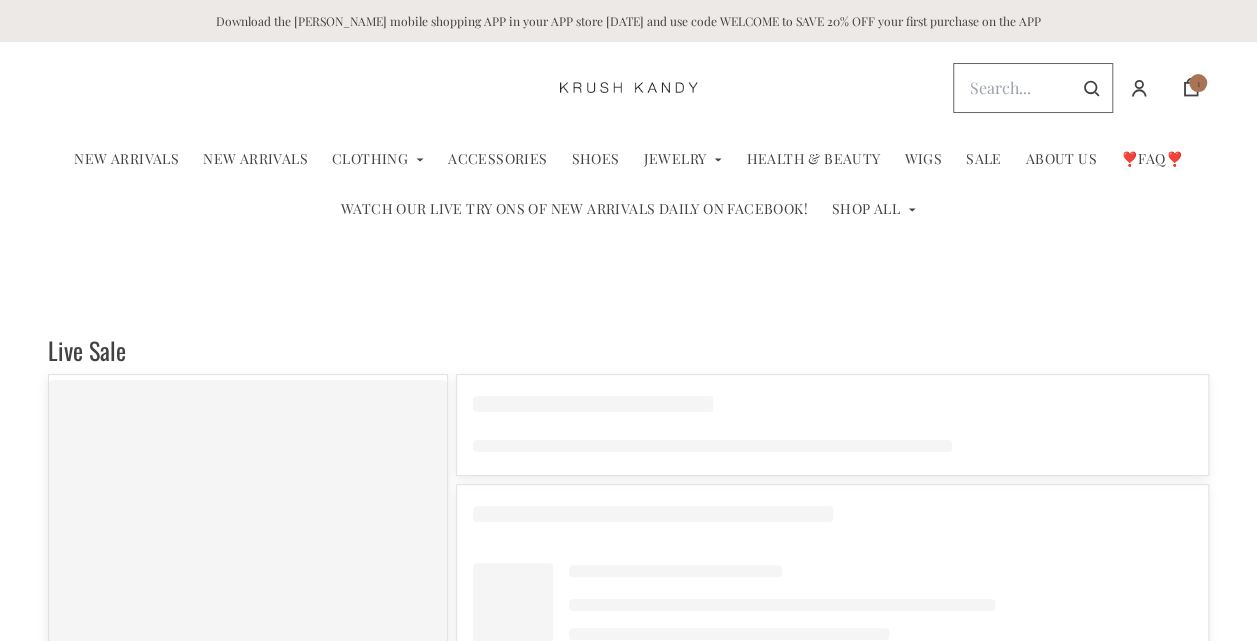 select on "118013" 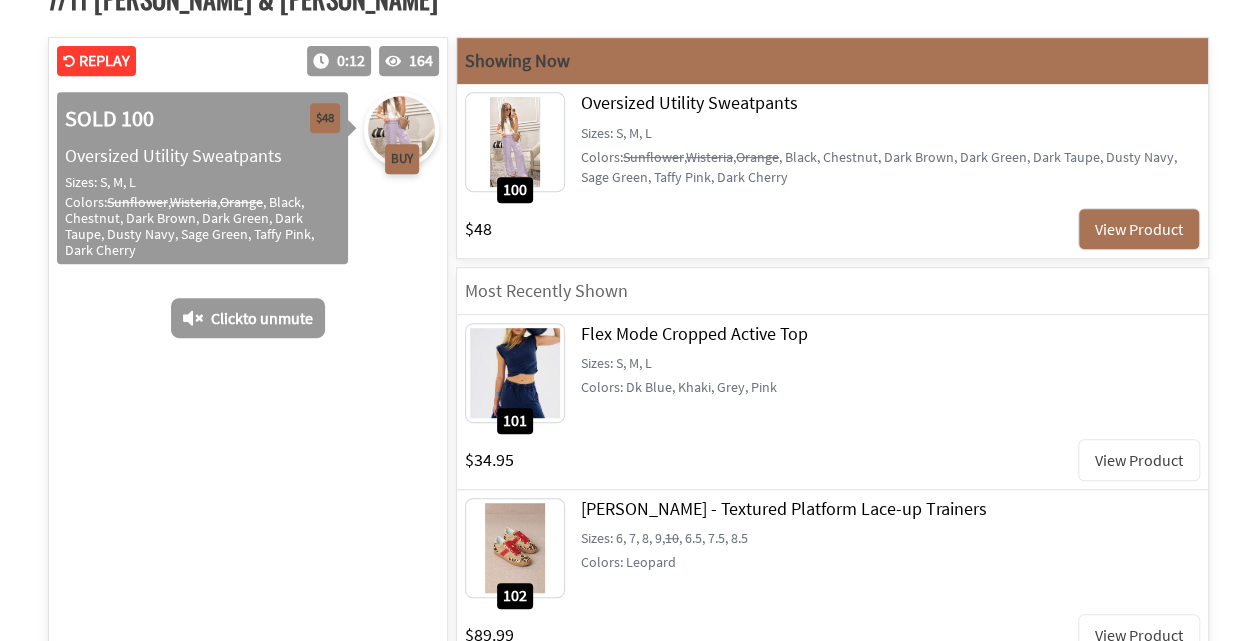 scroll, scrollTop: 426, scrollLeft: 0, axis: vertical 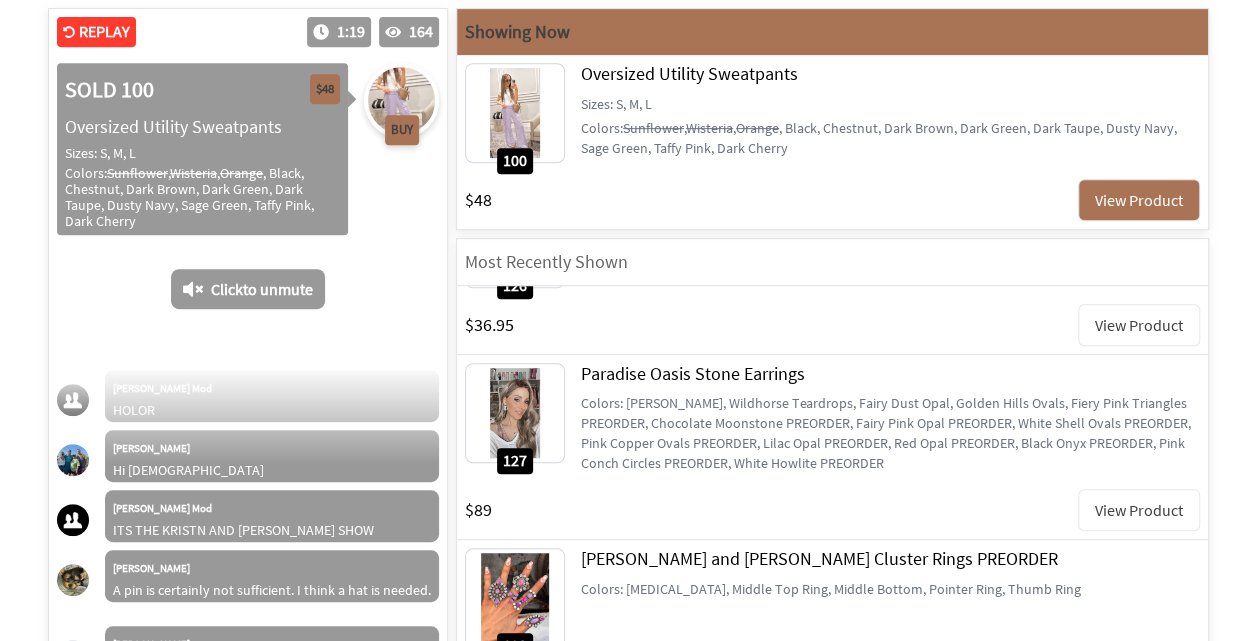 click on "View Product" at bounding box center [1139, 510] 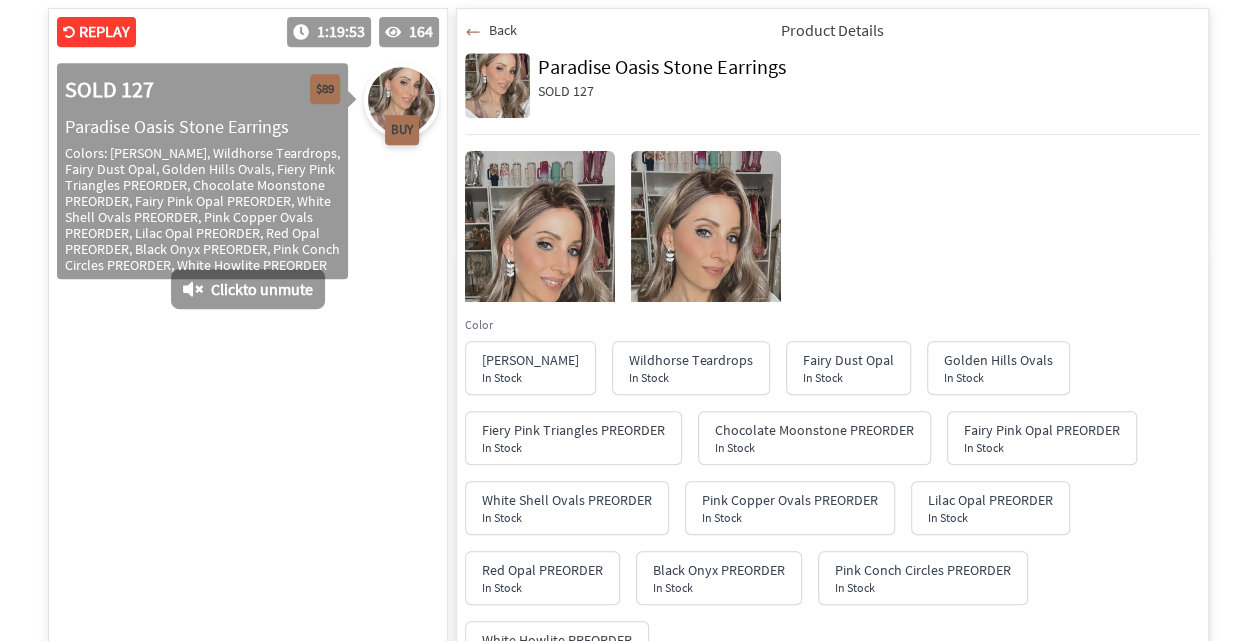 scroll, scrollTop: 37465, scrollLeft: 0, axis: vertical 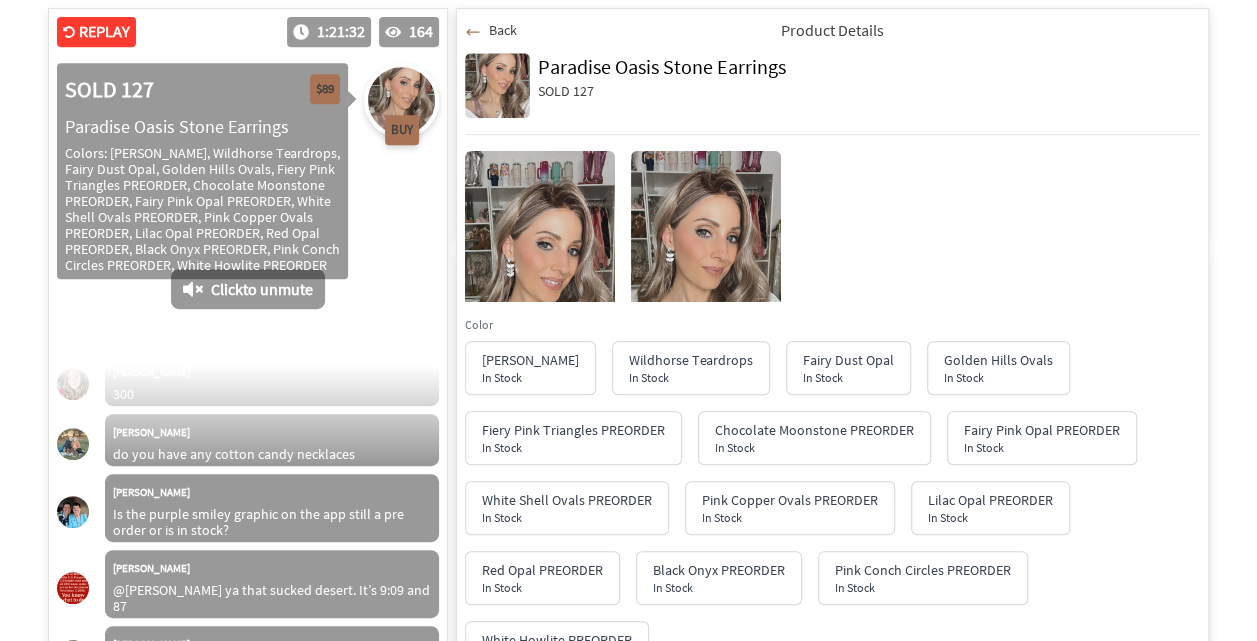 click on "Back" at bounding box center [503, 30] 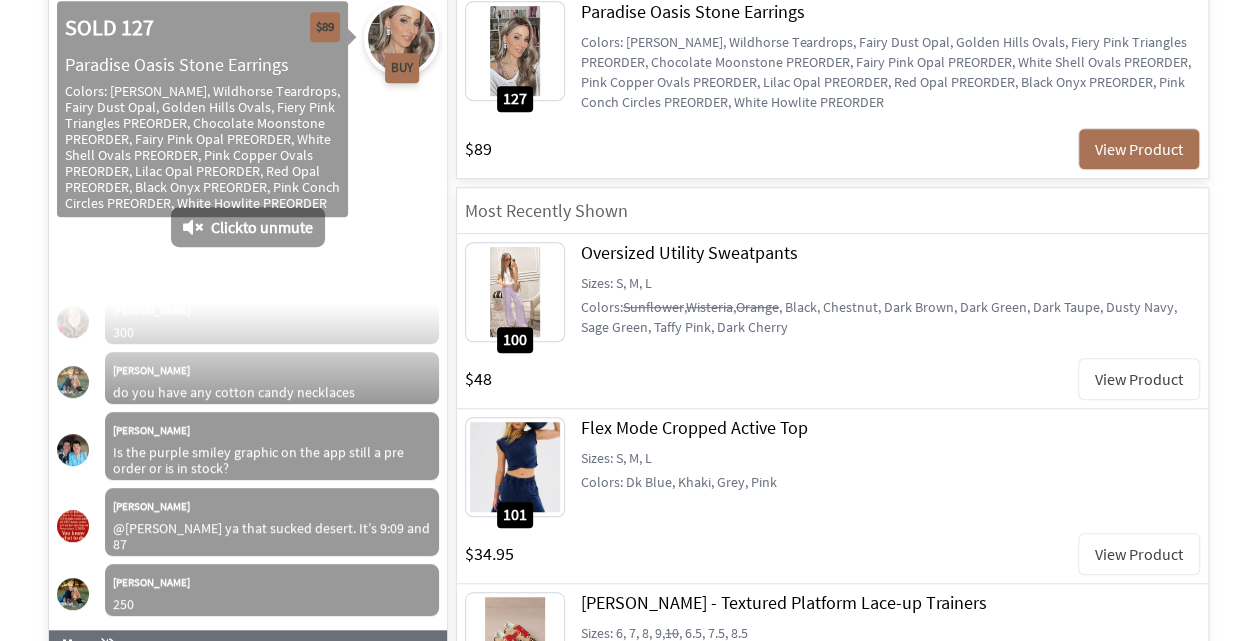 scroll, scrollTop: 490, scrollLeft: 0, axis: vertical 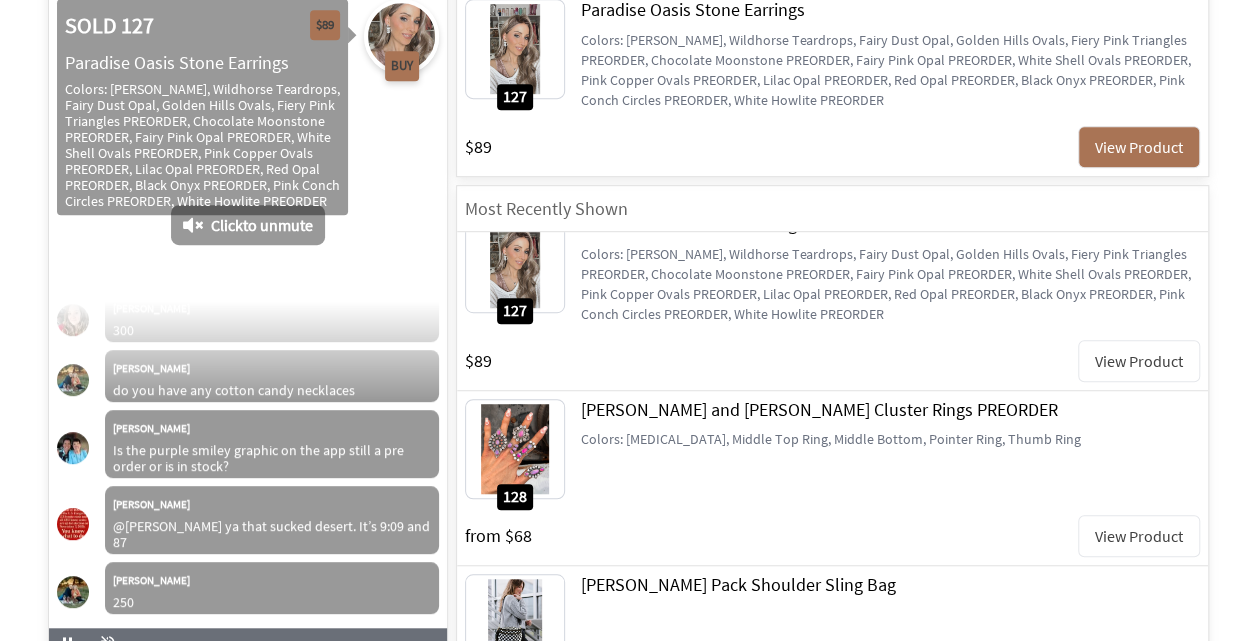 drag, startPoint x: 1199, startPoint y: 473, endPoint x: 1254, endPoint y: 545, distance: 90.60353 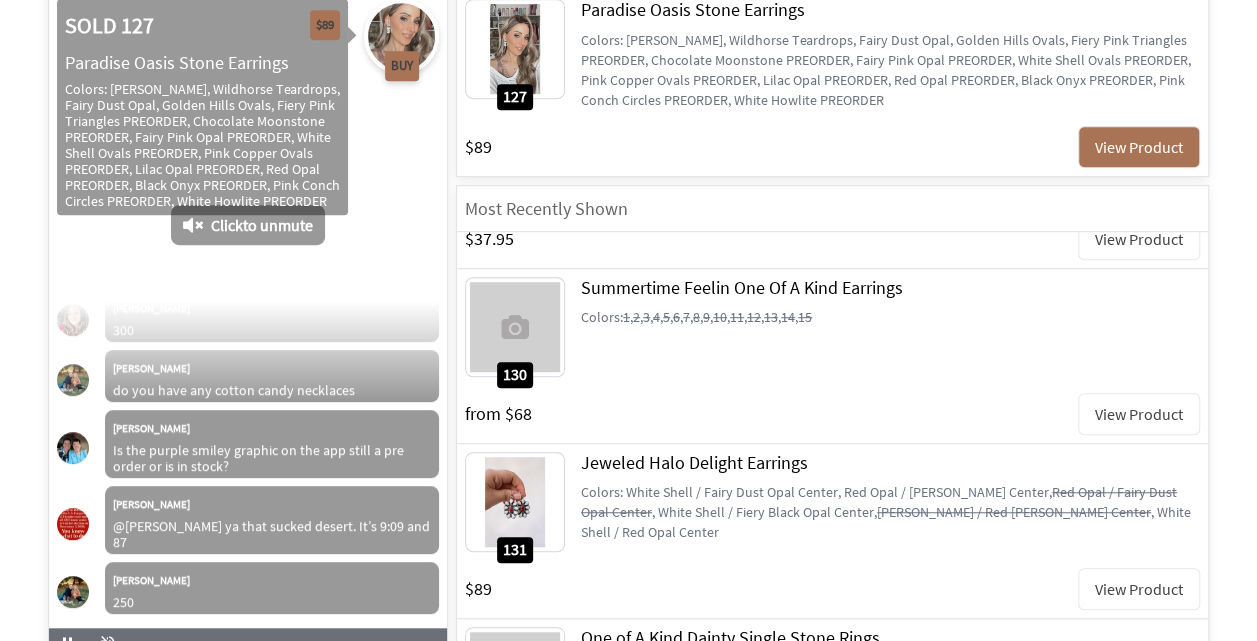 scroll, scrollTop: 6256, scrollLeft: 0, axis: vertical 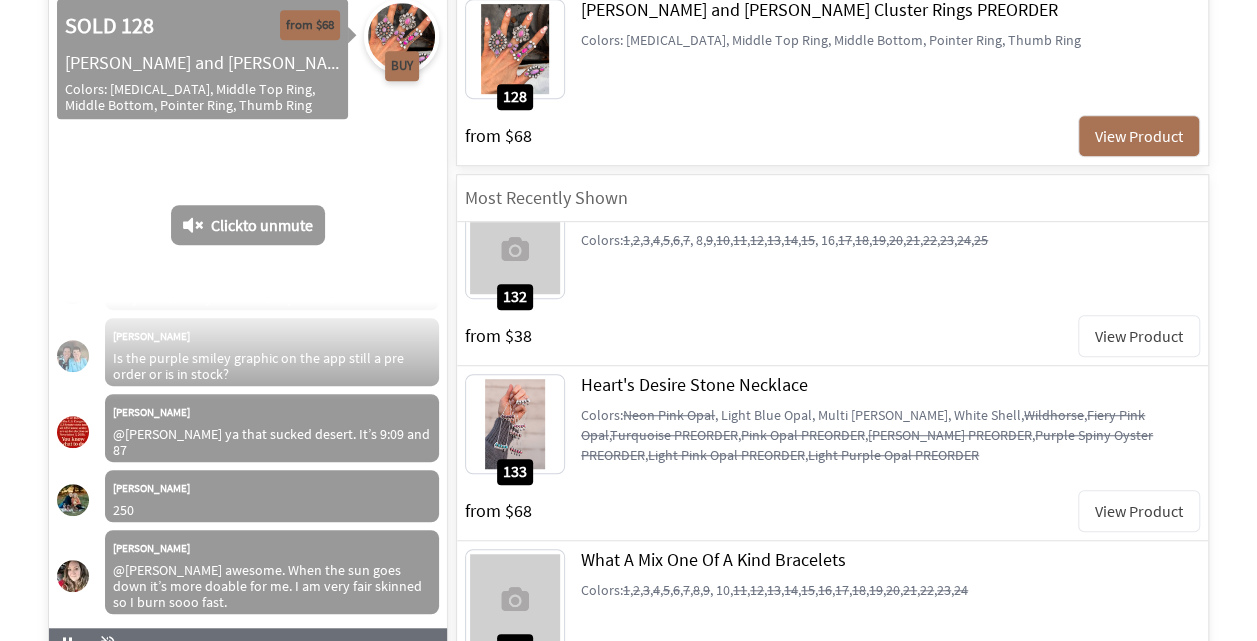 click on "View Product" at bounding box center [1139, 511] 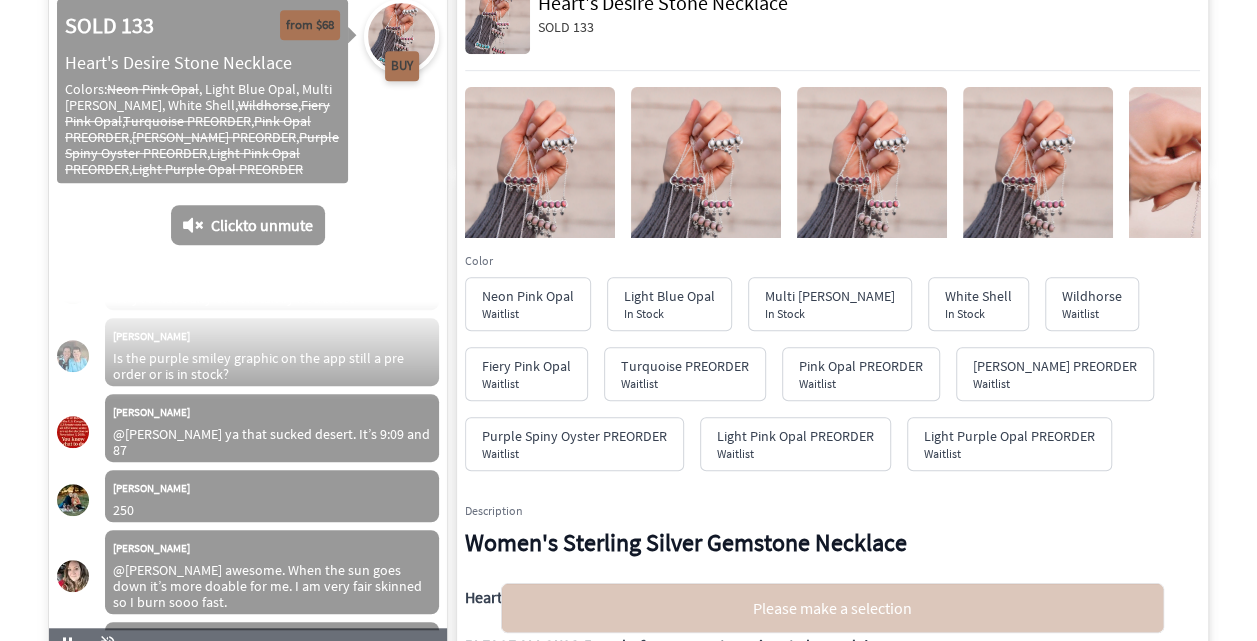 scroll, scrollTop: 40389, scrollLeft: 0, axis: vertical 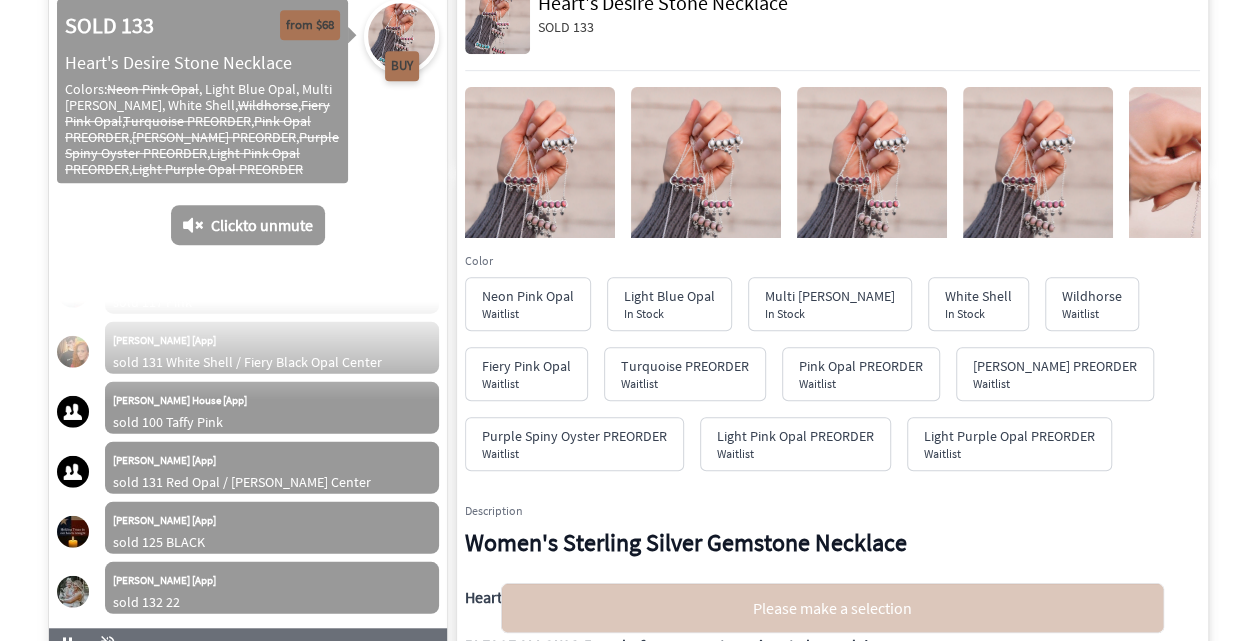 click at bounding box center [540, 199] 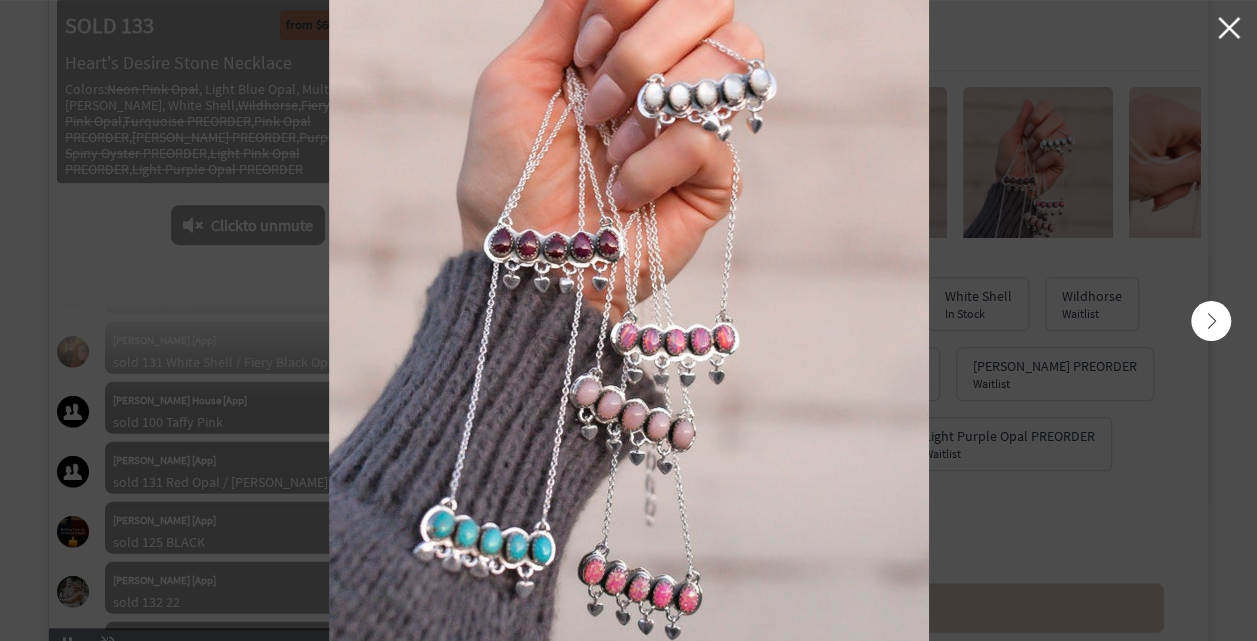 scroll, scrollTop: 40449, scrollLeft: 0, axis: vertical 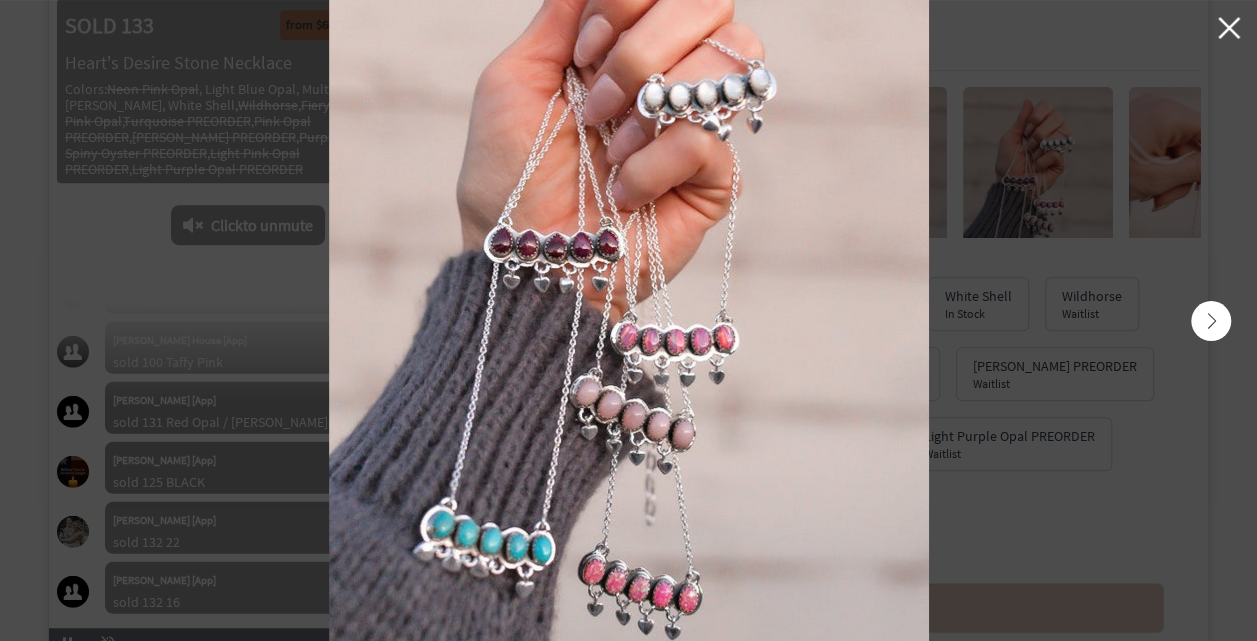 click 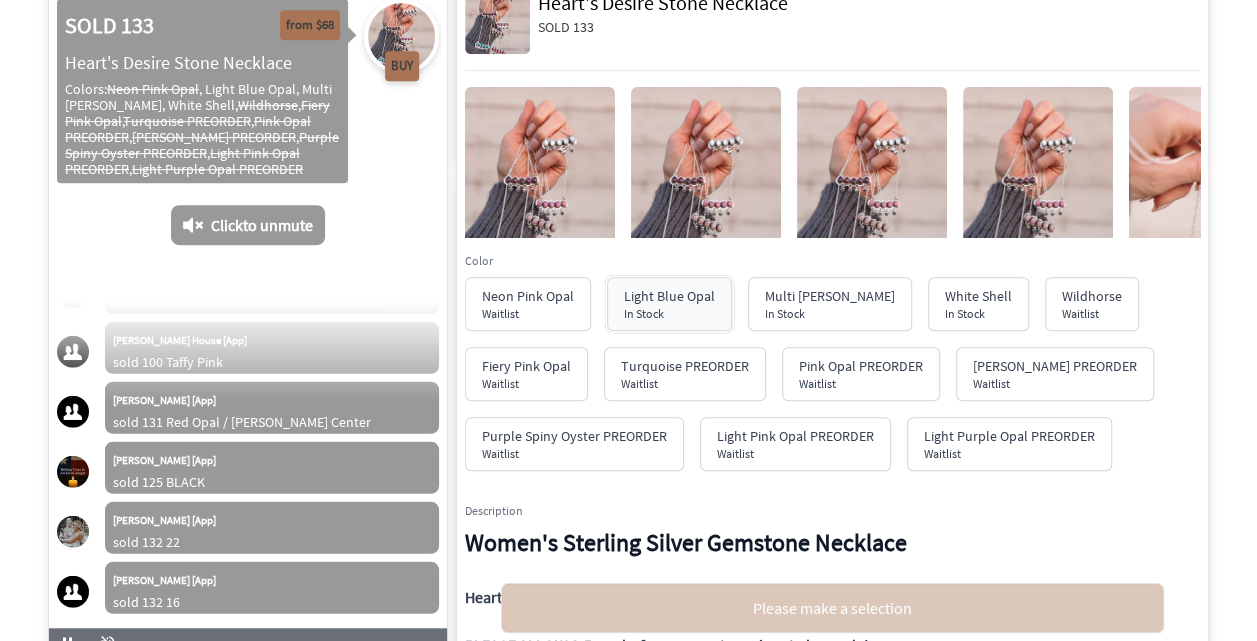 click on "In Stock" at bounding box center [669, 314] 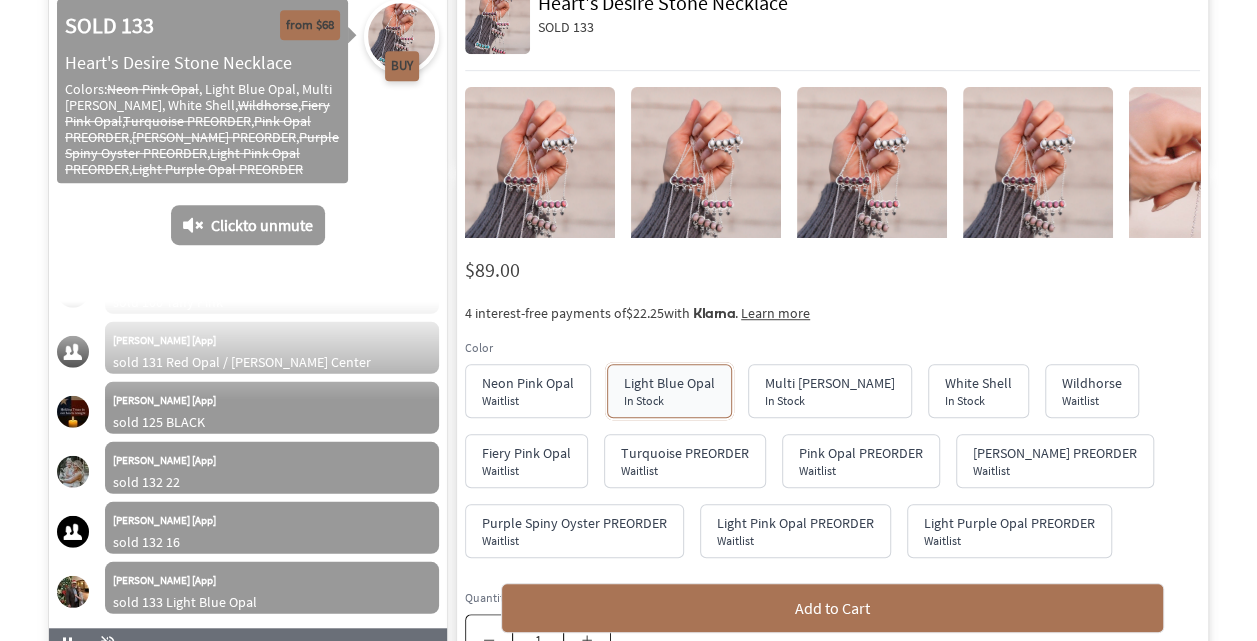 scroll, scrollTop: 40569, scrollLeft: 0, axis: vertical 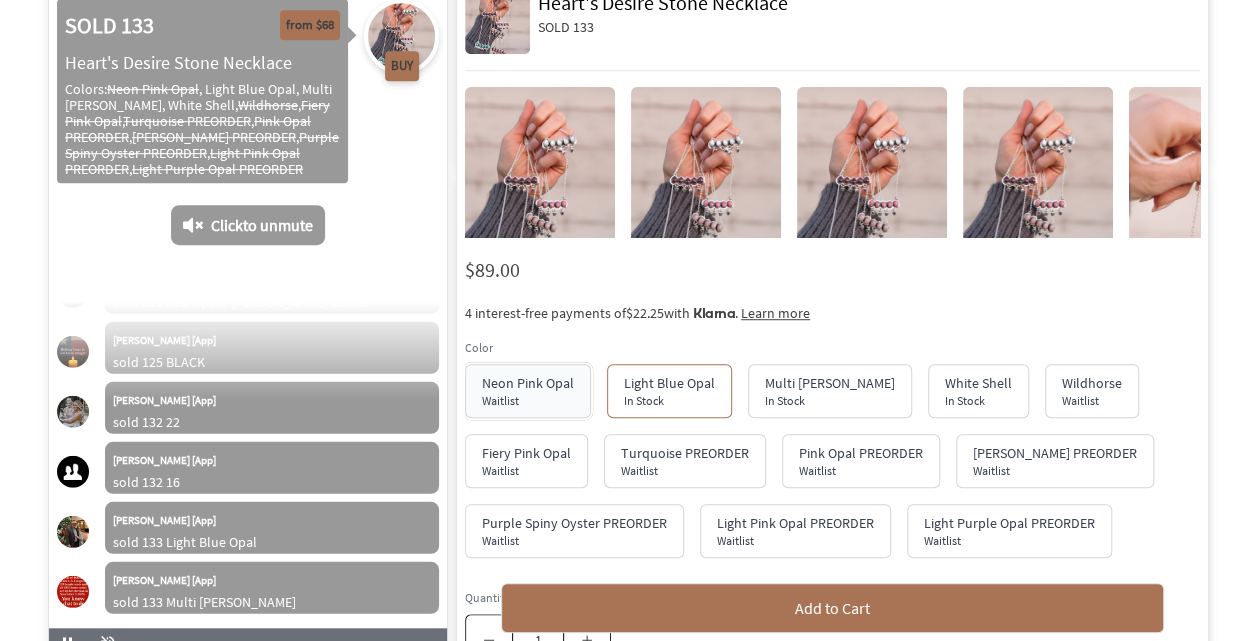 click on "Neon Pink Opal" at bounding box center (528, 383) 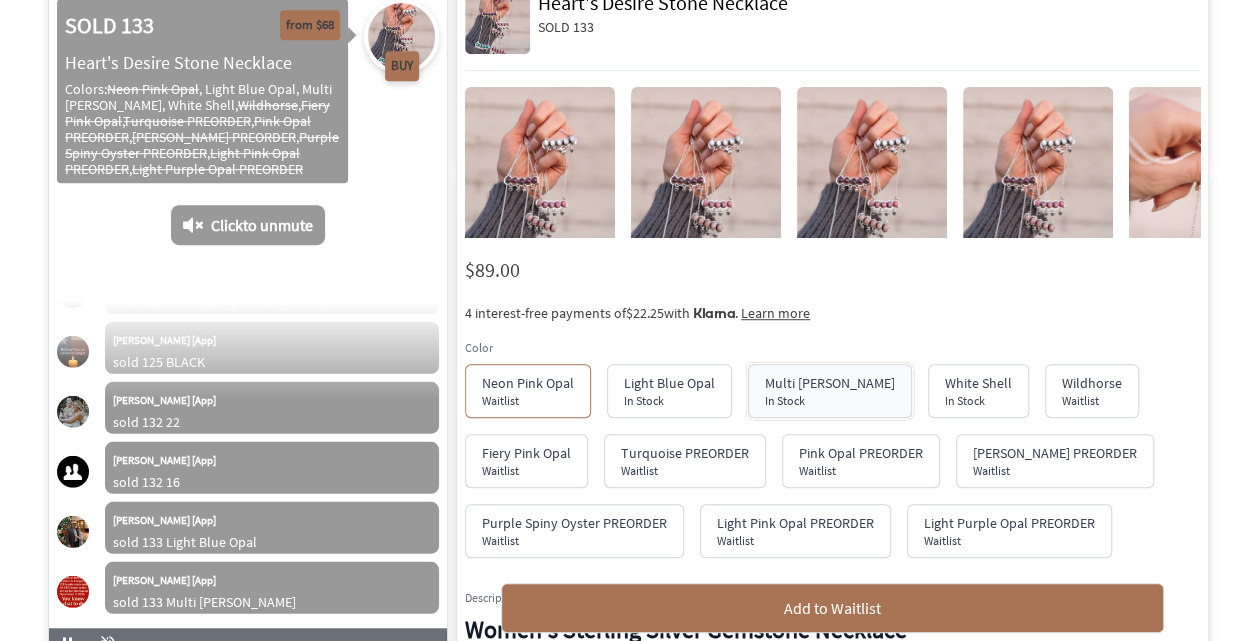 click on "Multi [PERSON_NAME]" at bounding box center [830, 383] 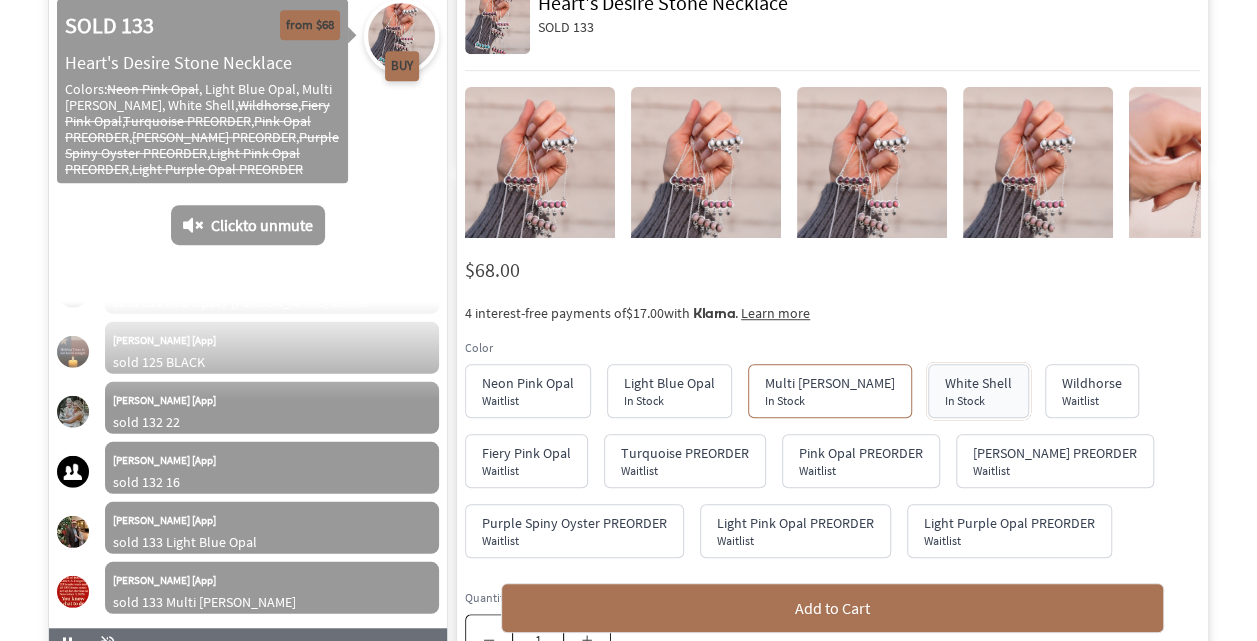 click on "In Stock" at bounding box center (965, 400) 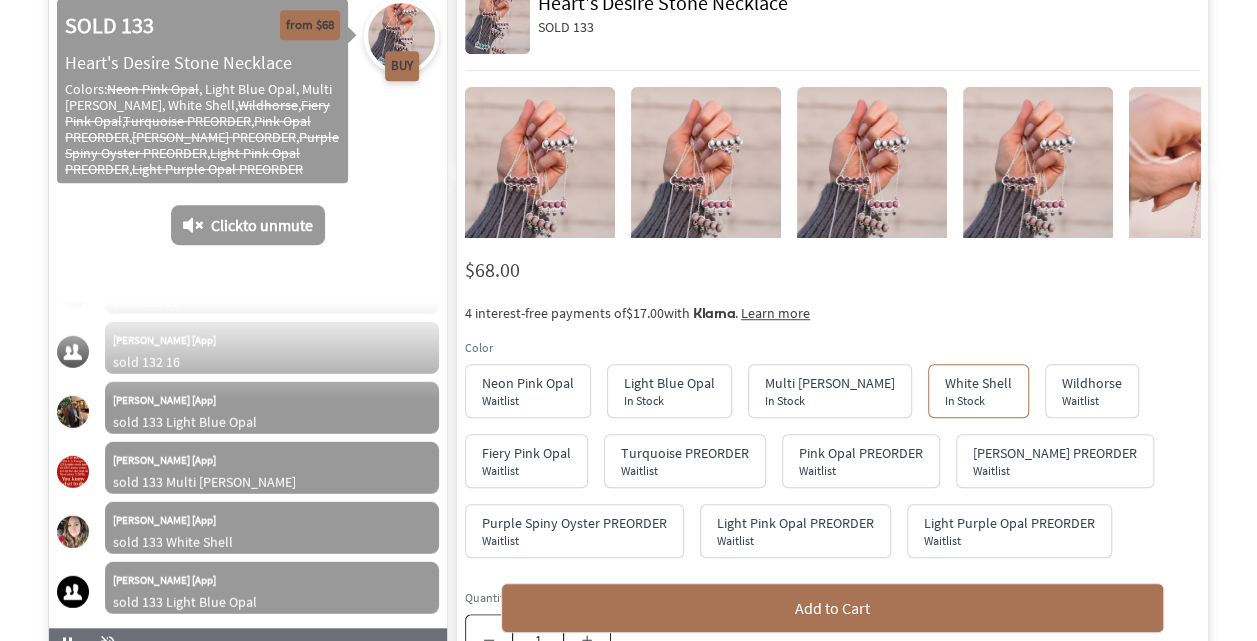 scroll, scrollTop: 40749, scrollLeft: 0, axis: vertical 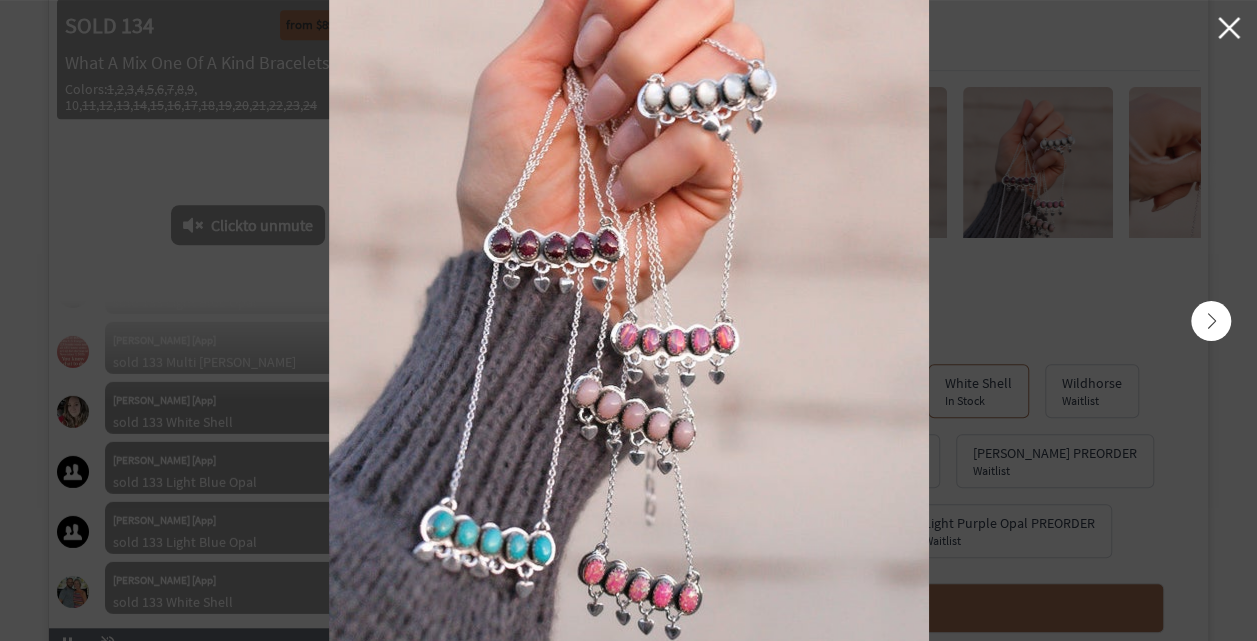 click 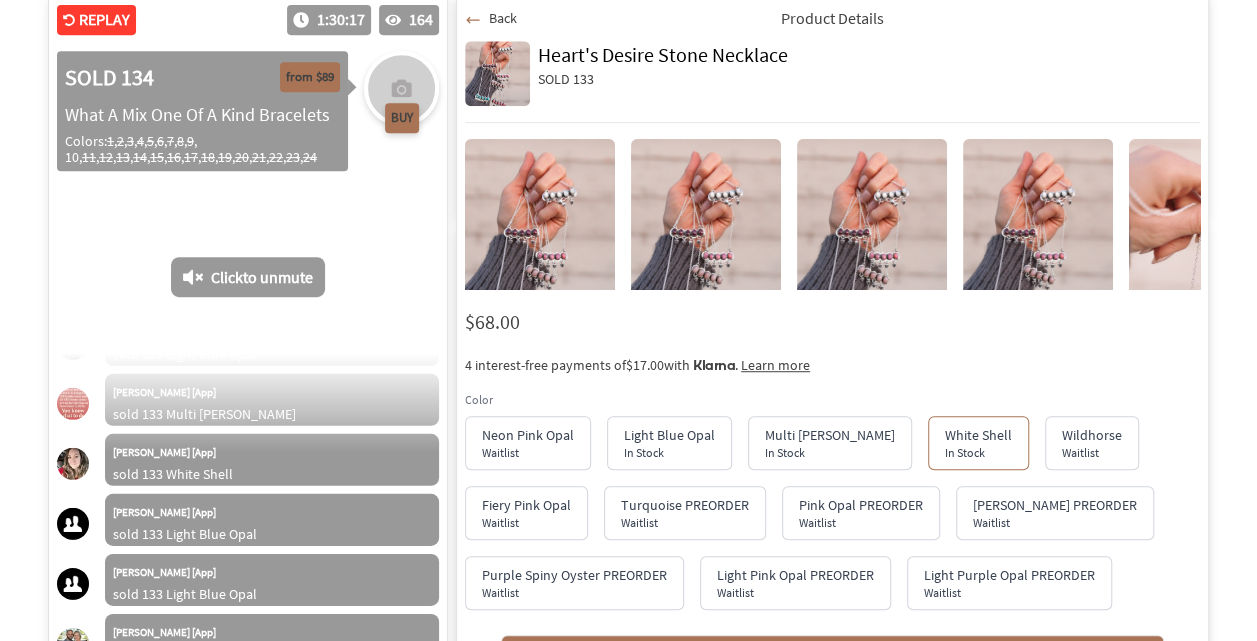 scroll, scrollTop: 426, scrollLeft: 0, axis: vertical 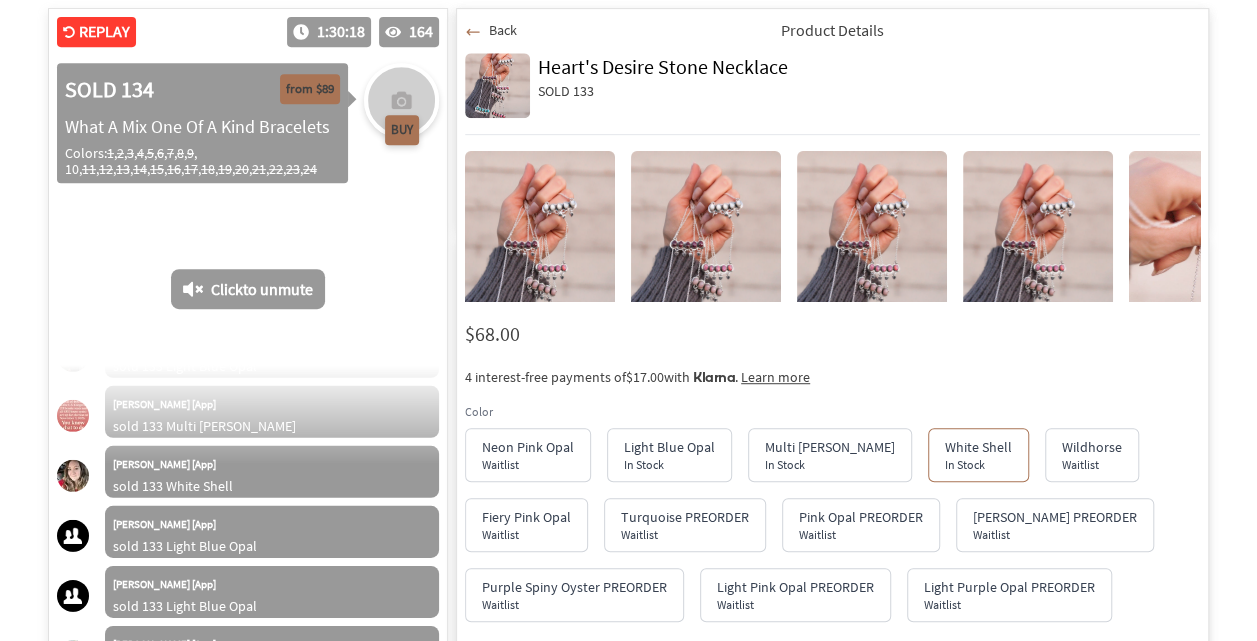 click on "Back" at bounding box center [503, 30] 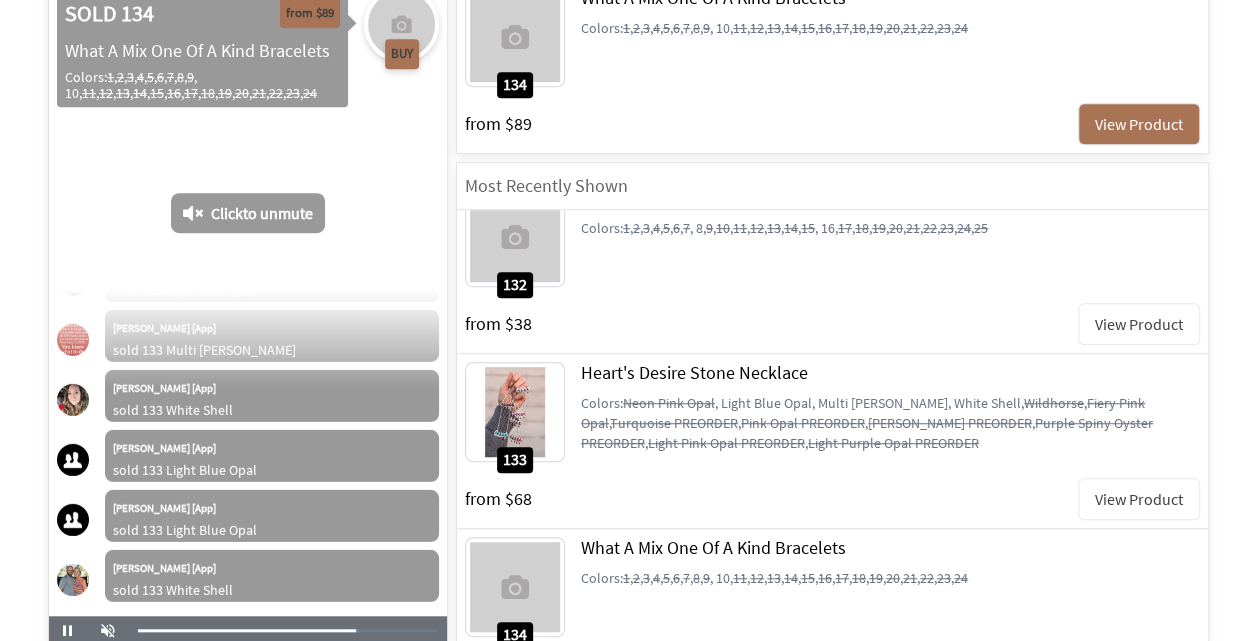 scroll, scrollTop: 529, scrollLeft: 0, axis: vertical 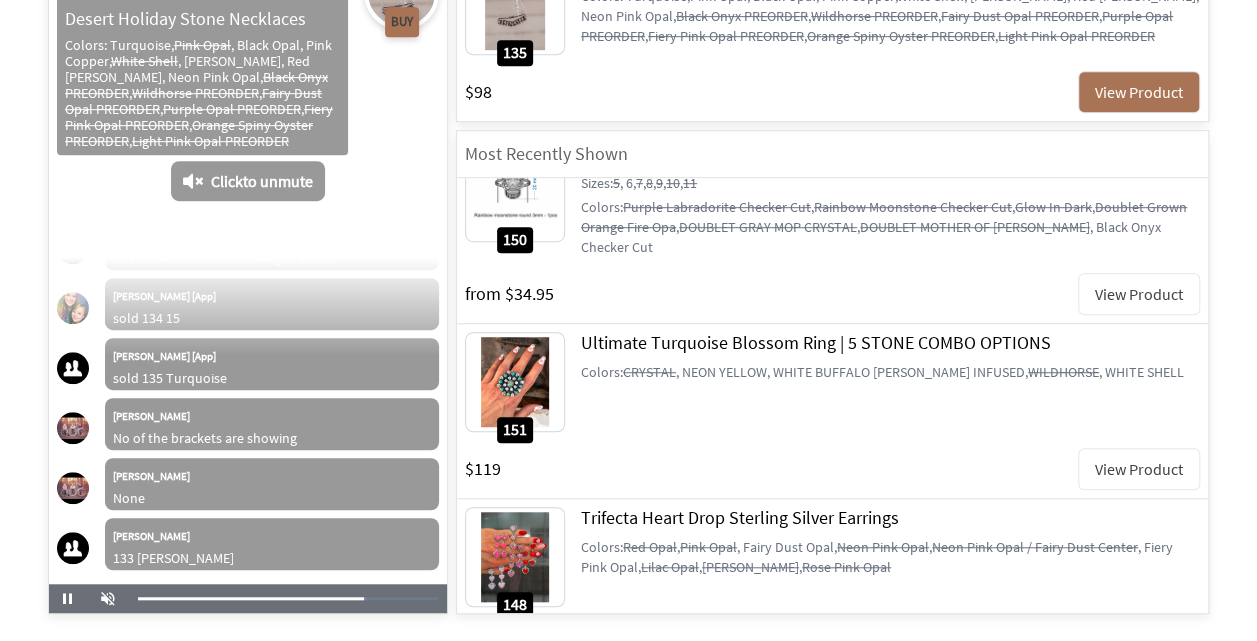 click on "View Product" at bounding box center (1139, 644) 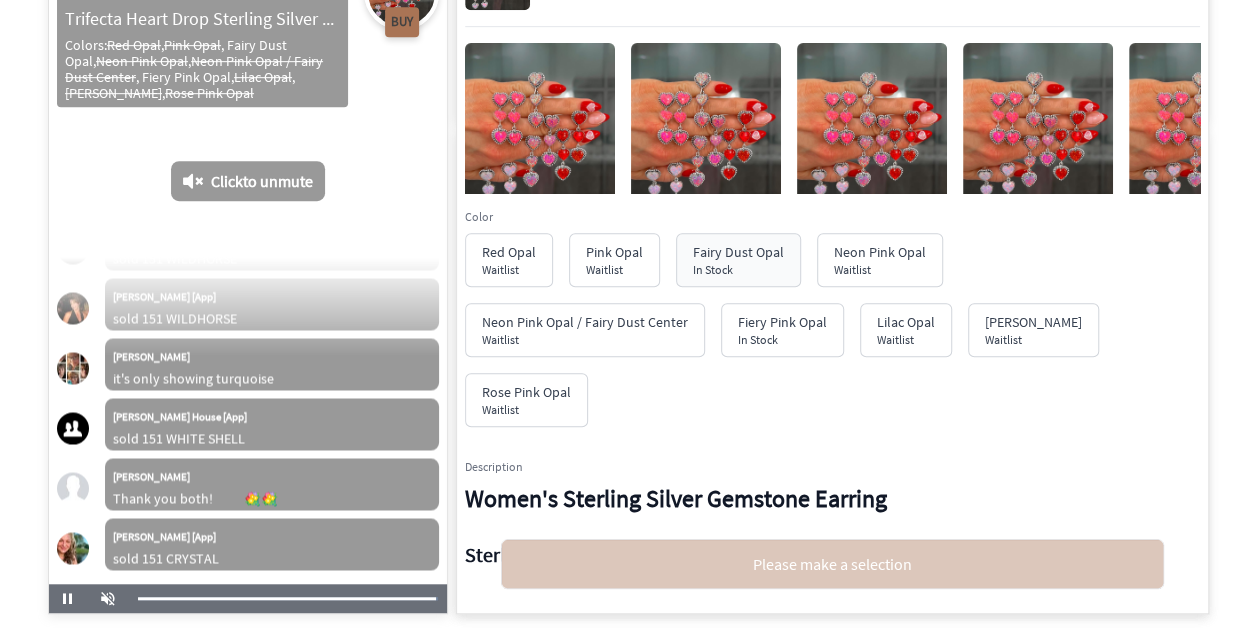 scroll, scrollTop: 54655, scrollLeft: 0, axis: vertical 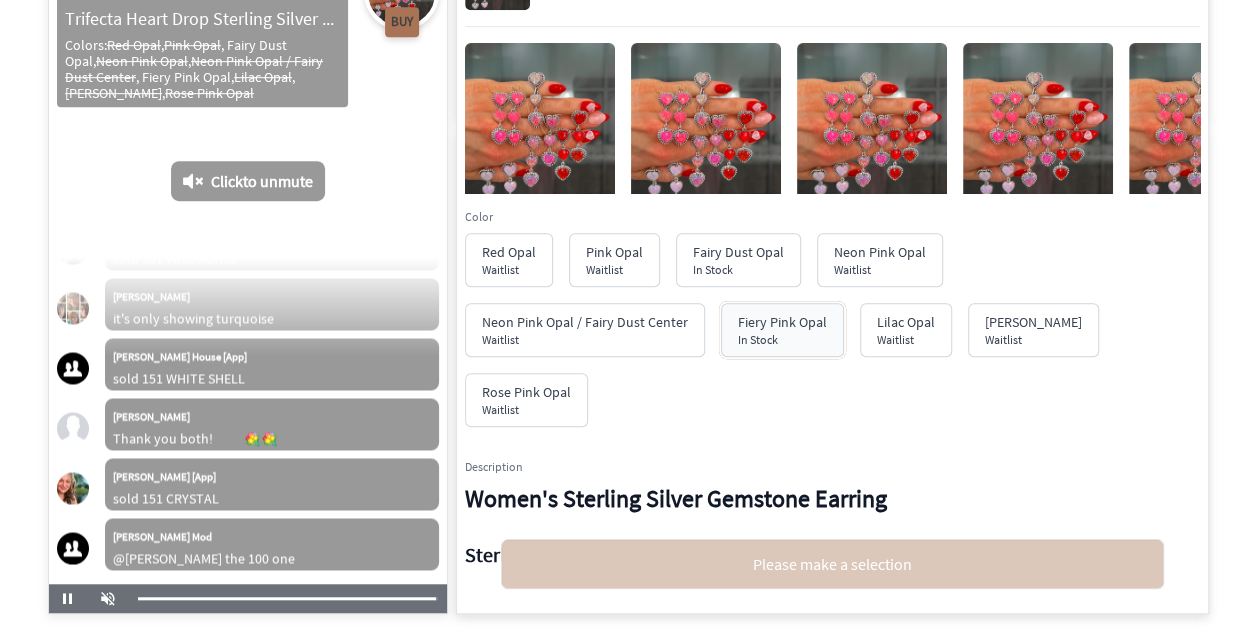 click on "In Stock" at bounding box center (758, 339) 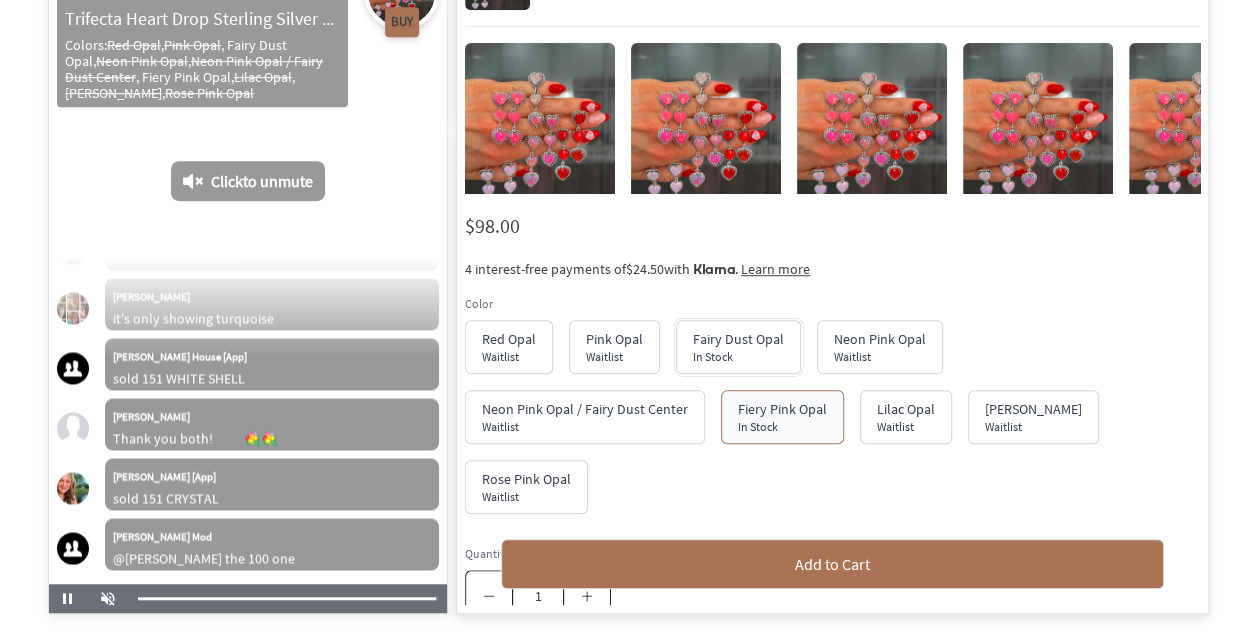 click on "Fairy Dust Opal" at bounding box center [738, 339] 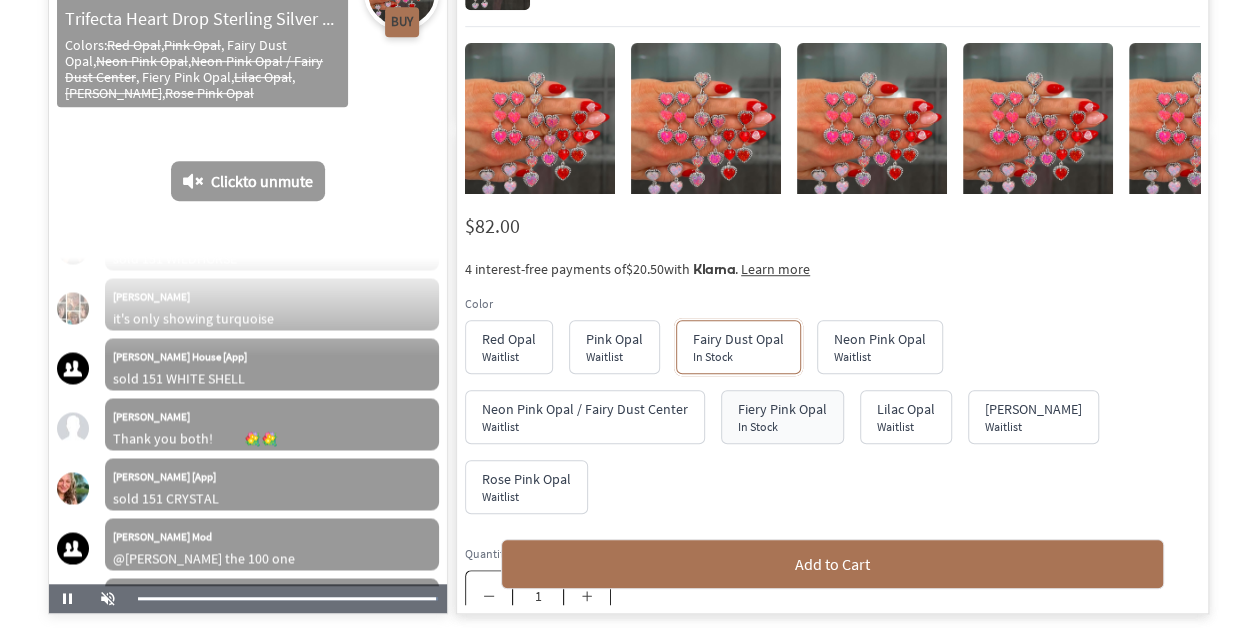 scroll, scrollTop: 54715, scrollLeft: 0, axis: vertical 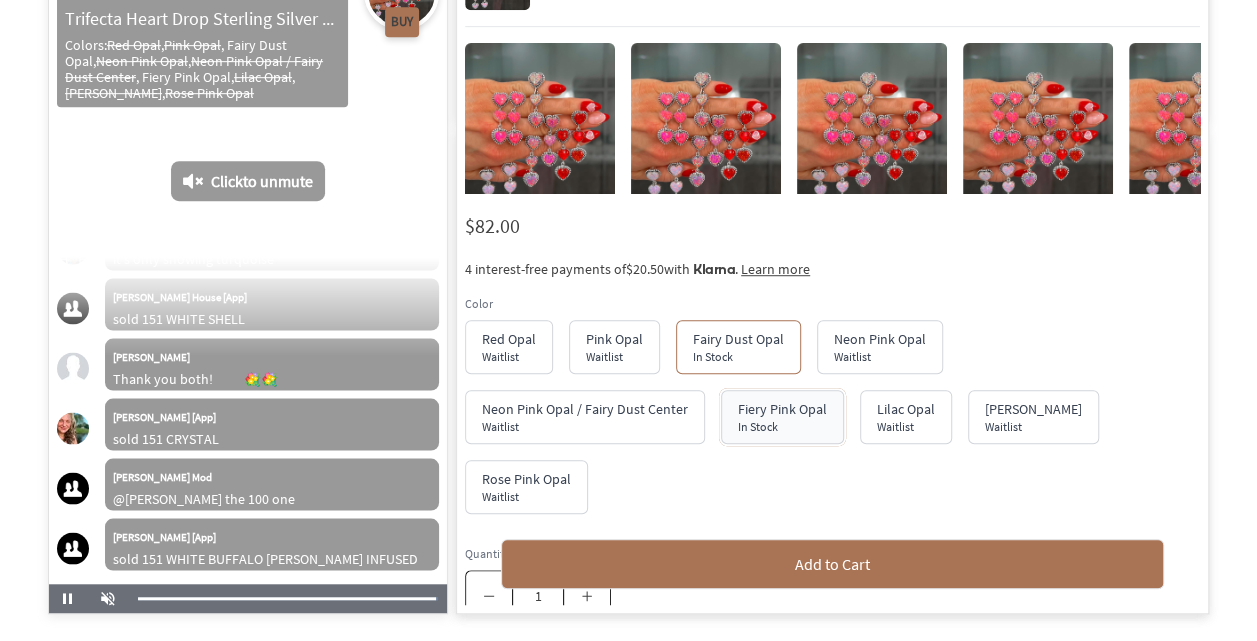 click on "Fiery Pink Opal" at bounding box center (782, 409) 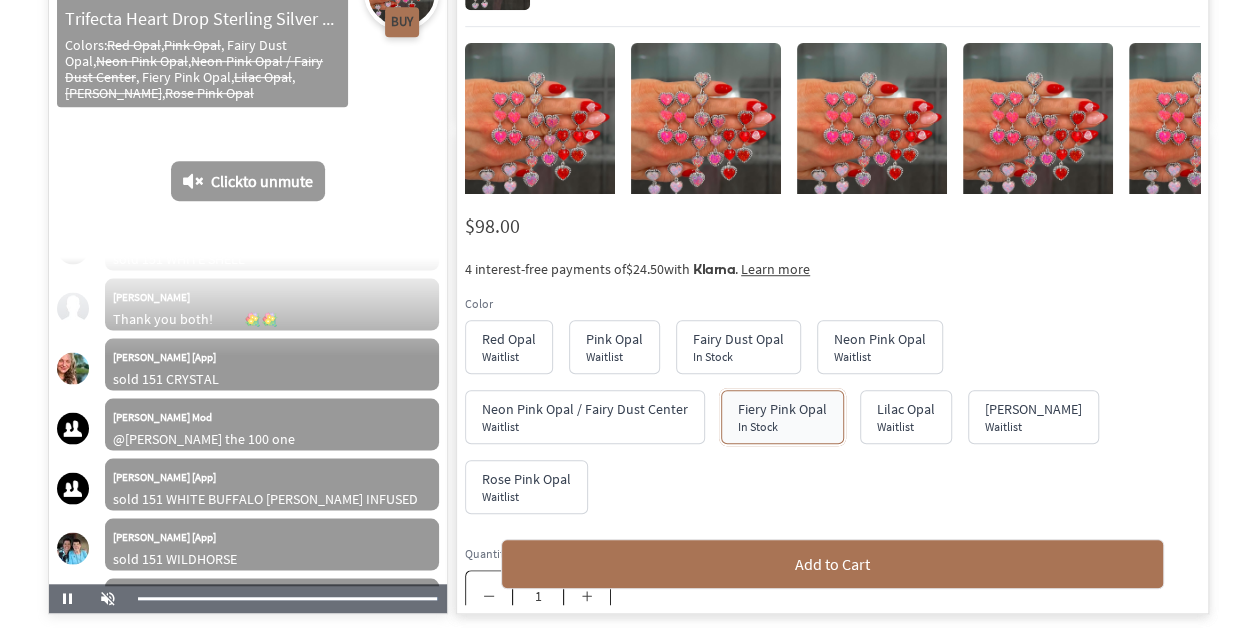 scroll, scrollTop: 54835, scrollLeft: 0, axis: vertical 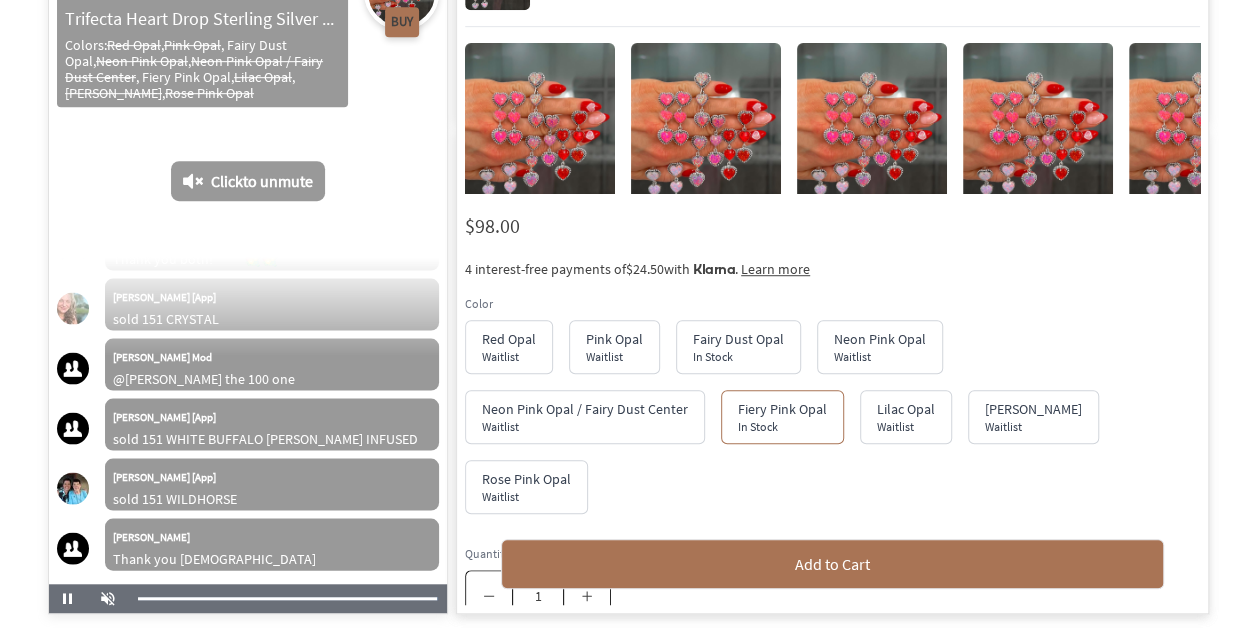 click at bounding box center [706, 143] 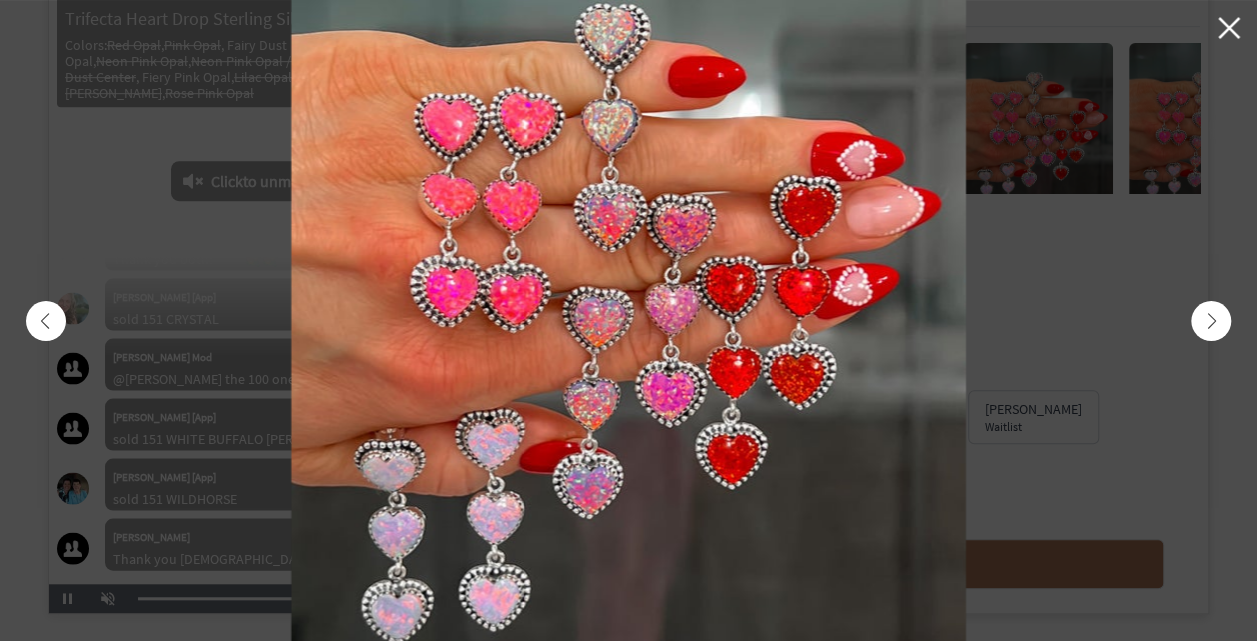 scroll, scrollTop: 54895, scrollLeft: 0, axis: vertical 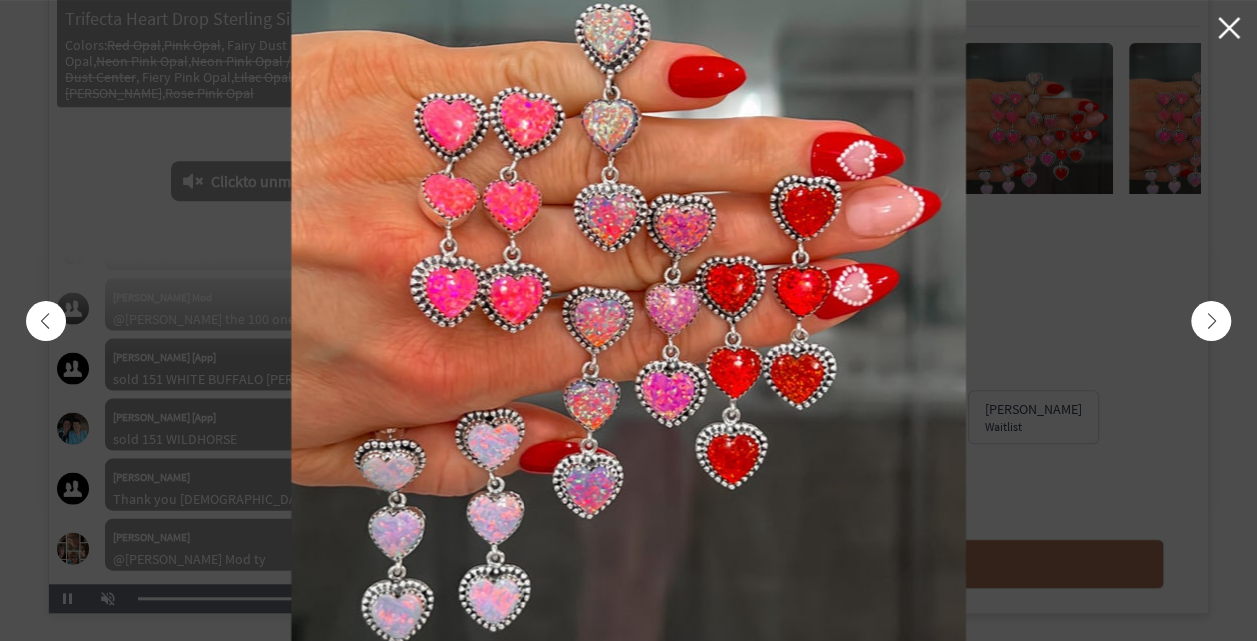 click 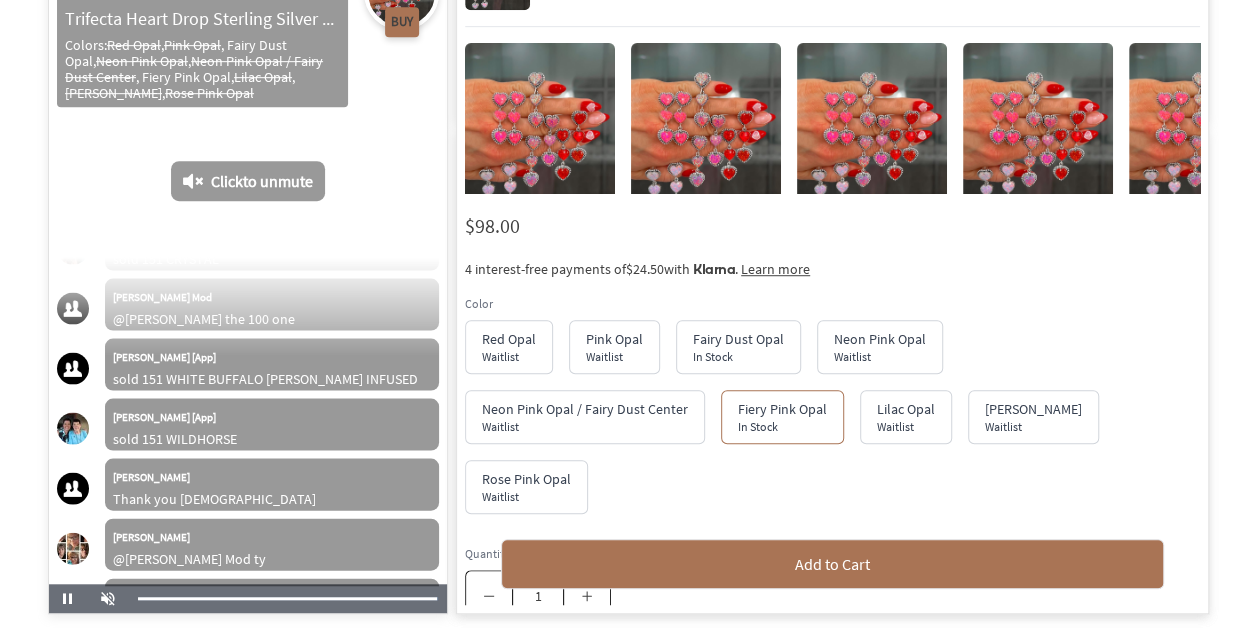 scroll, scrollTop: 54955, scrollLeft: 0, axis: vertical 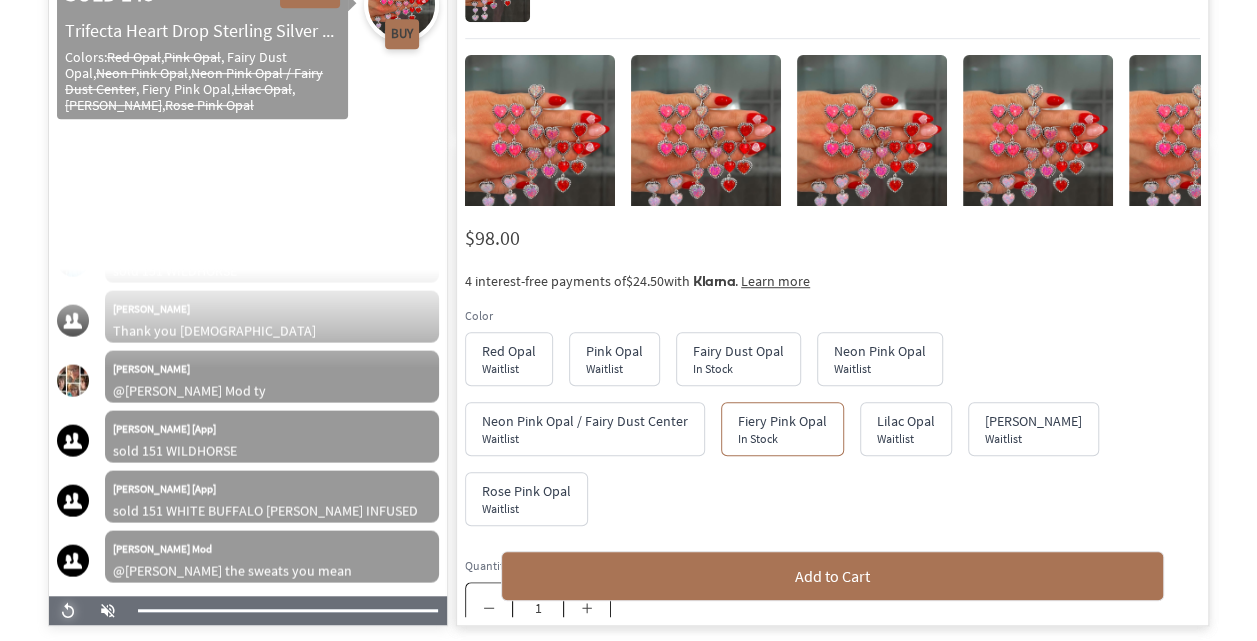 click at bounding box center [68, 611] 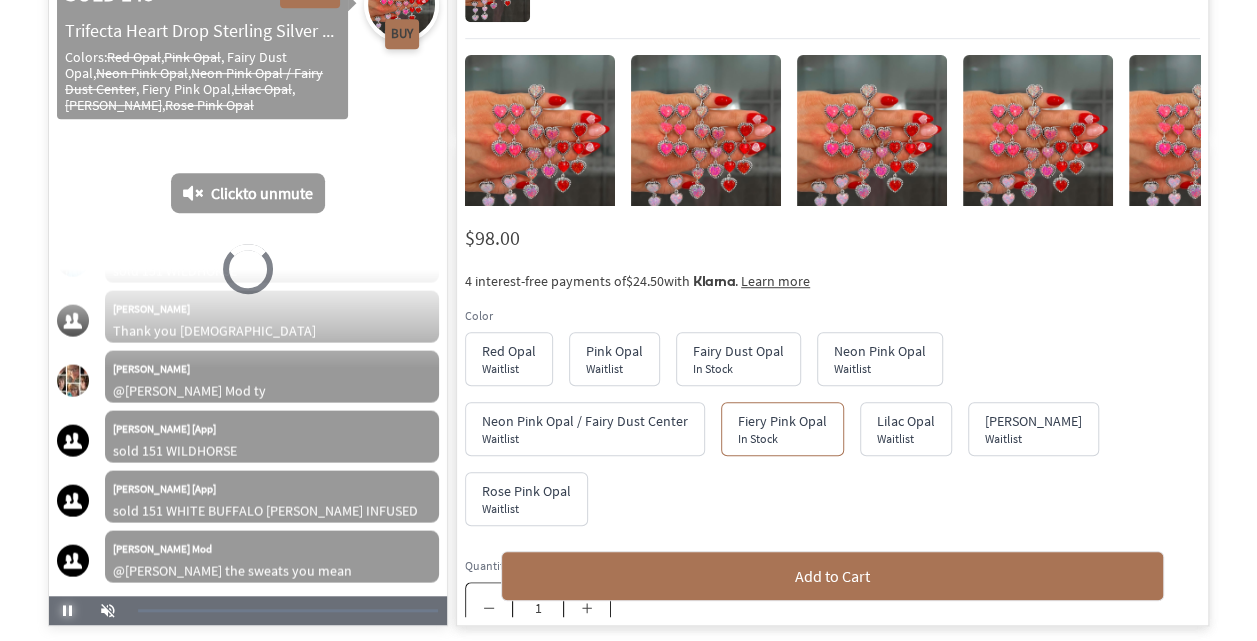 scroll, scrollTop: 0, scrollLeft: 0, axis: both 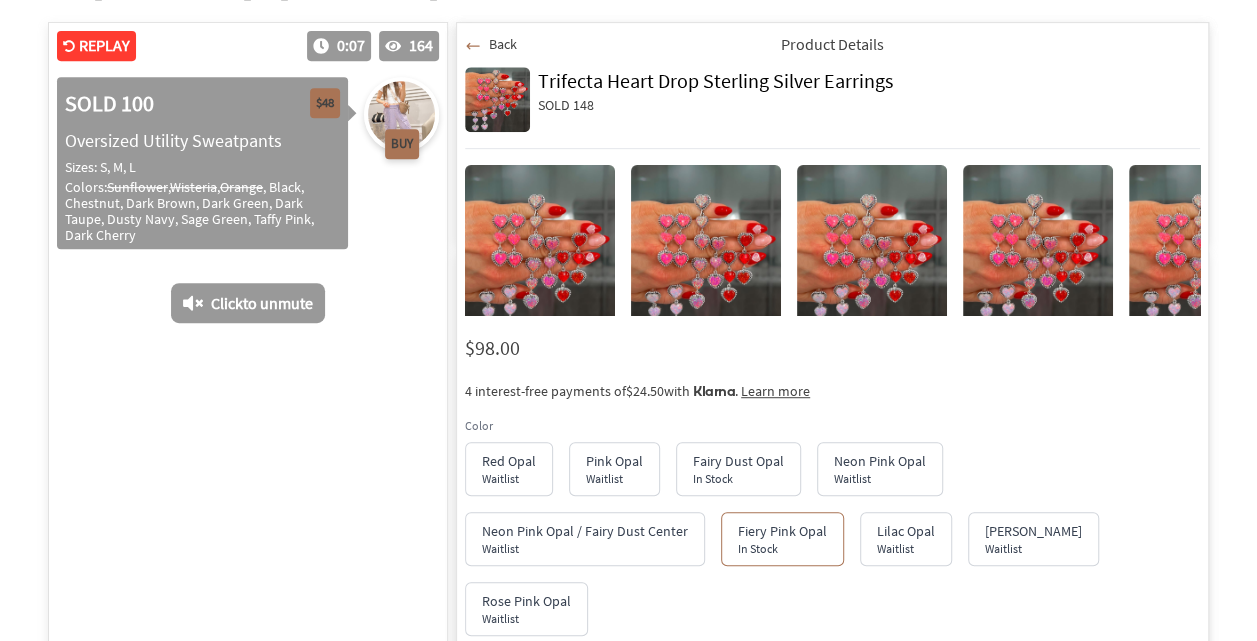 click at bounding box center [706, 265] 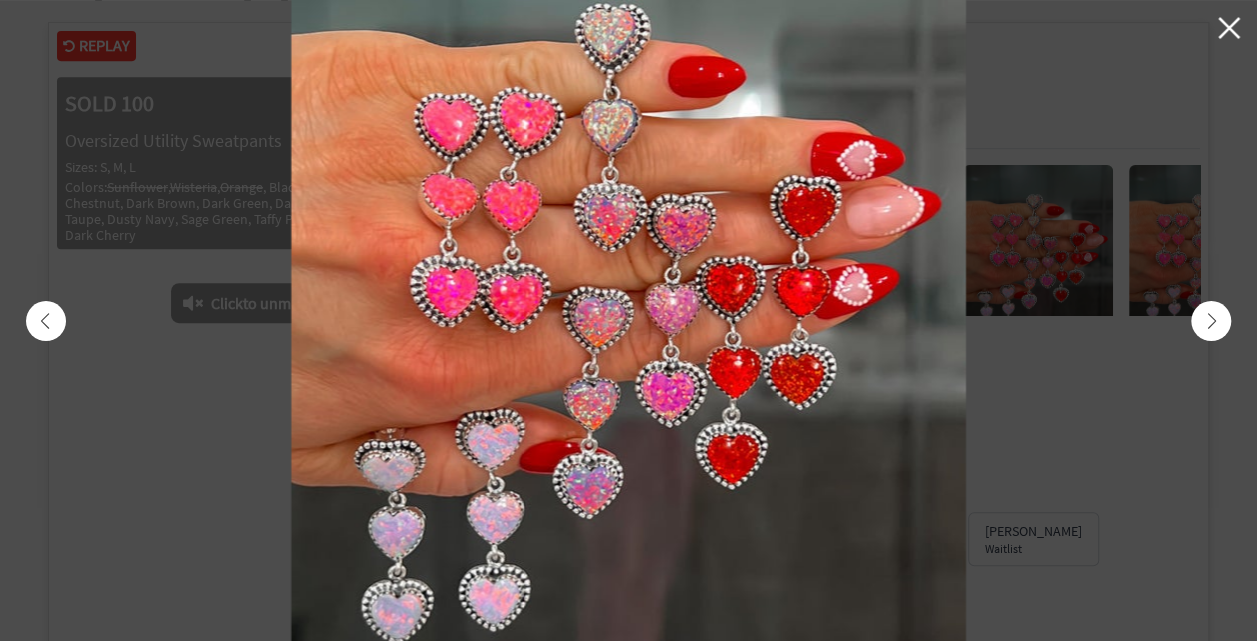 click 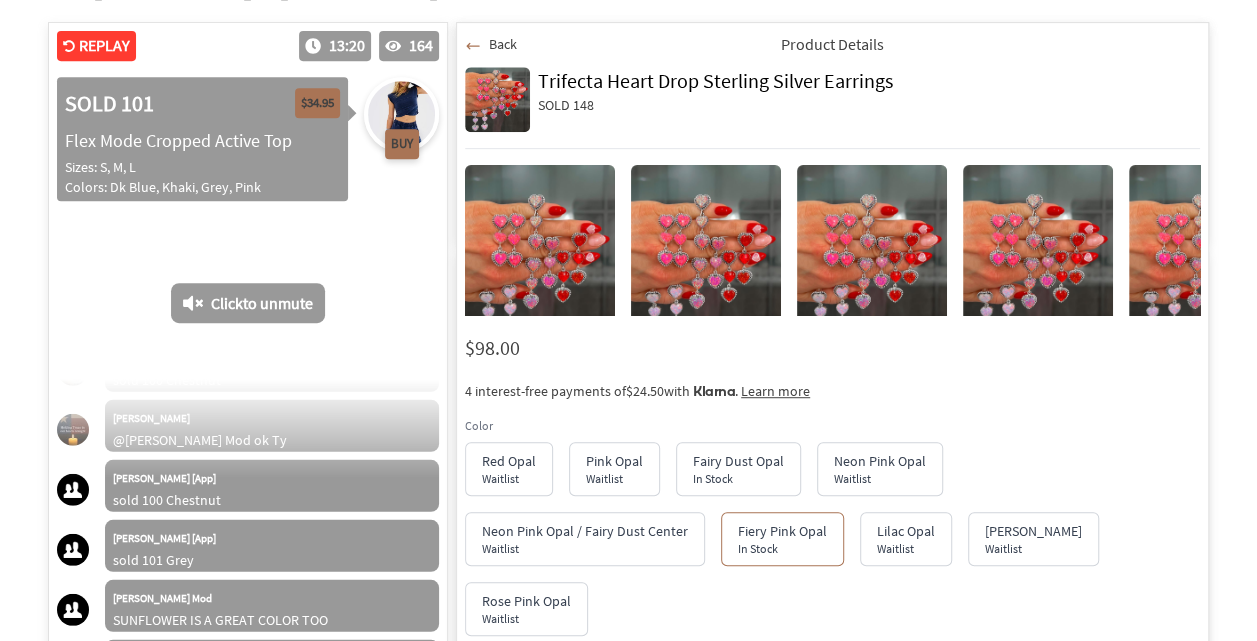 scroll, scrollTop: 10503, scrollLeft: 0, axis: vertical 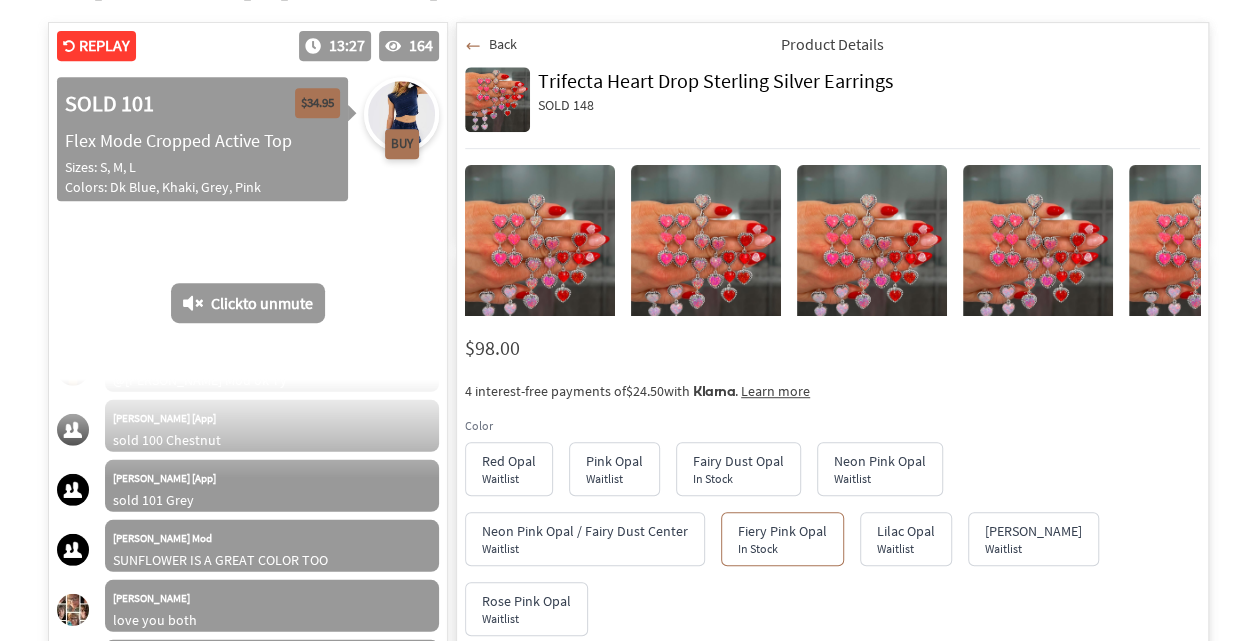 click on "Trifecta Heart Drop Sterling Silver Earrings SOLD 148" at bounding box center (865, 99) 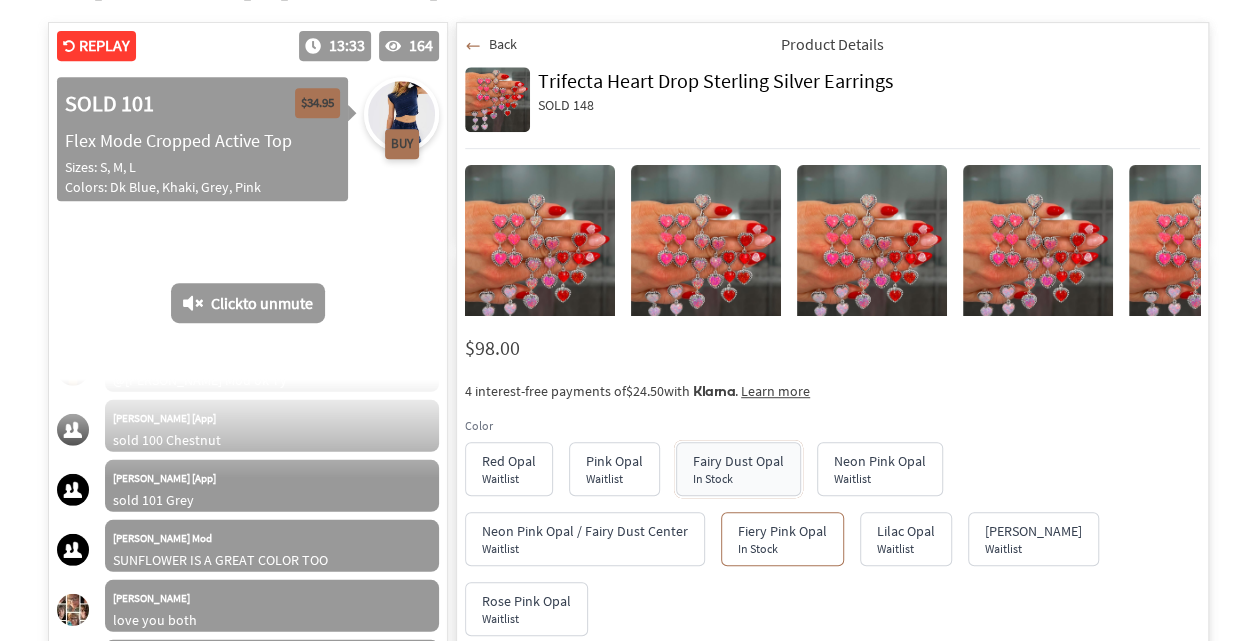 click on "In Stock" at bounding box center (713, 478) 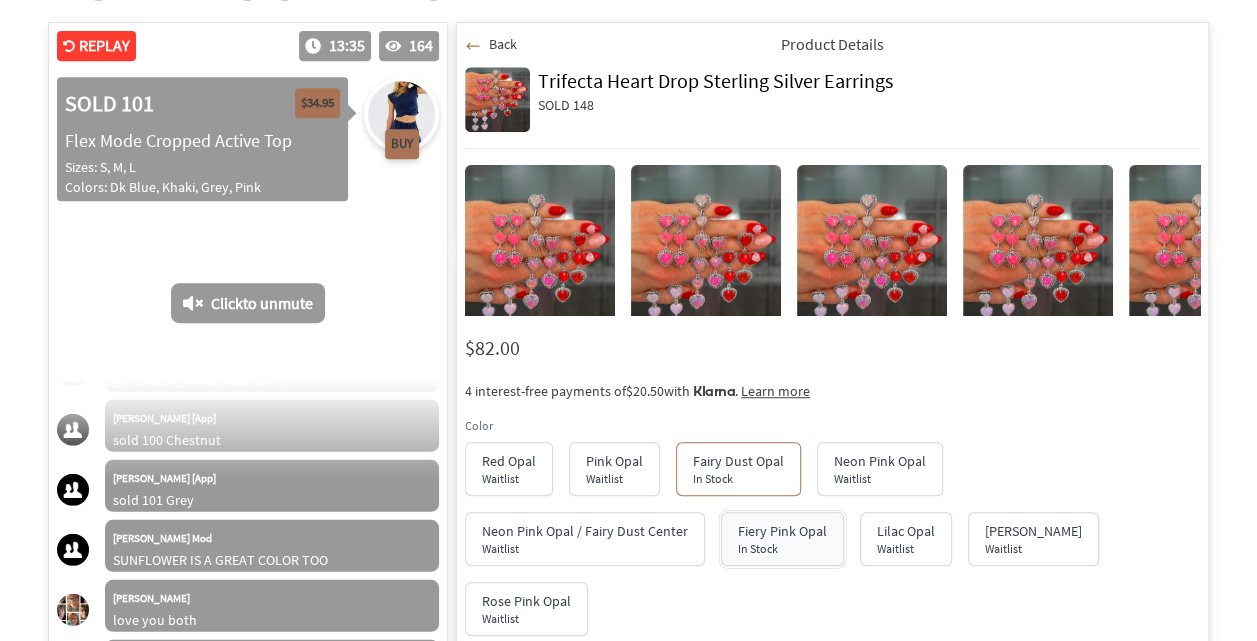 click on "Fiery Pink Opal" at bounding box center (782, 531) 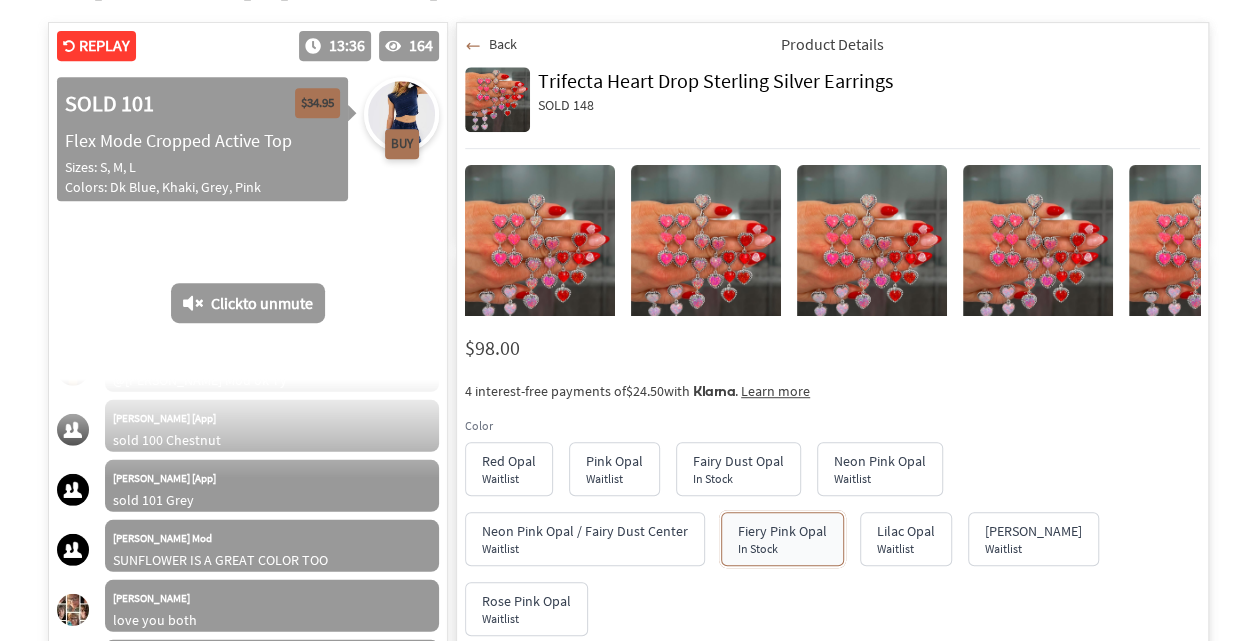 scroll, scrollTop: 10563, scrollLeft: 0, axis: vertical 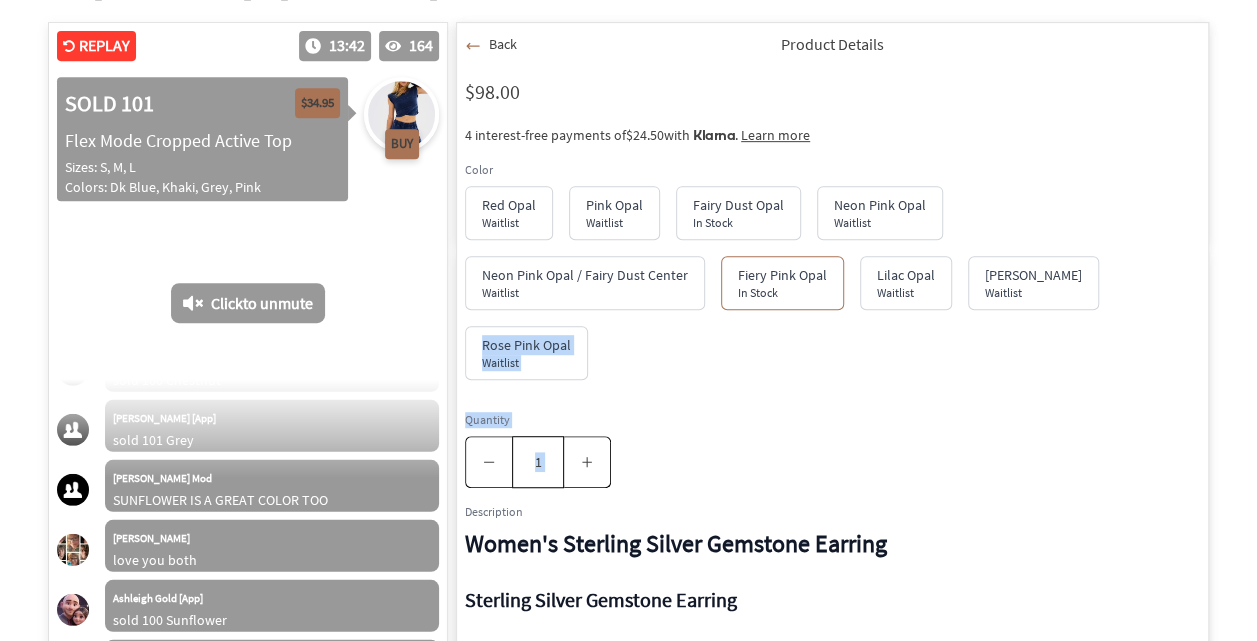drag, startPoint x: 1180, startPoint y: 333, endPoint x: 1168, endPoint y: 451, distance: 118.6086 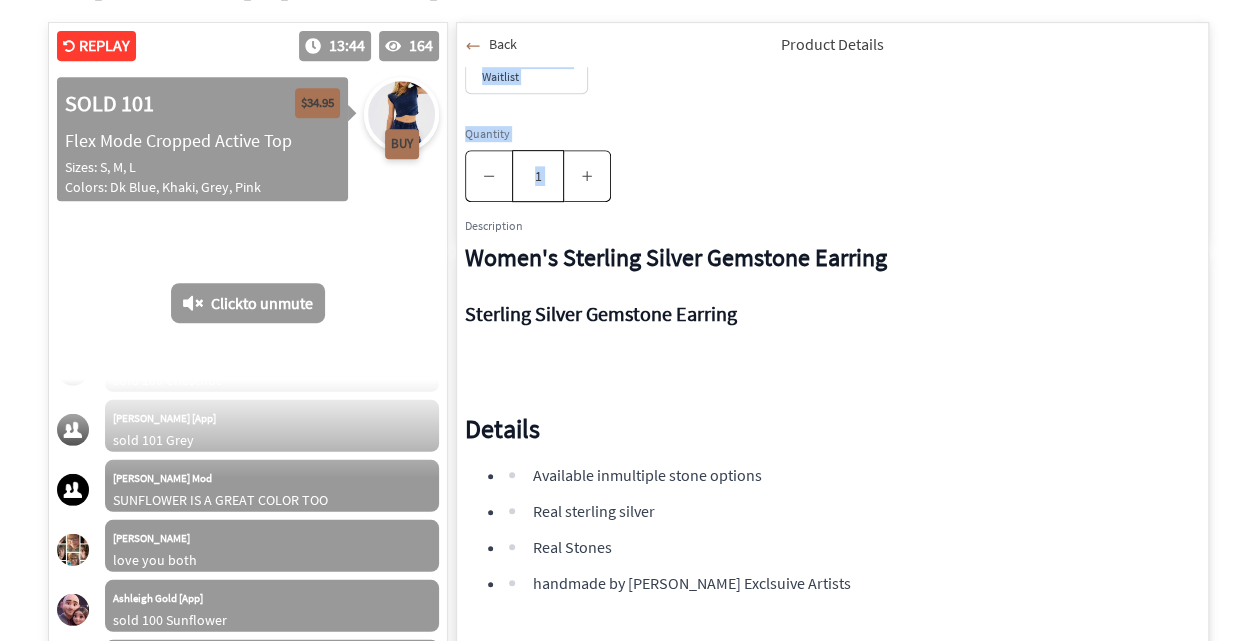 scroll, scrollTop: 587, scrollLeft: 0, axis: vertical 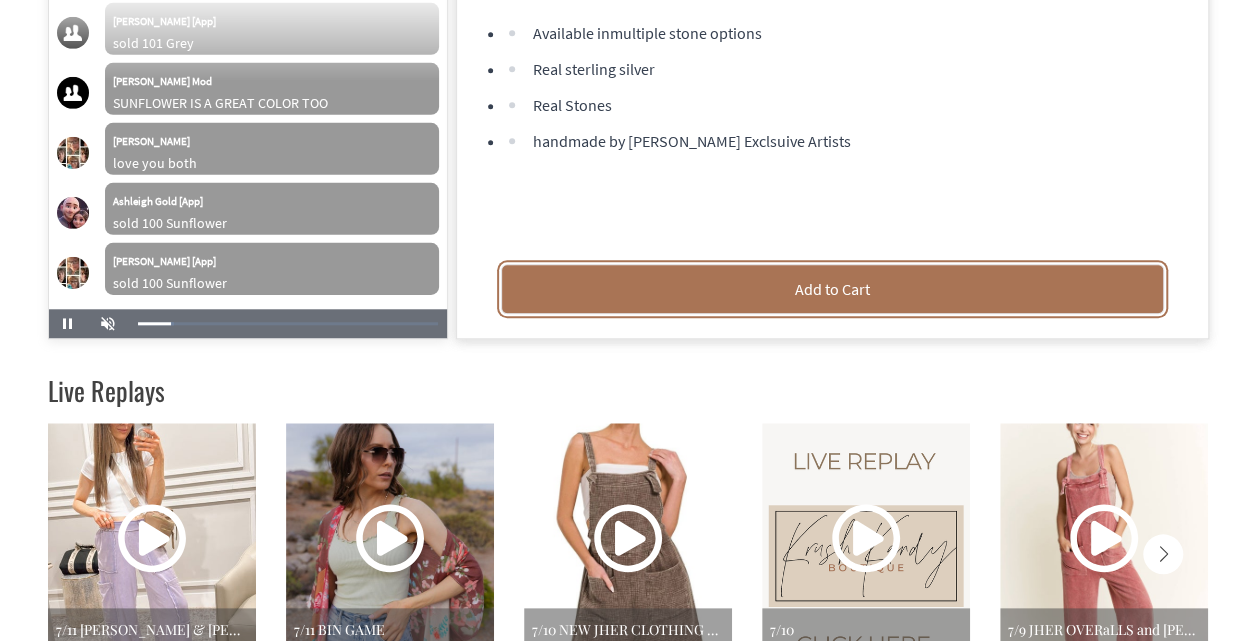 click on "Add to Cart" at bounding box center (832, 289) 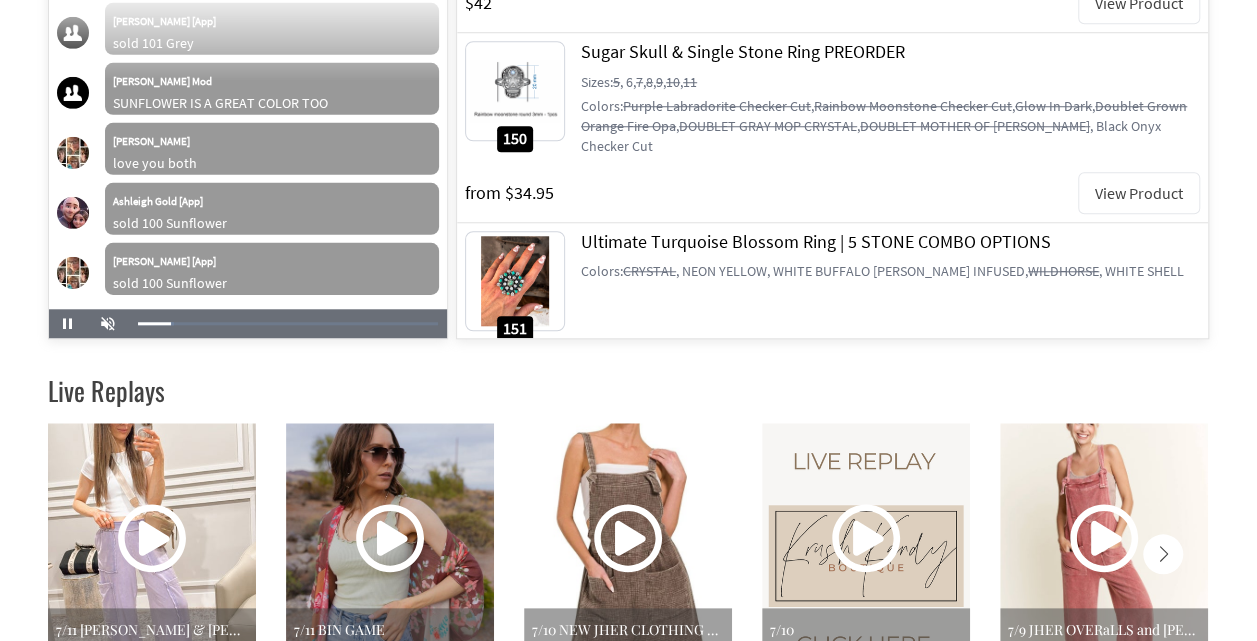 select on "118013" 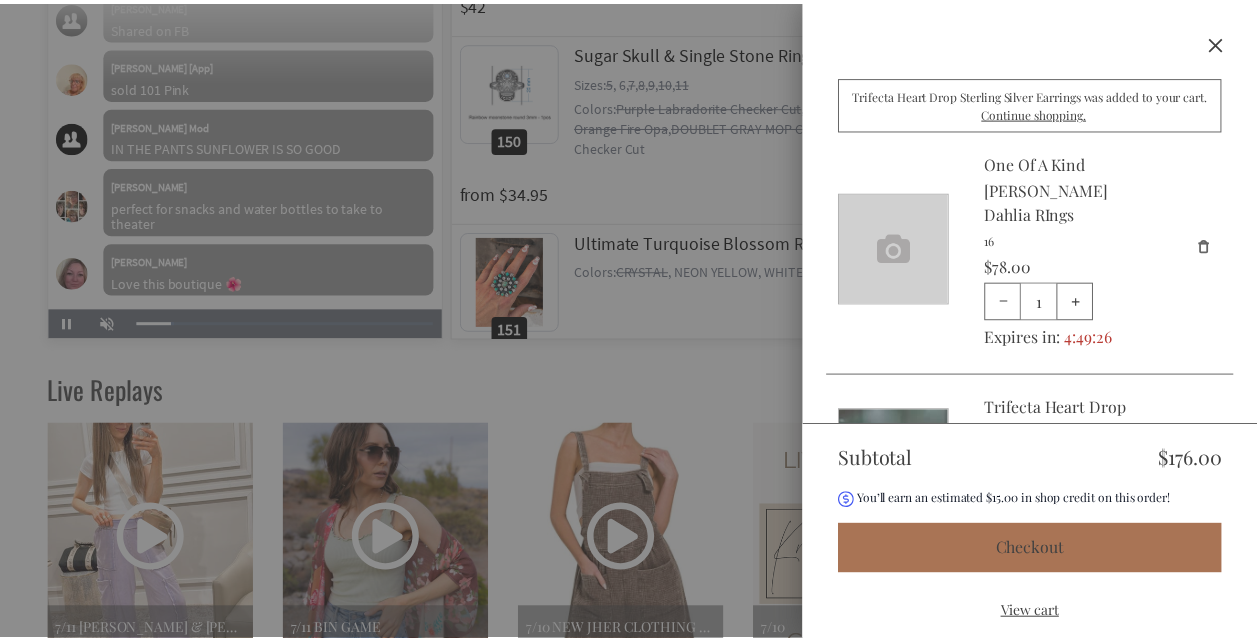 scroll, scrollTop: 11315, scrollLeft: 0, axis: vertical 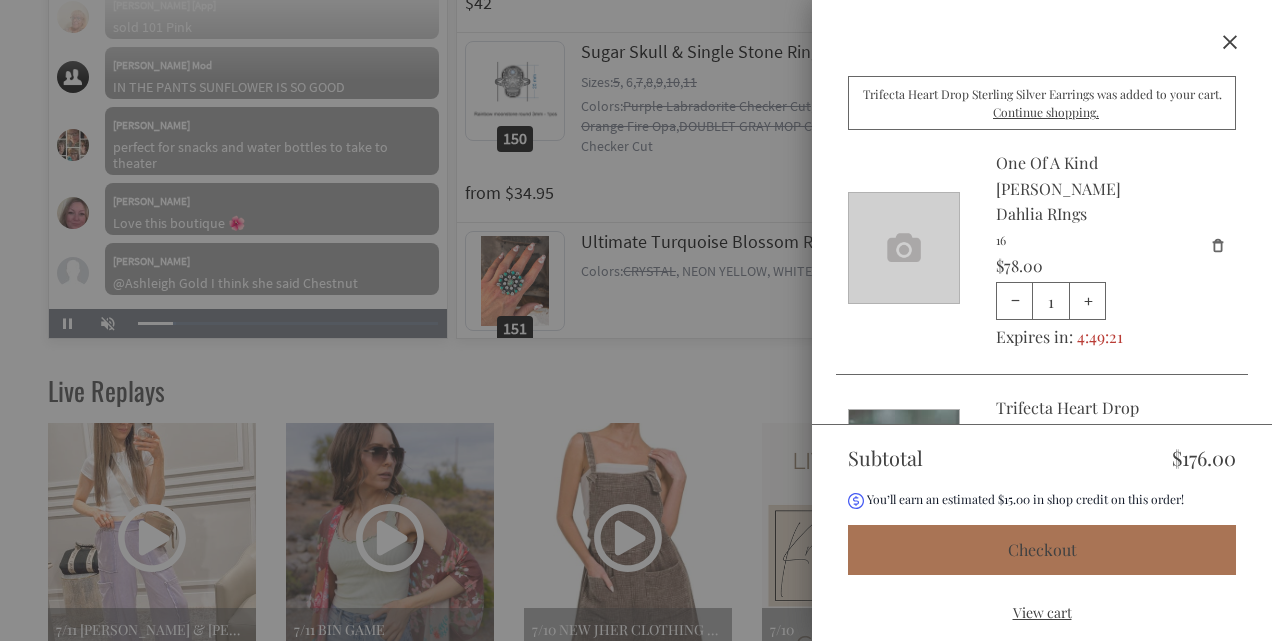 click 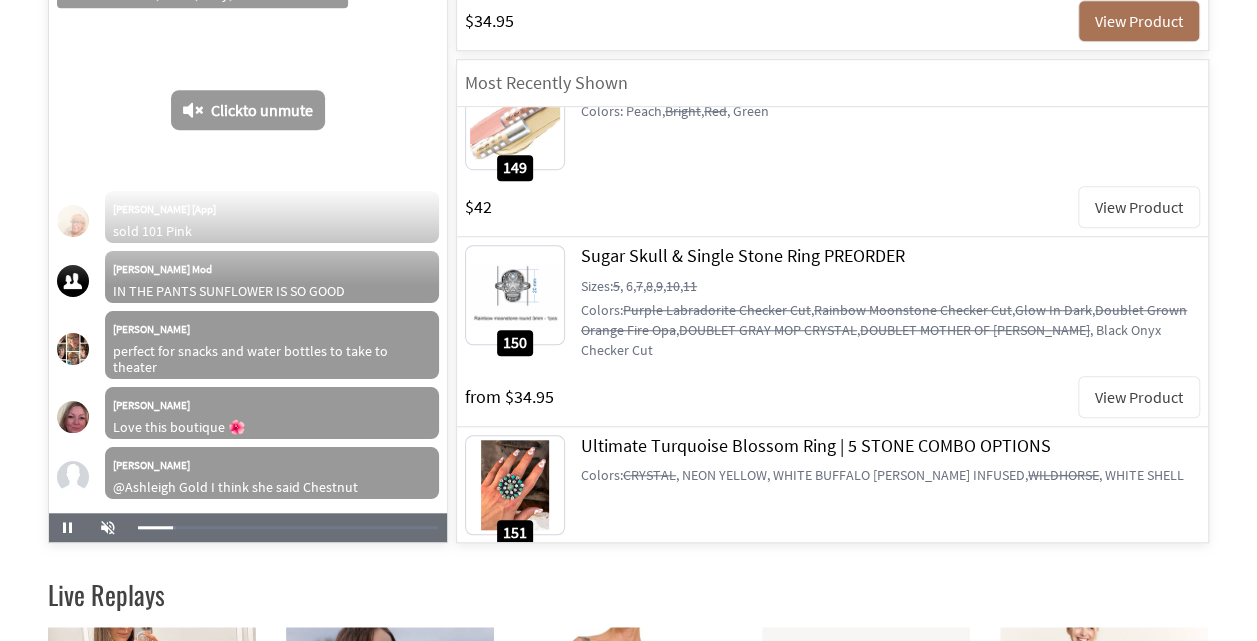 scroll, scrollTop: 598, scrollLeft: 0, axis: vertical 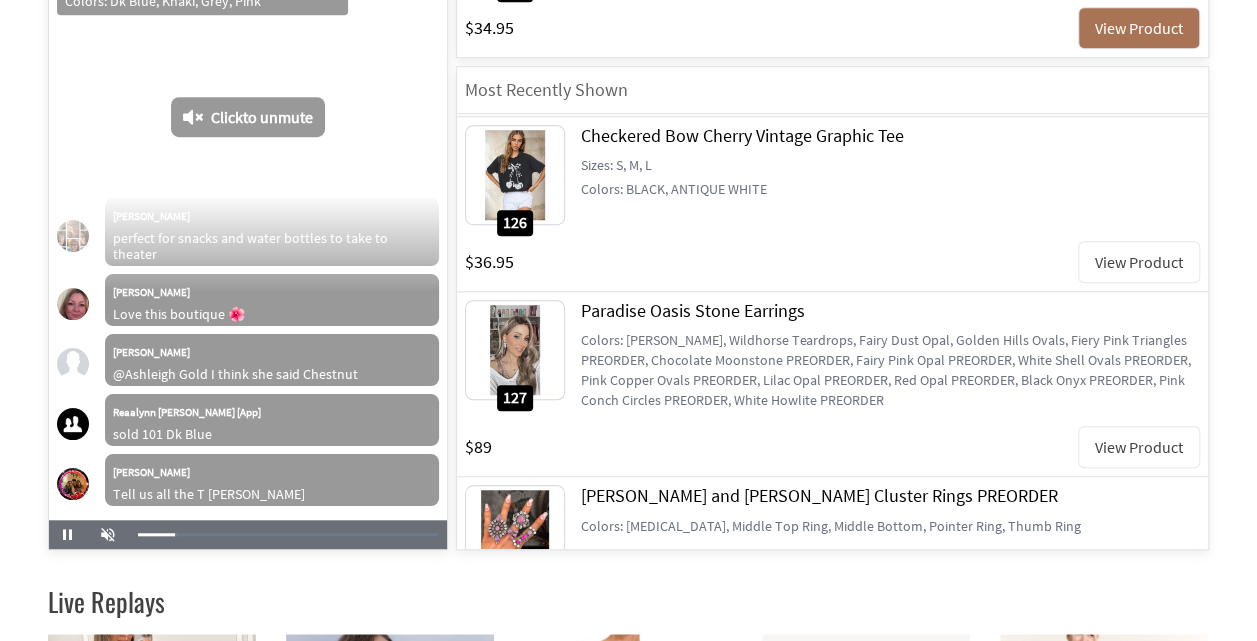 click on "View Product" at bounding box center (1139, 447) 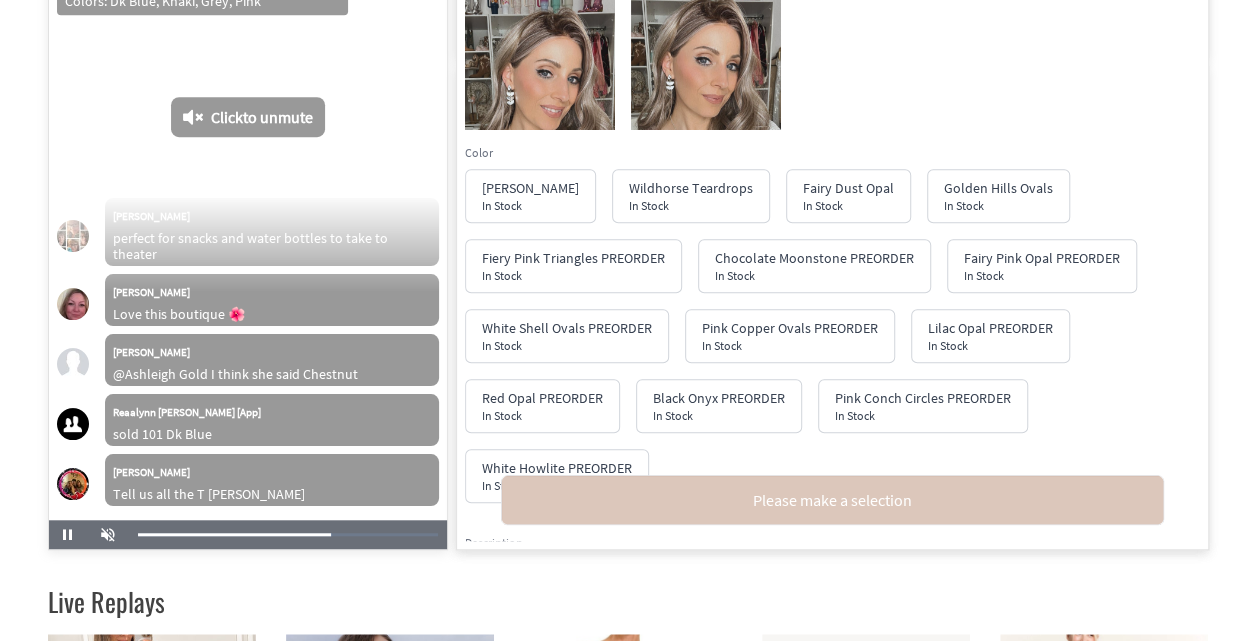 click on "Click  to unmute" at bounding box center (262, 117) 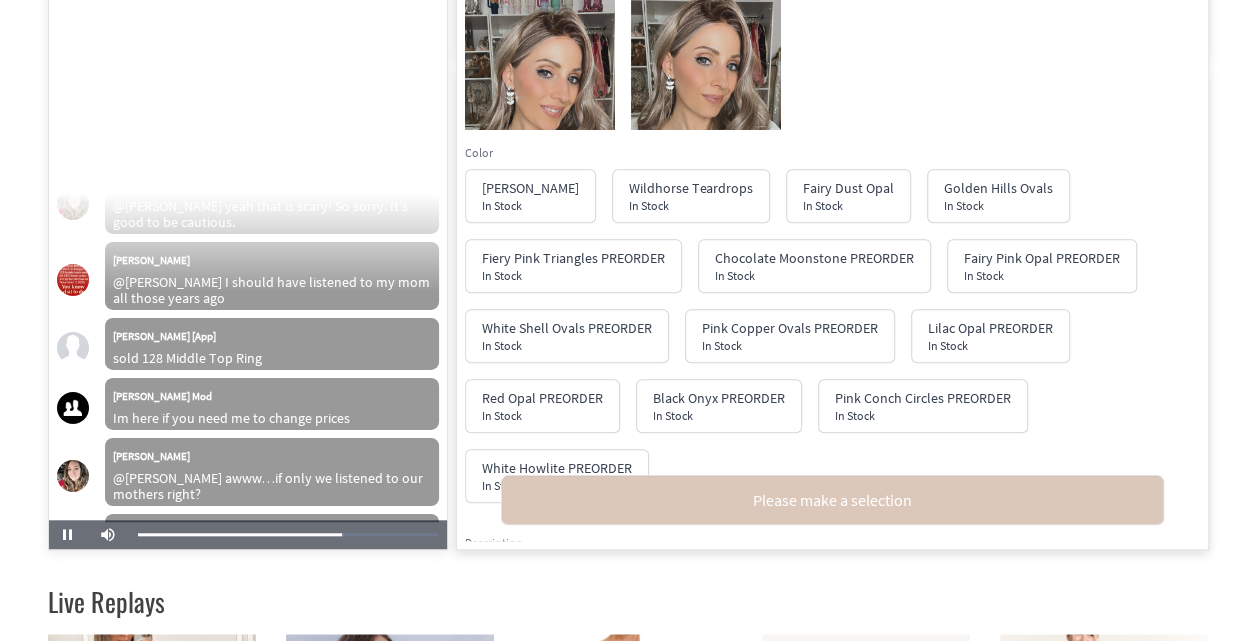scroll, scrollTop: 41115, scrollLeft: 0, axis: vertical 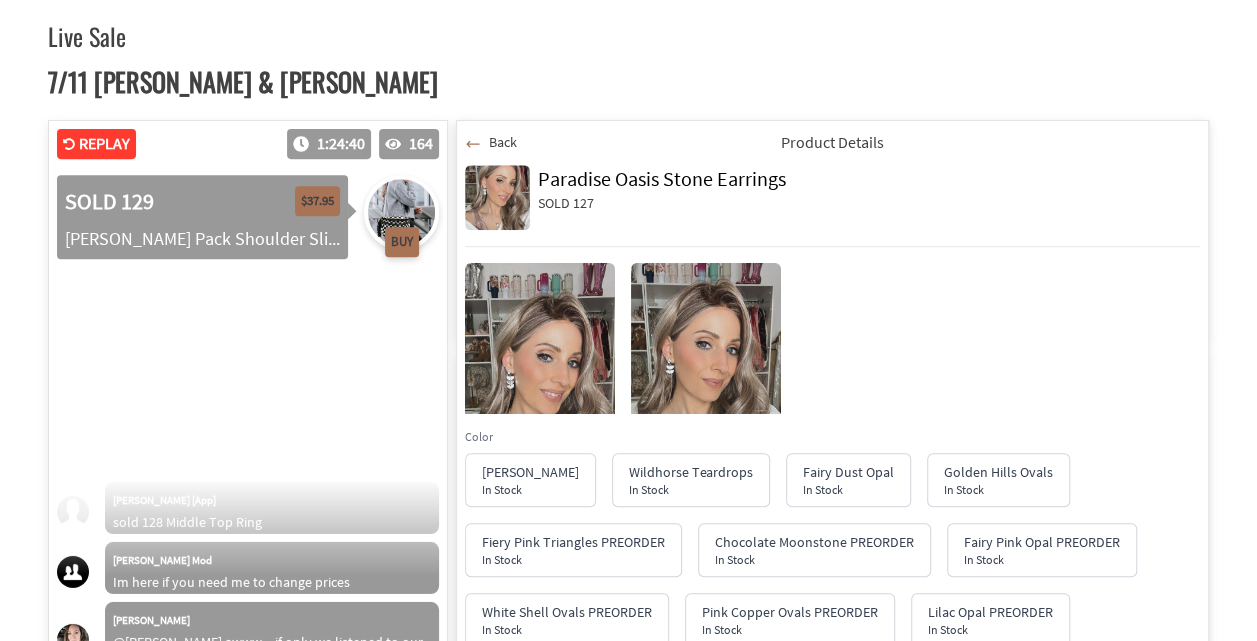 click on "Back" at bounding box center (491, 142) 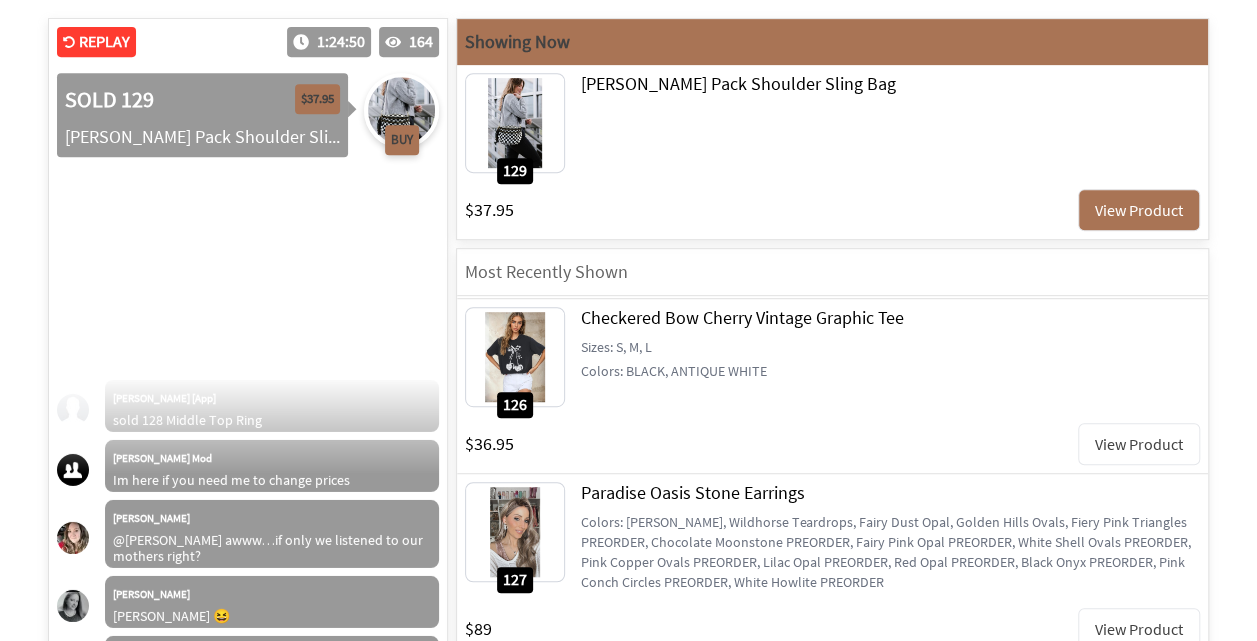 scroll, scrollTop: 431, scrollLeft: 0, axis: vertical 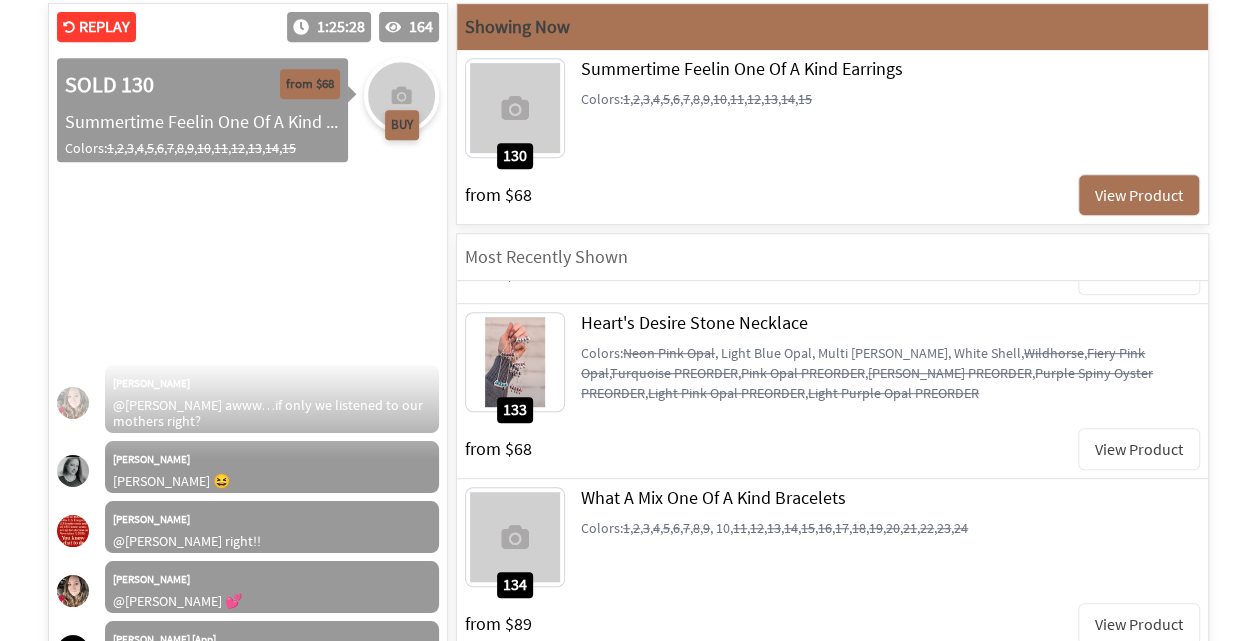 drag, startPoint x: 1254, startPoint y: 281, endPoint x: 1246, endPoint y: 300, distance: 20.615528 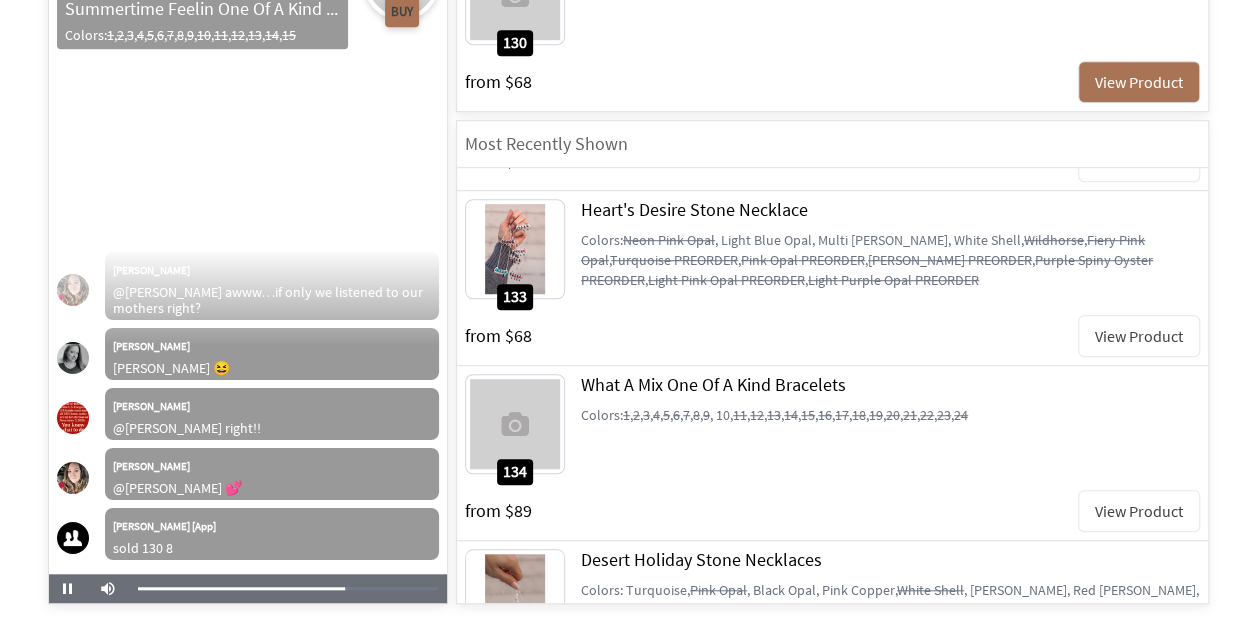 scroll, scrollTop: 554, scrollLeft: 0, axis: vertical 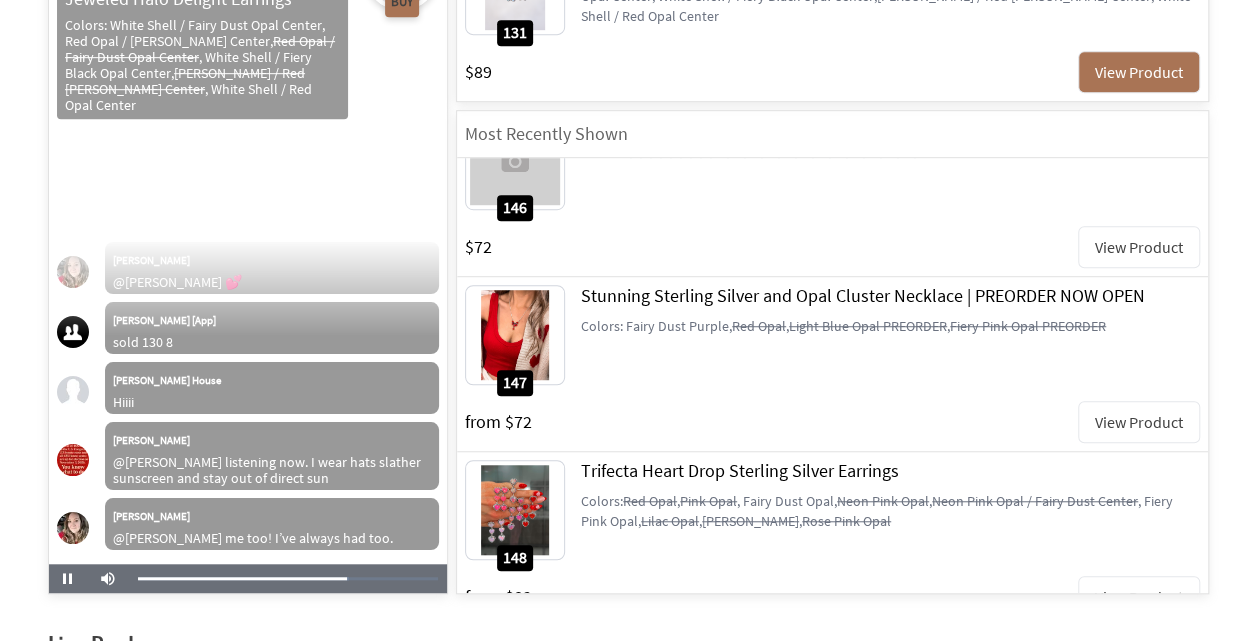 click on "View Product" at bounding box center [1139, 597] 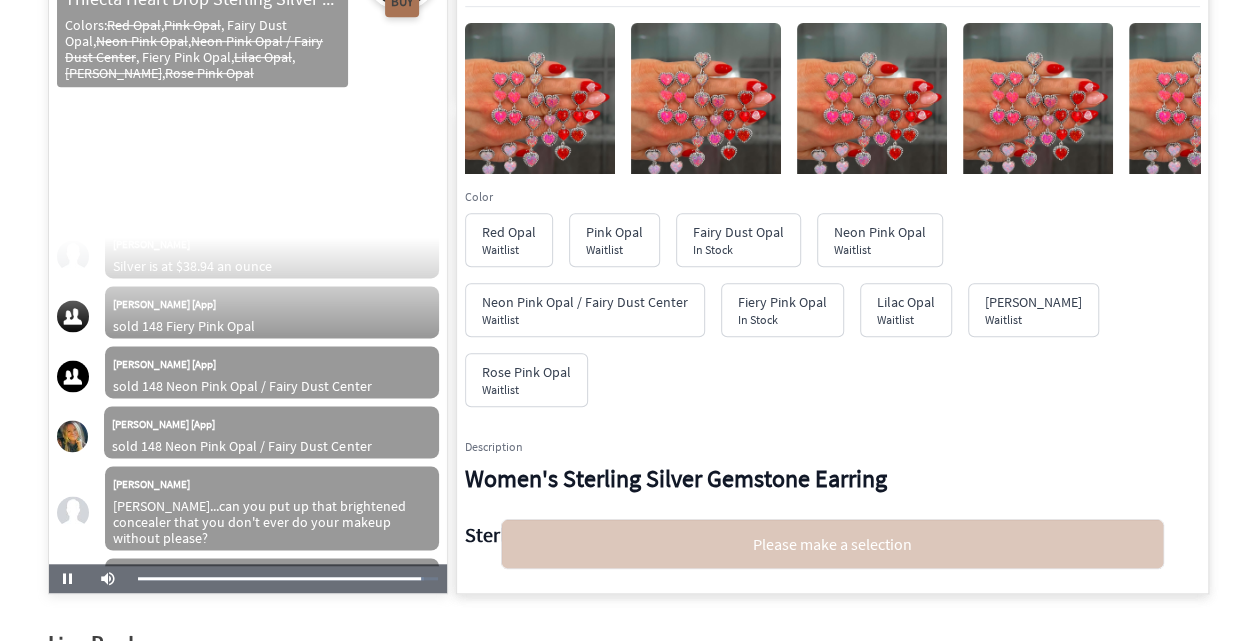scroll, scrollTop: 54397, scrollLeft: 0, axis: vertical 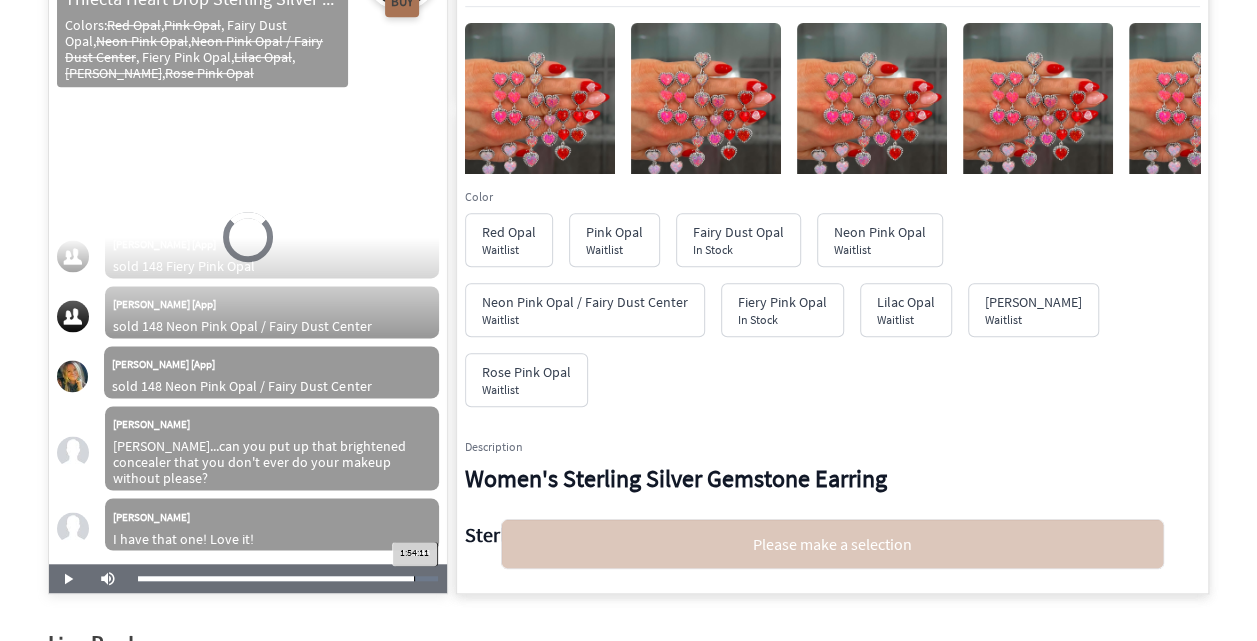 click on "1:54:11" at bounding box center [276, 578] 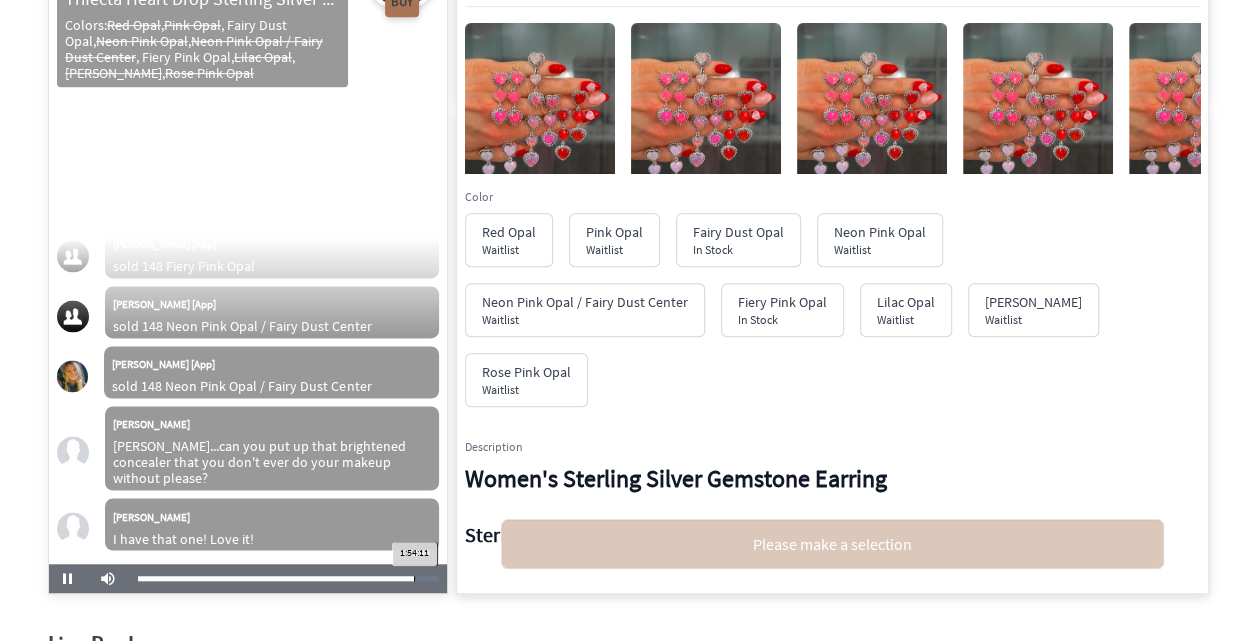 scroll, scrollTop: 53403, scrollLeft: 0, axis: vertical 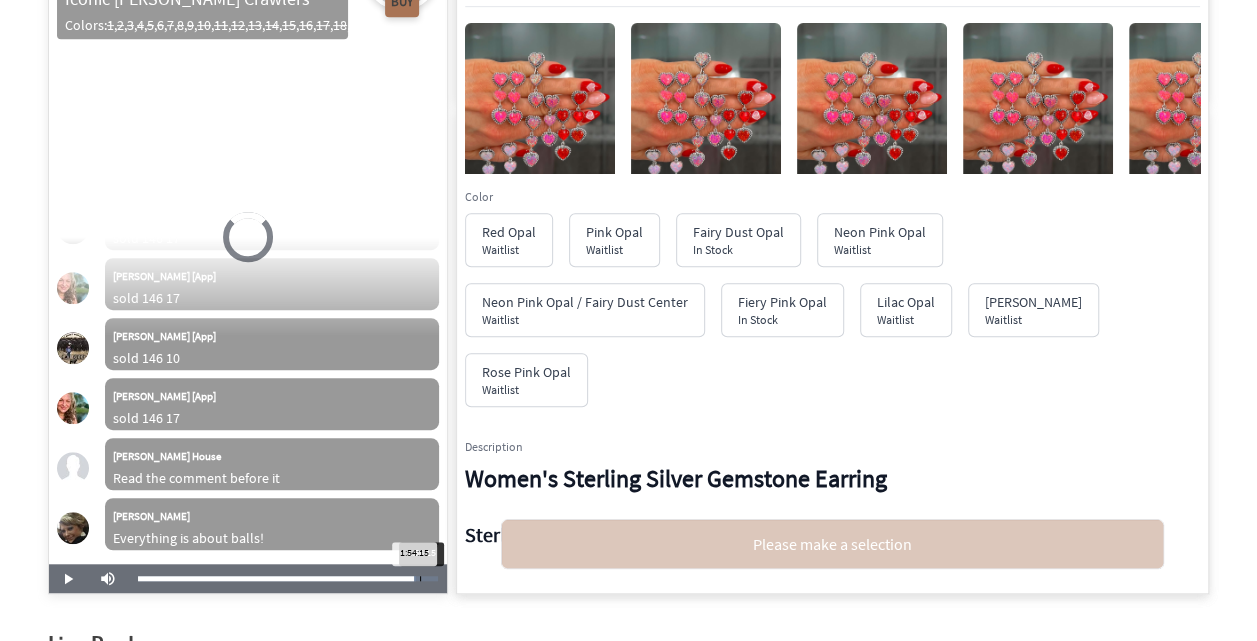 click on "1:54:15" at bounding box center (276, 578) 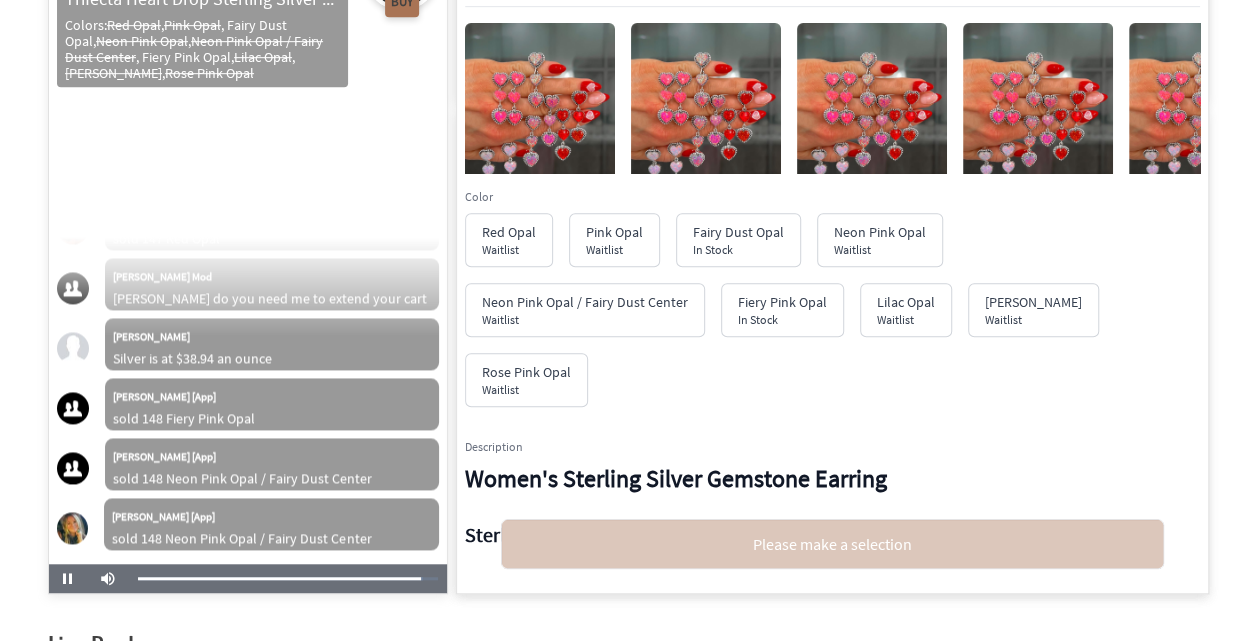 scroll, scrollTop: 54367, scrollLeft: 0, axis: vertical 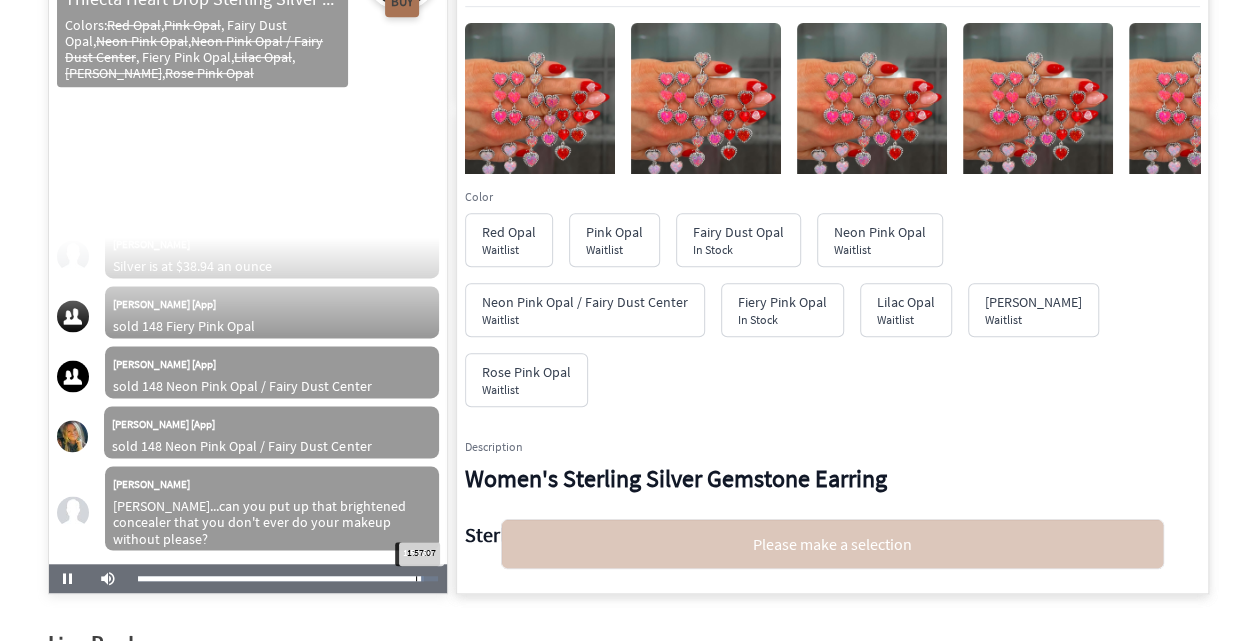 click on "1:57:07" at bounding box center [279, 578] 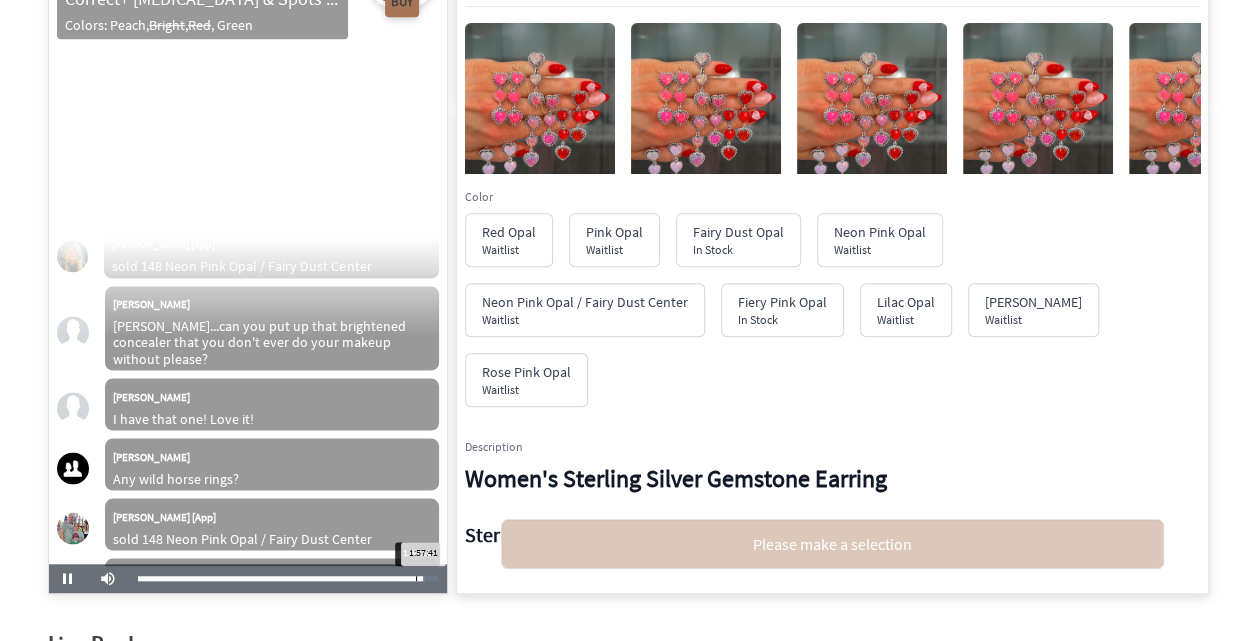 scroll, scrollTop: 54667, scrollLeft: 0, axis: vertical 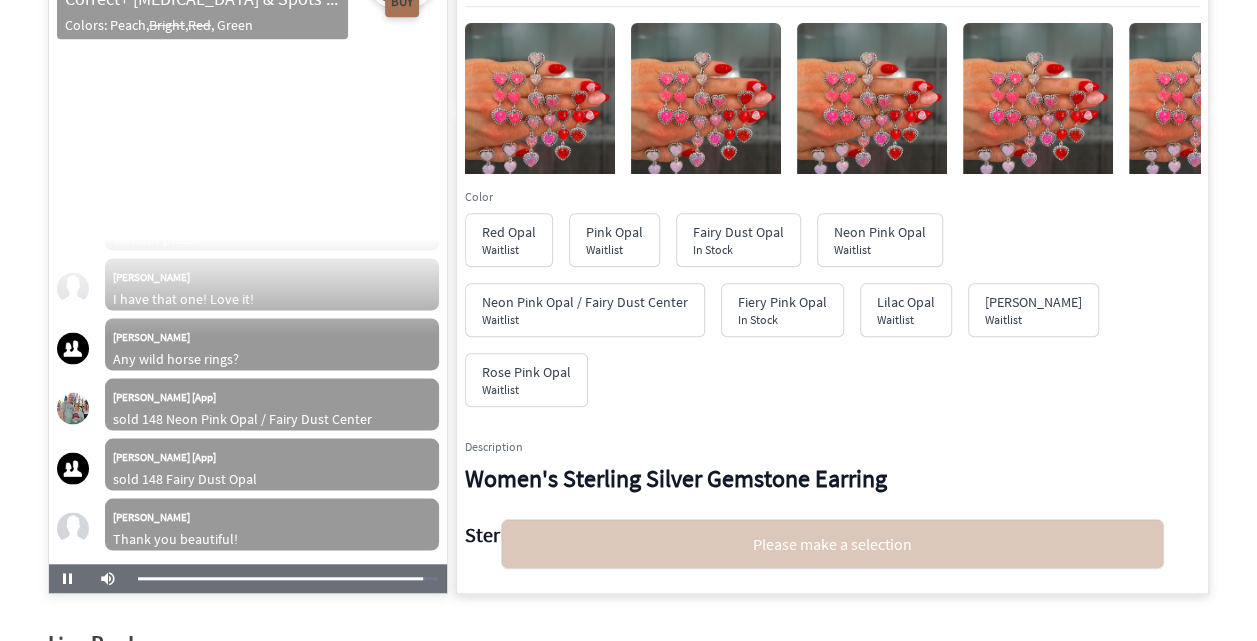 click at bounding box center (706, 123) 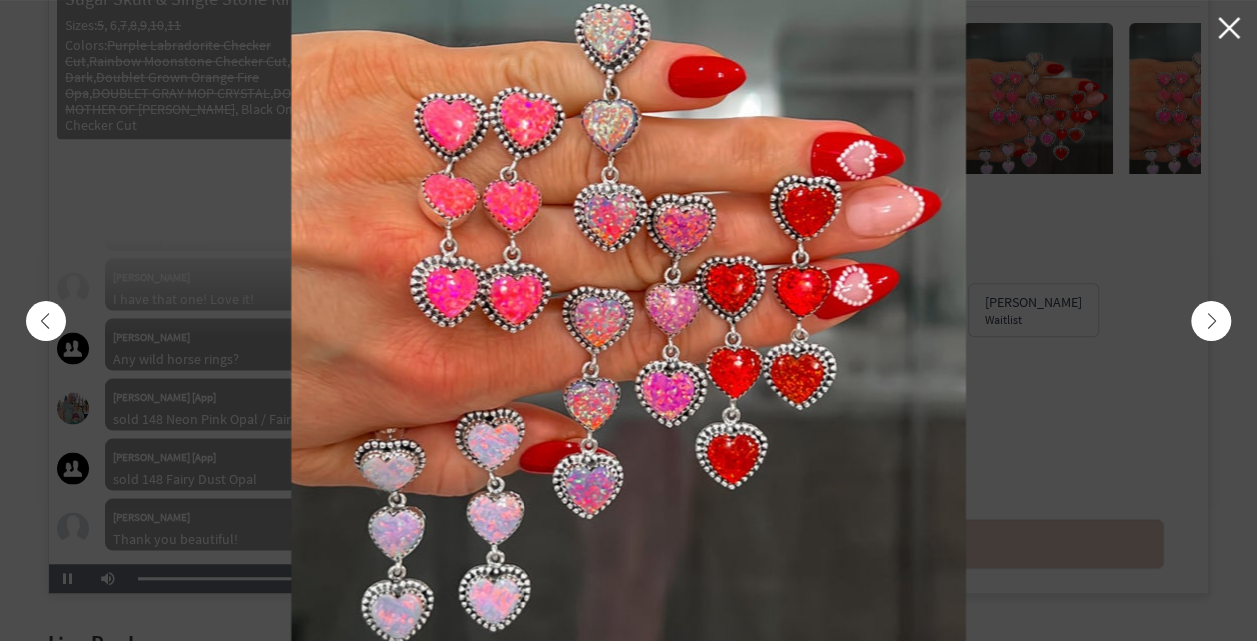 click 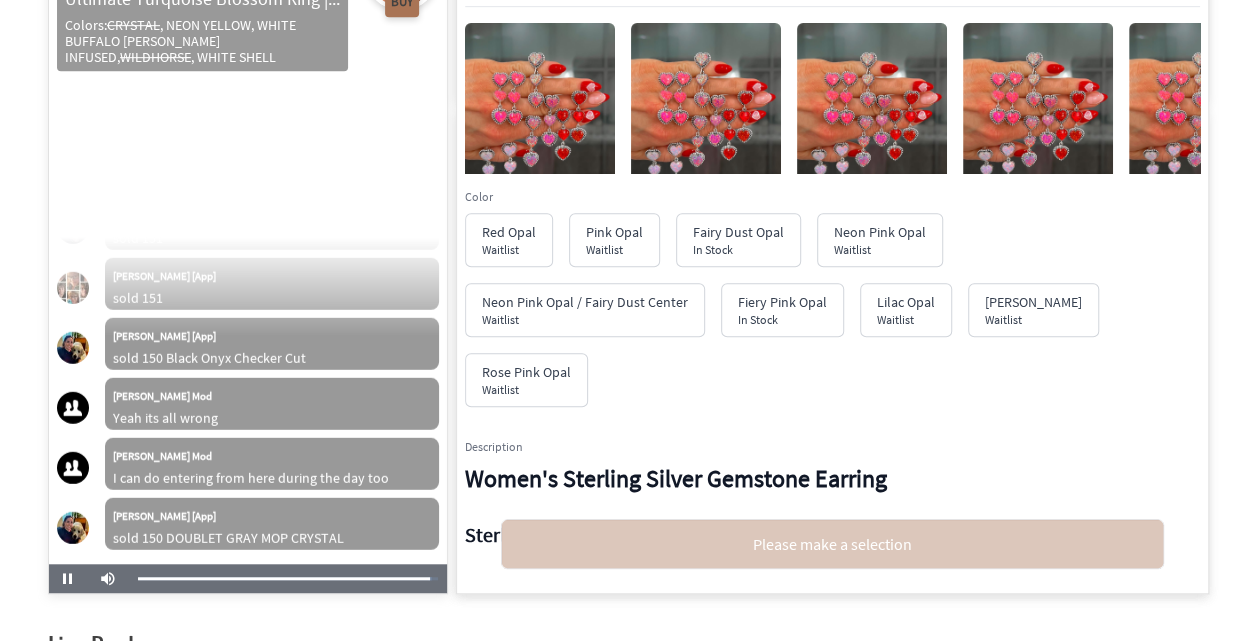 scroll, scrollTop: 55779, scrollLeft: 0, axis: vertical 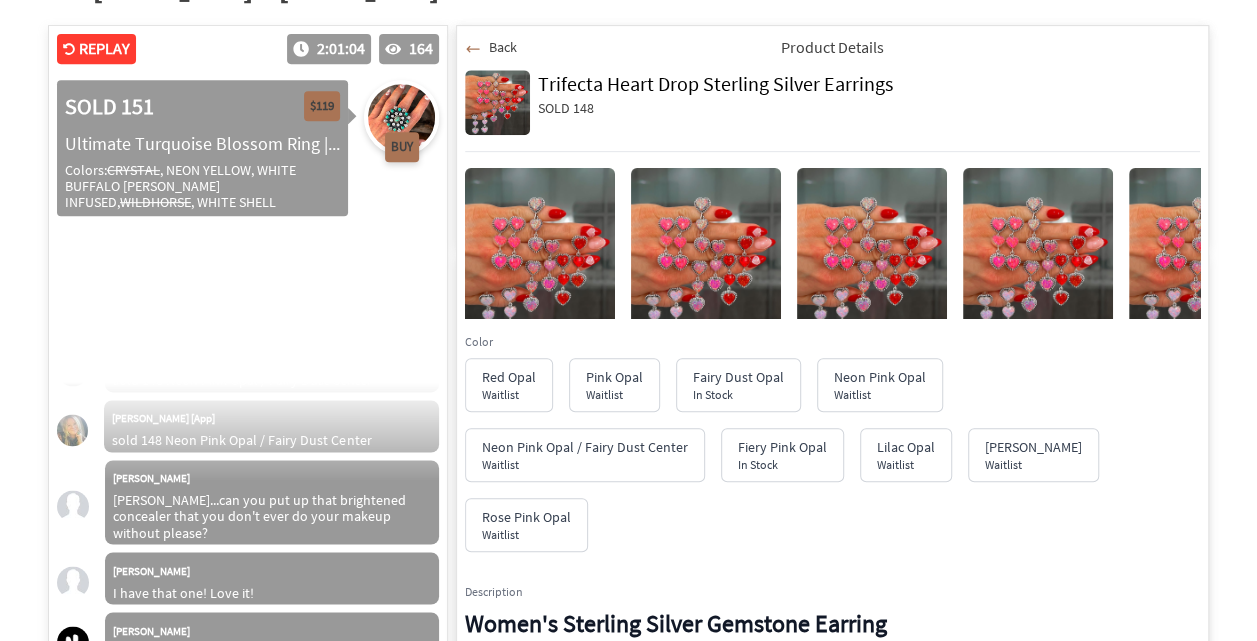 click on "Back" at bounding box center [503, 47] 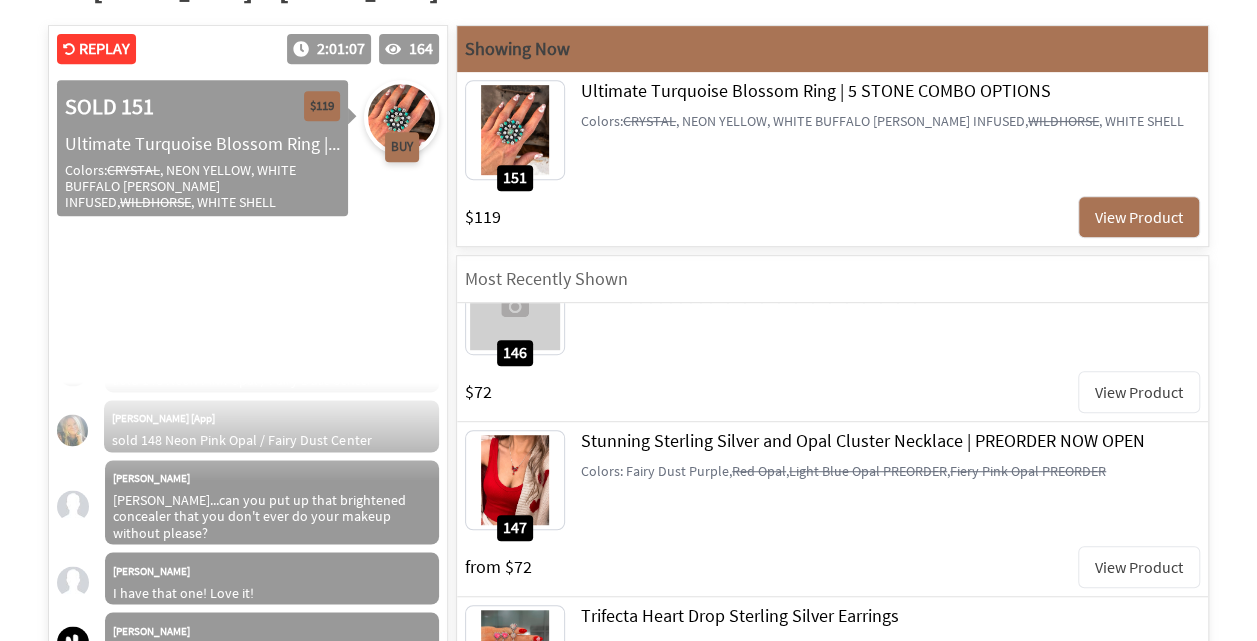 click on "View Product" at bounding box center [1139, 567] 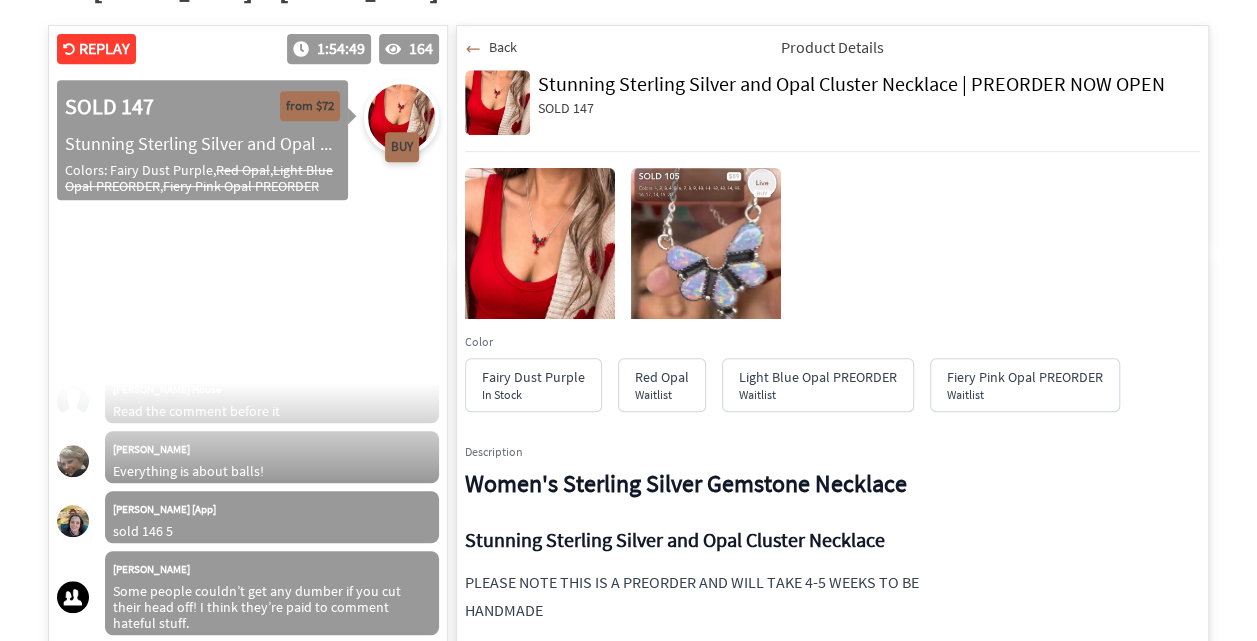 scroll, scrollTop: 53615, scrollLeft: 0, axis: vertical 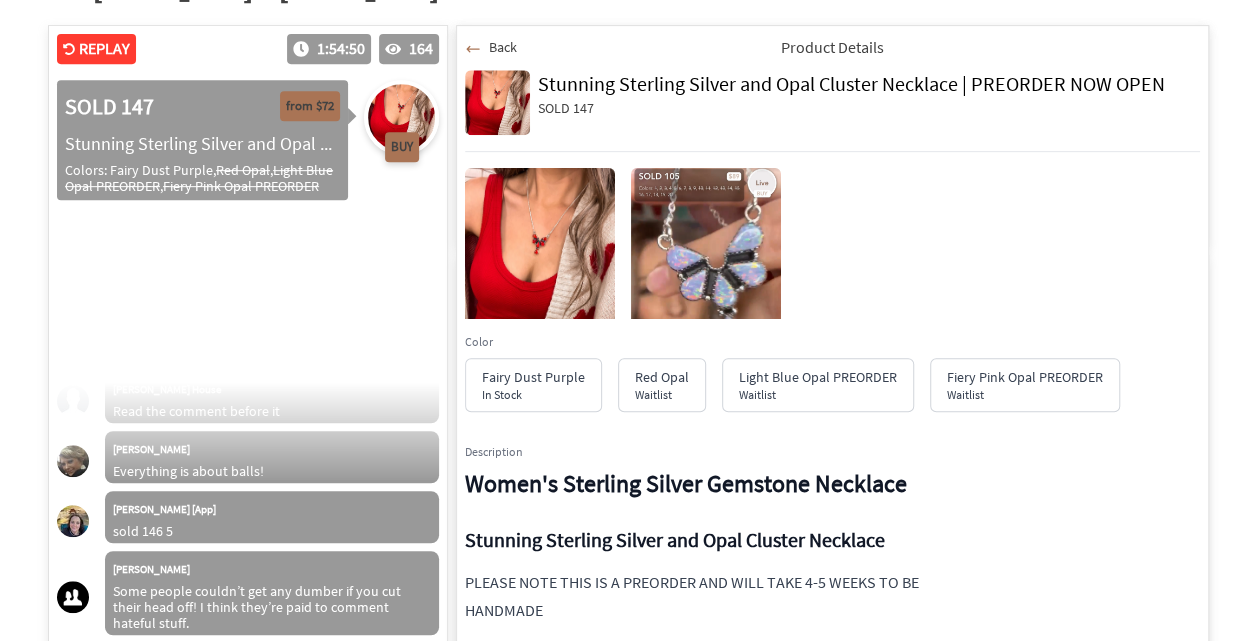 click 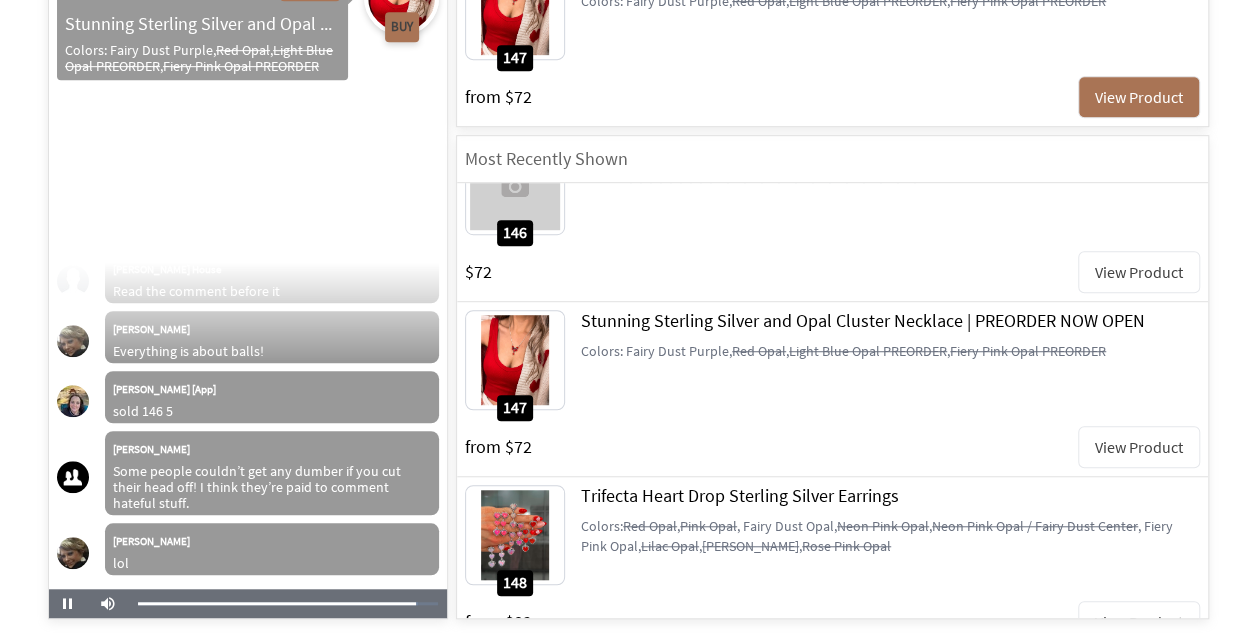 scroll, scrollTop: 532, scrollLeft: 0, axis: vertical 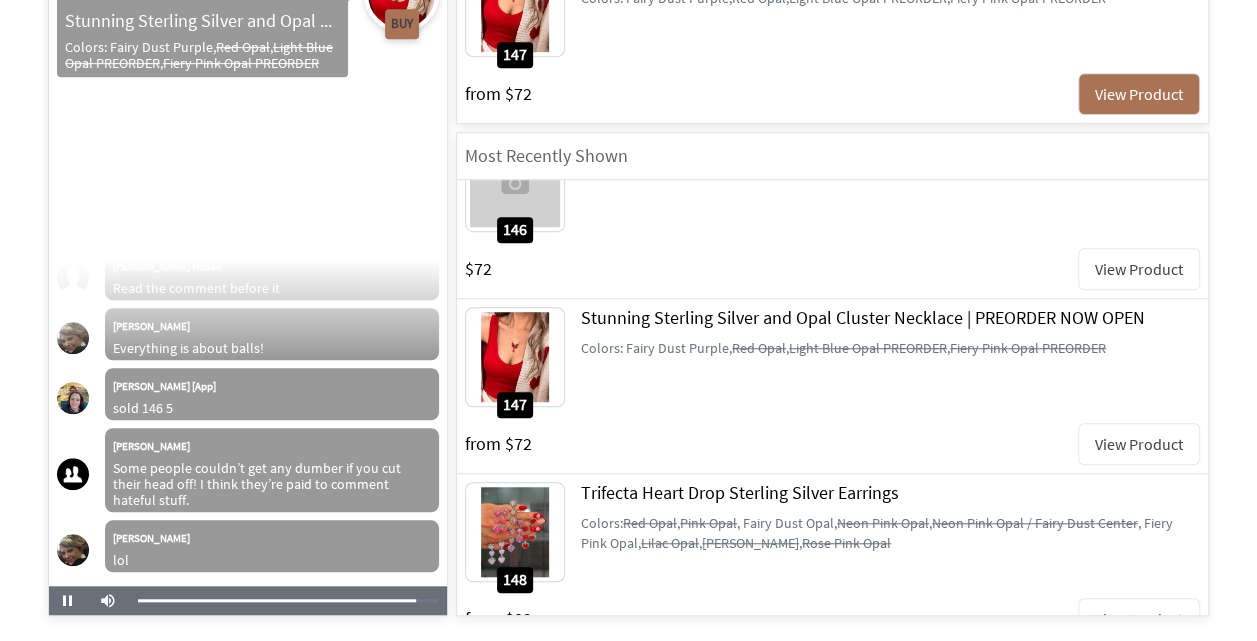 click on "View Product" at bounding box center (1139, 619) 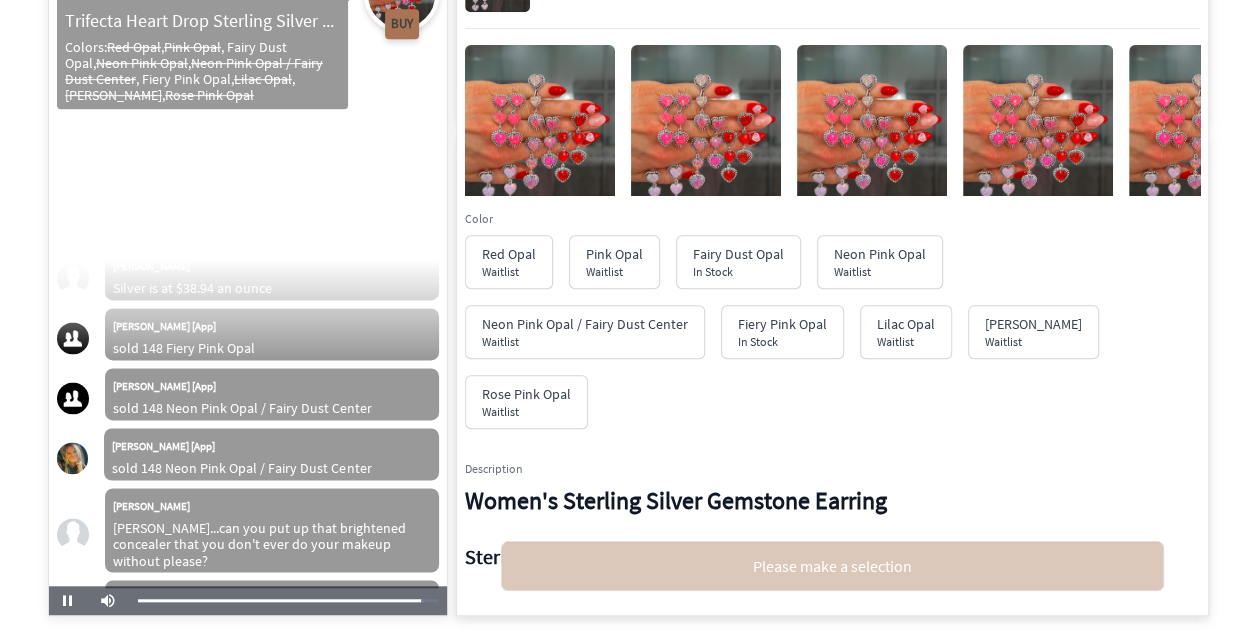 scroll, scrollTop: 54427, scrollLeft: 0, axis: vertical 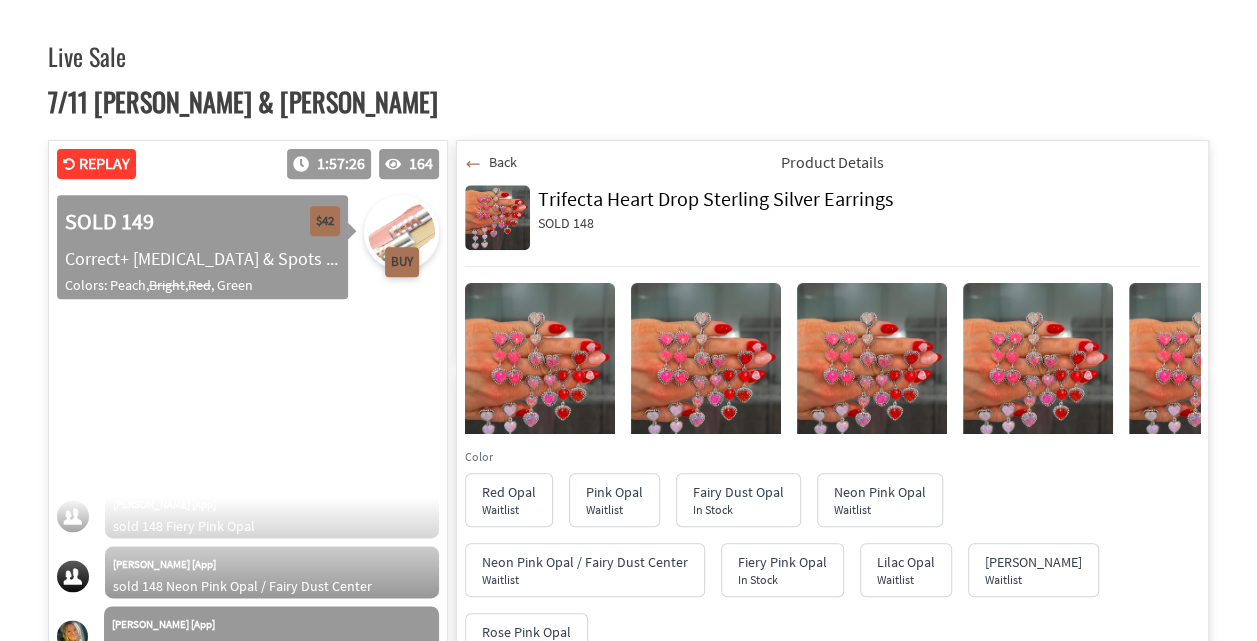 click on "Back" at bounding box center (491, 162) 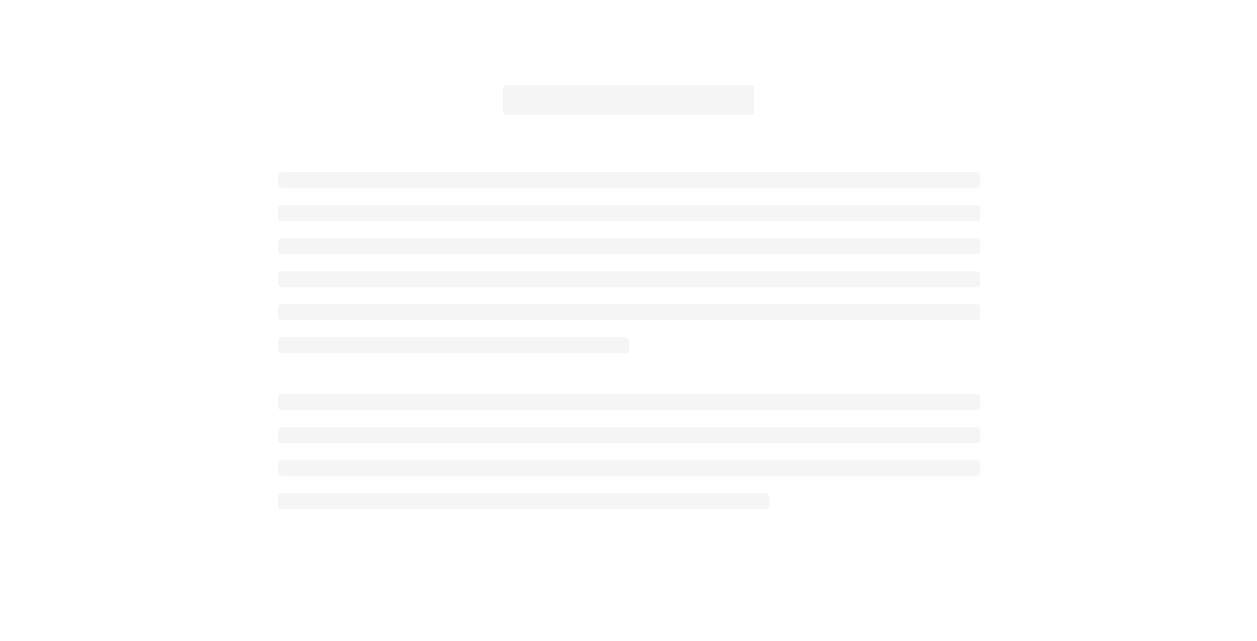 scroll, scrollTop: 1642, scrollLeft: 0, axis: vertical 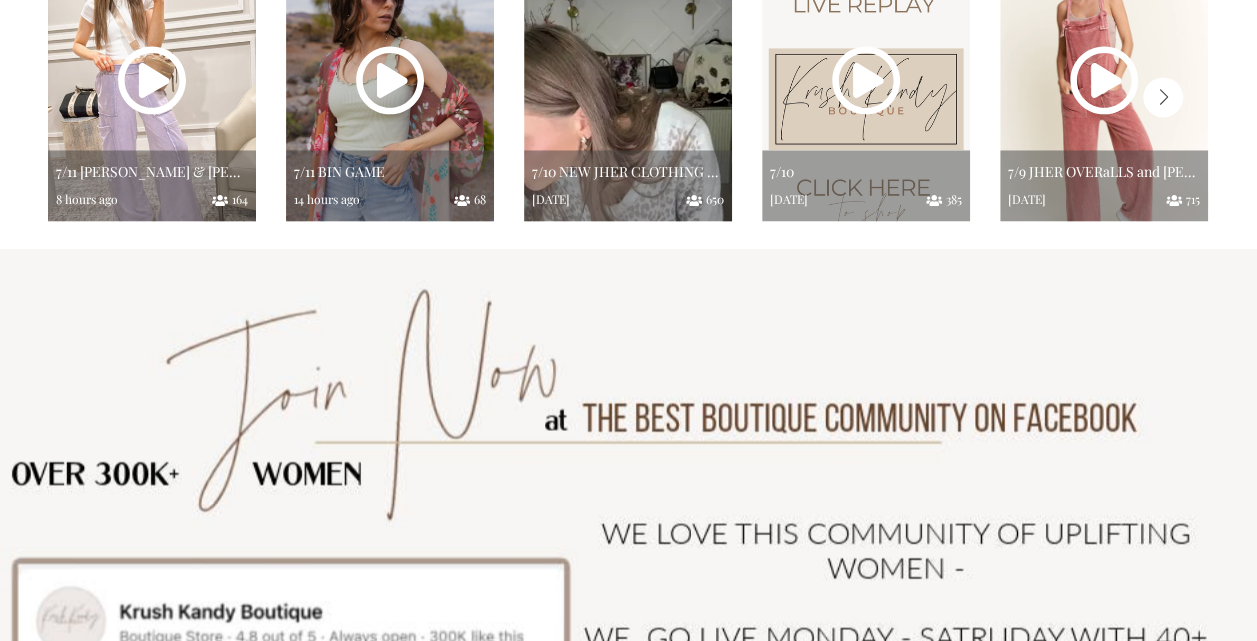 click at bounding box center (628, 93) 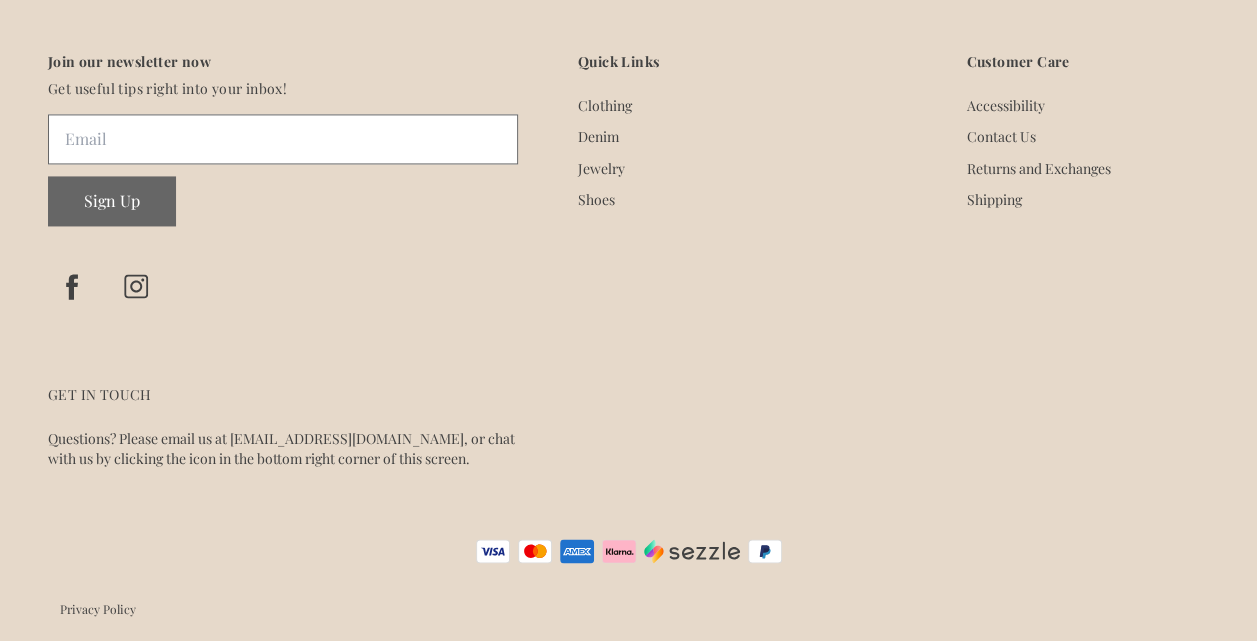 scroll, scrollTop: 0, scrollLeft: 0, axis: both 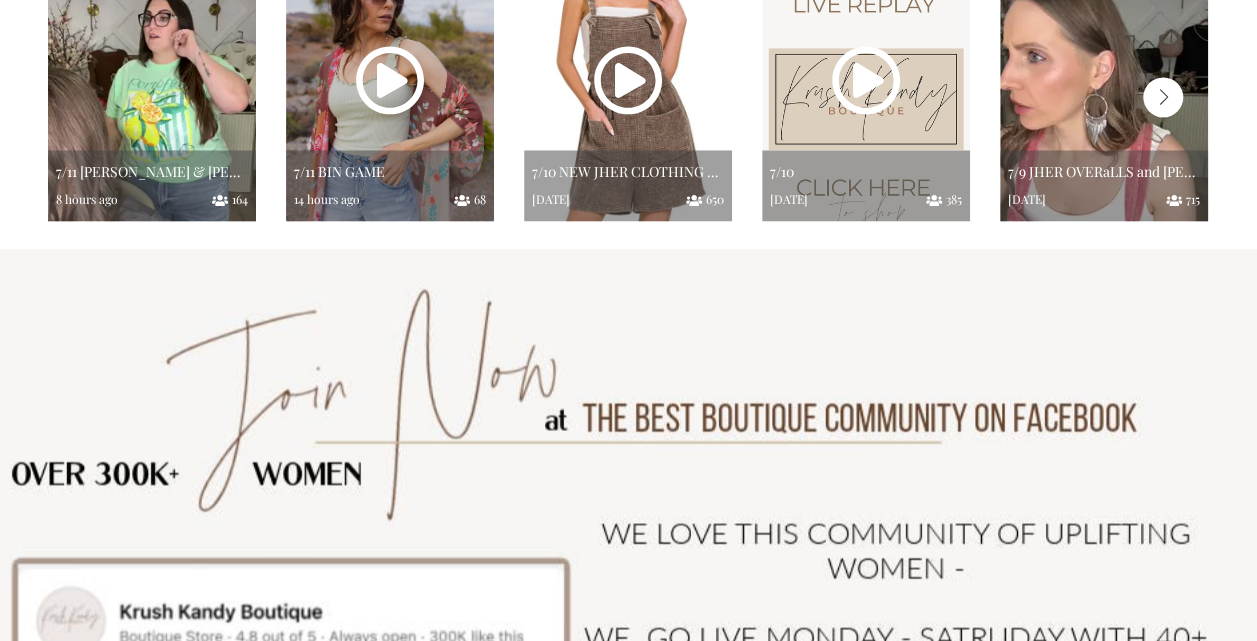 click at bounding box center [1104, 93] 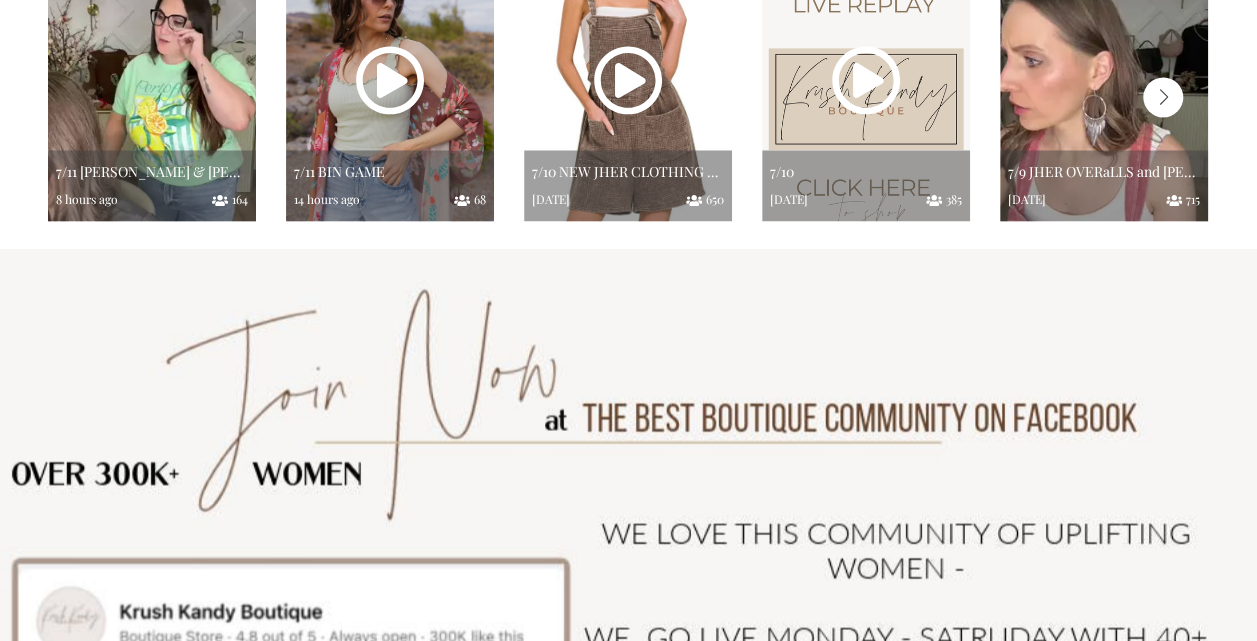 scroll, scrollTop: 0, scrollLeft: 0, axis: both 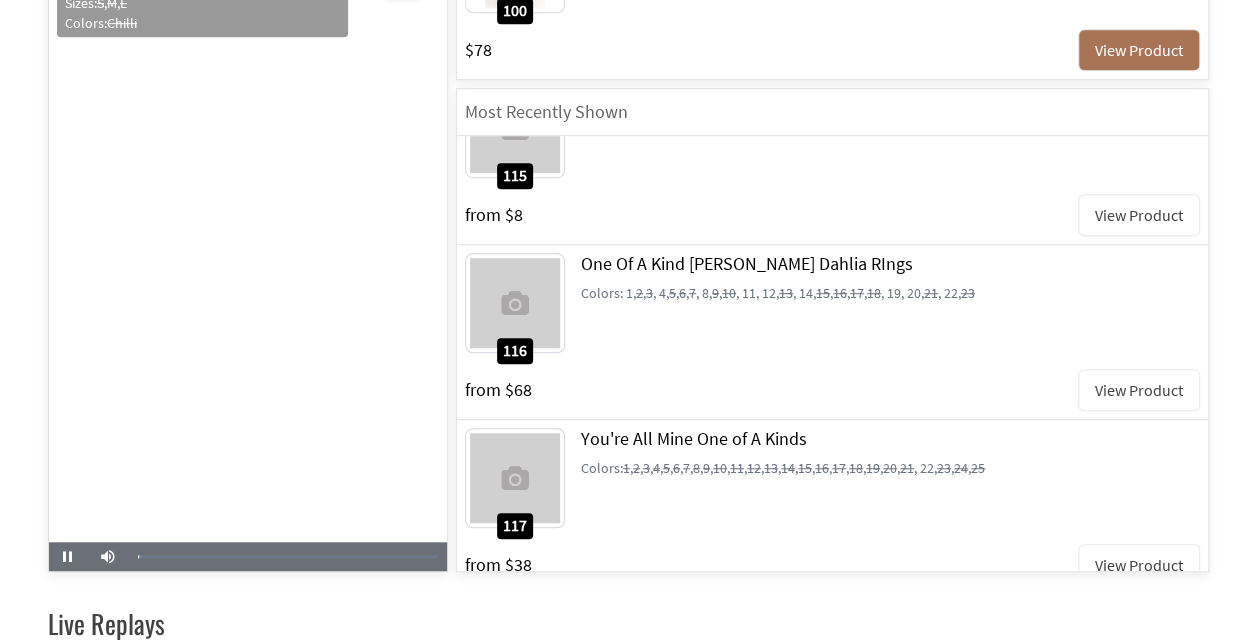 click on "View Product" at bounding box center (1139, 390) 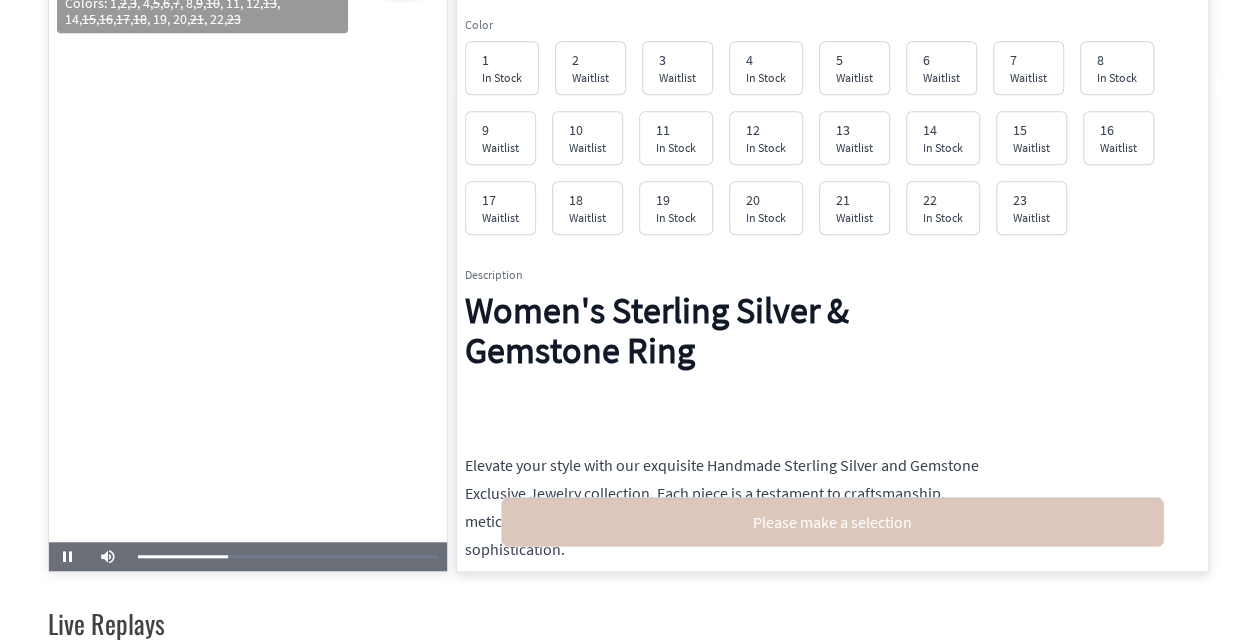 scroll, scrollTop: 19815, scrollLeft: 0, axis: vertical 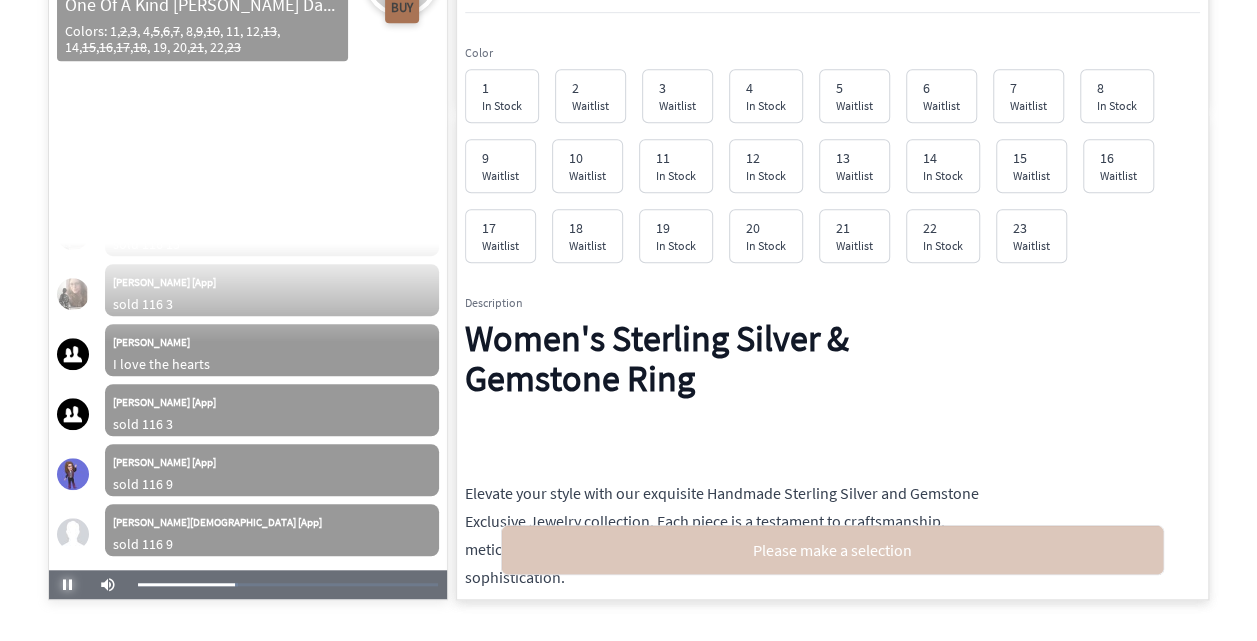 click at bounding box center [68, 585] 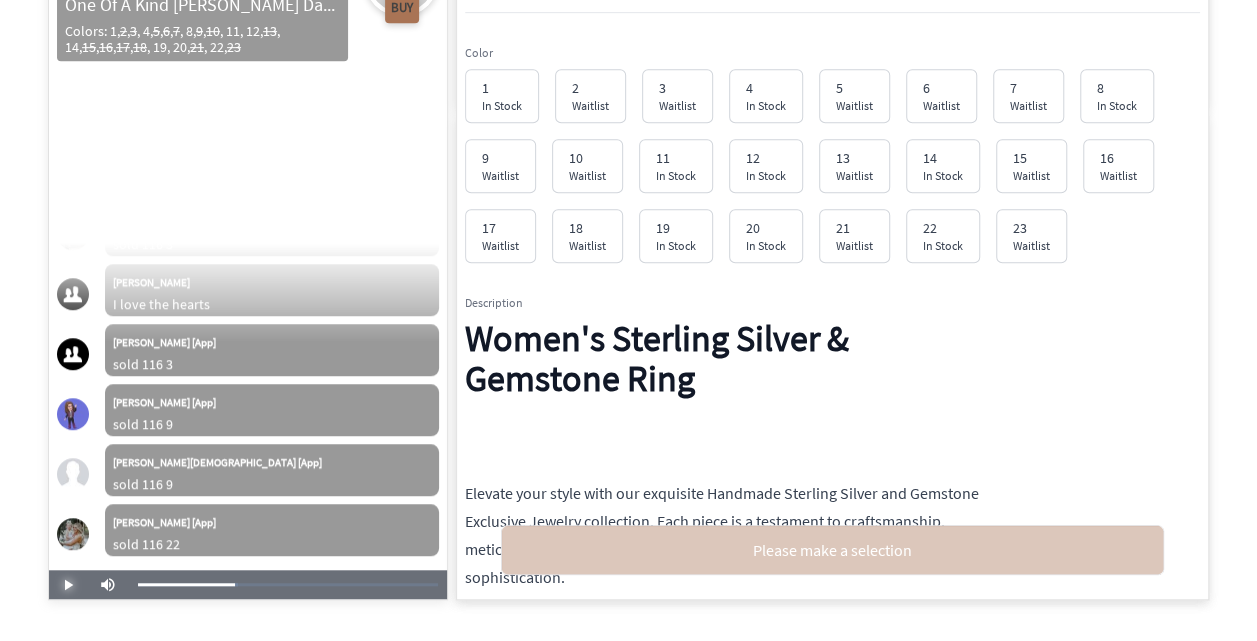 click at bounding box center (68, 585) 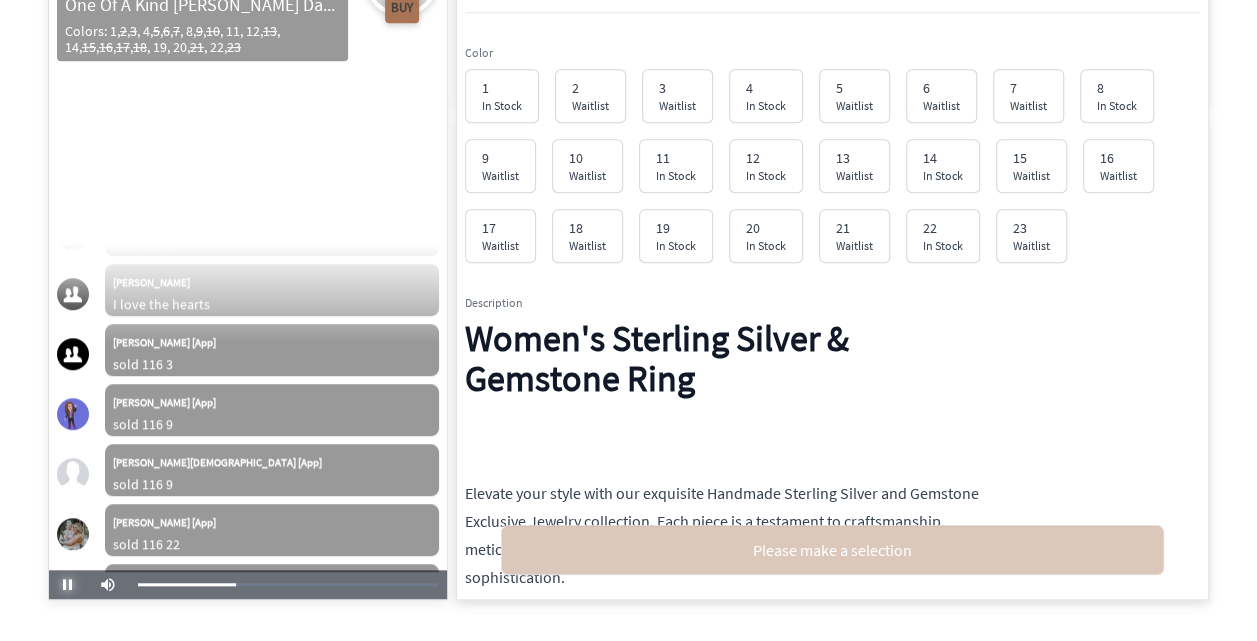 scroll, scrollTop: 23435, scrollLeft: 0, axis: vertical 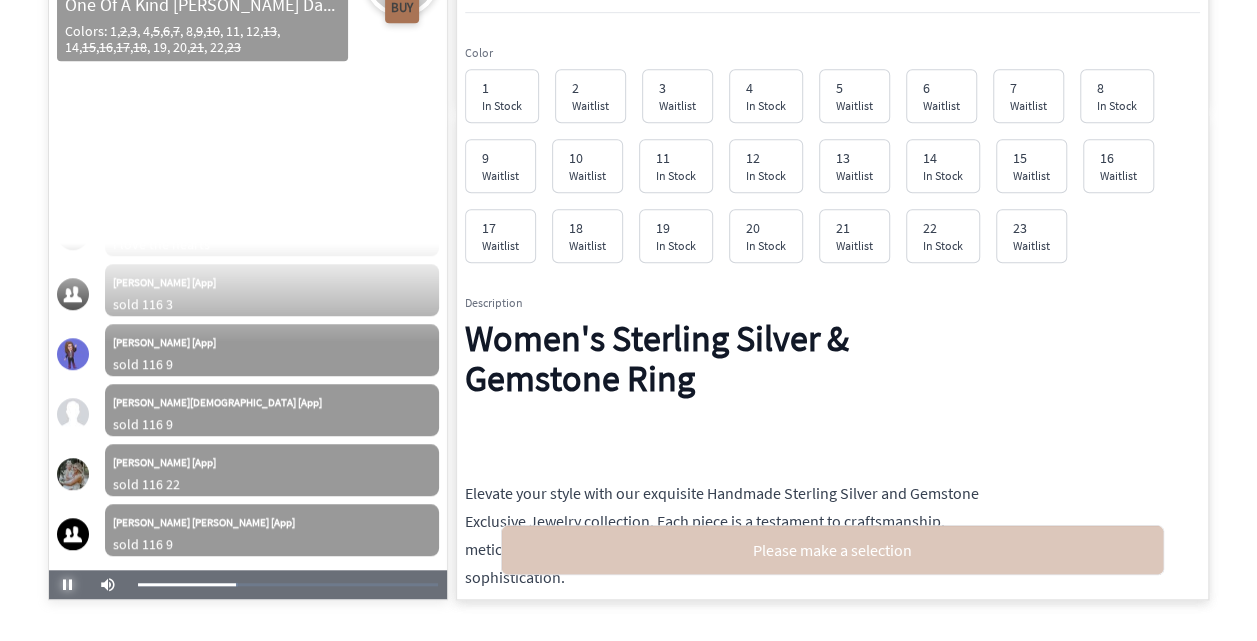 click at bounding box center [68, 585] 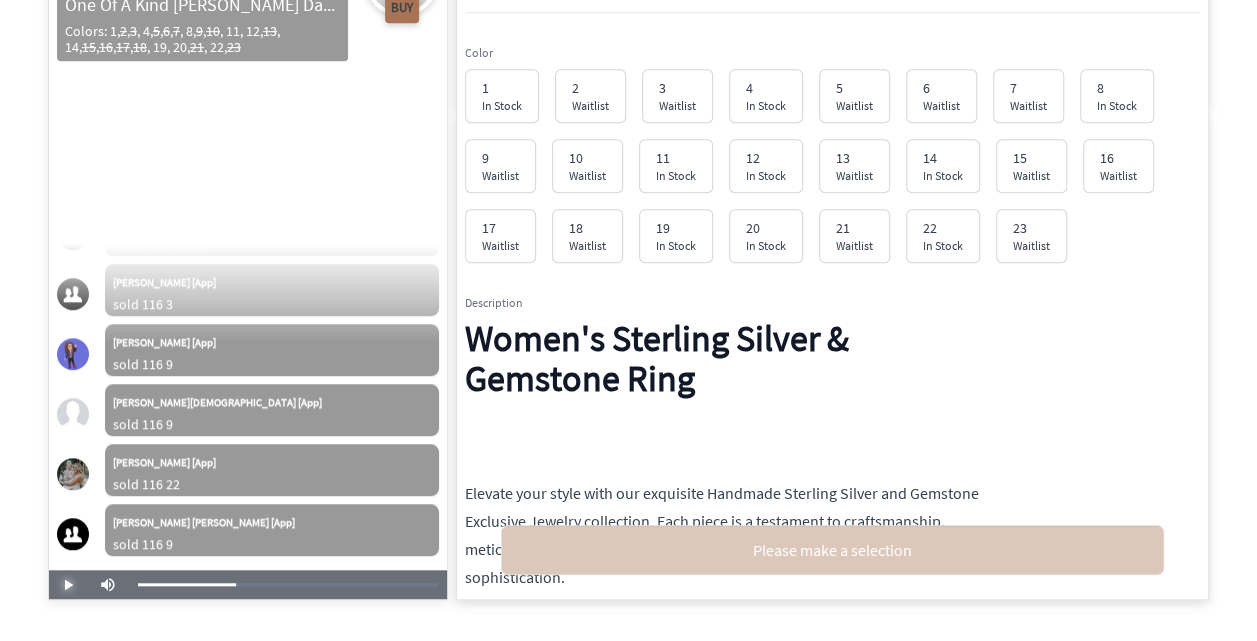 scroll, scrollTop: 23495, scrollLeft: 0, axis: vertical 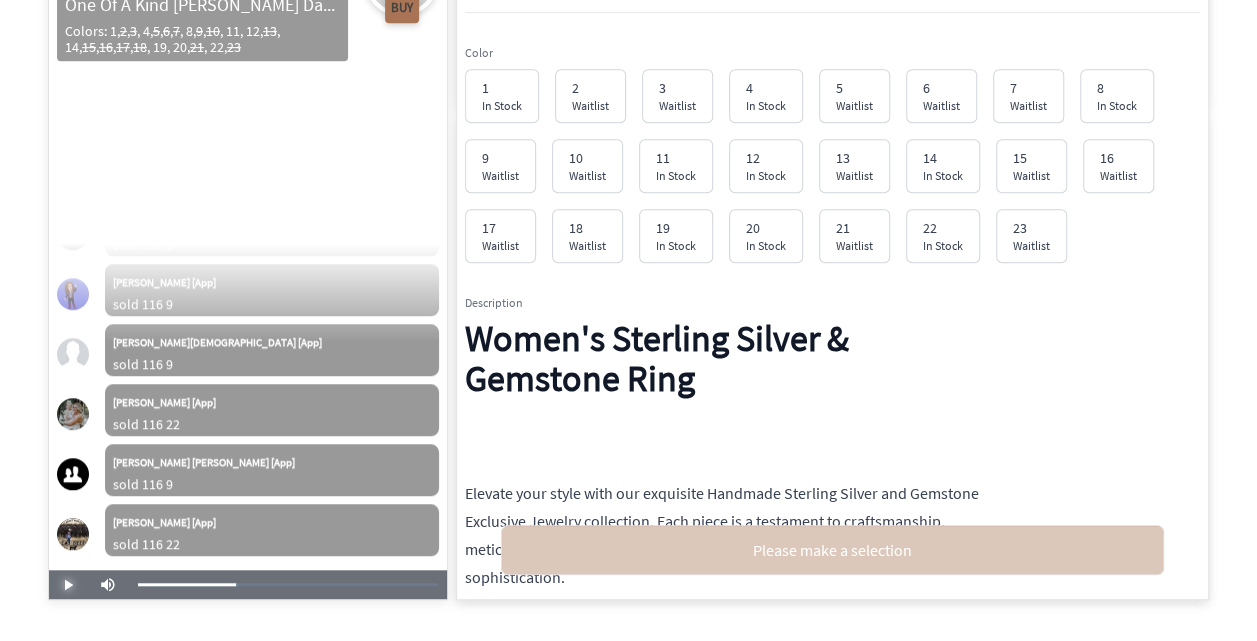 type 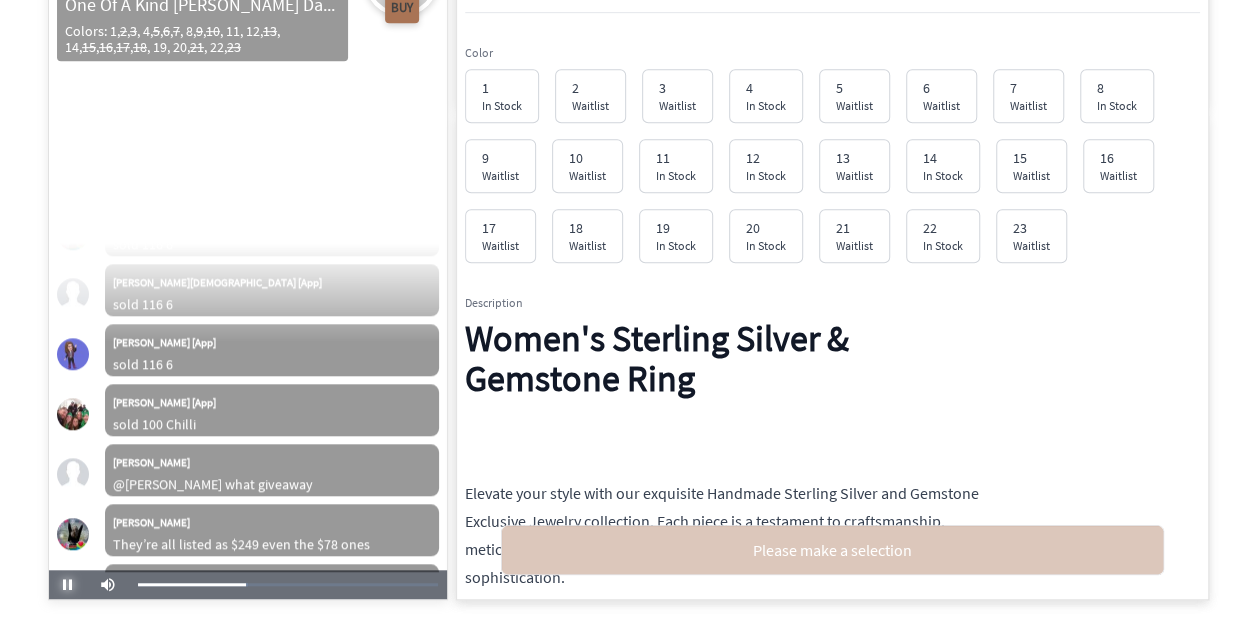 scroll, scrollTop: 27599, scrollLeft: 0, axis: vertical 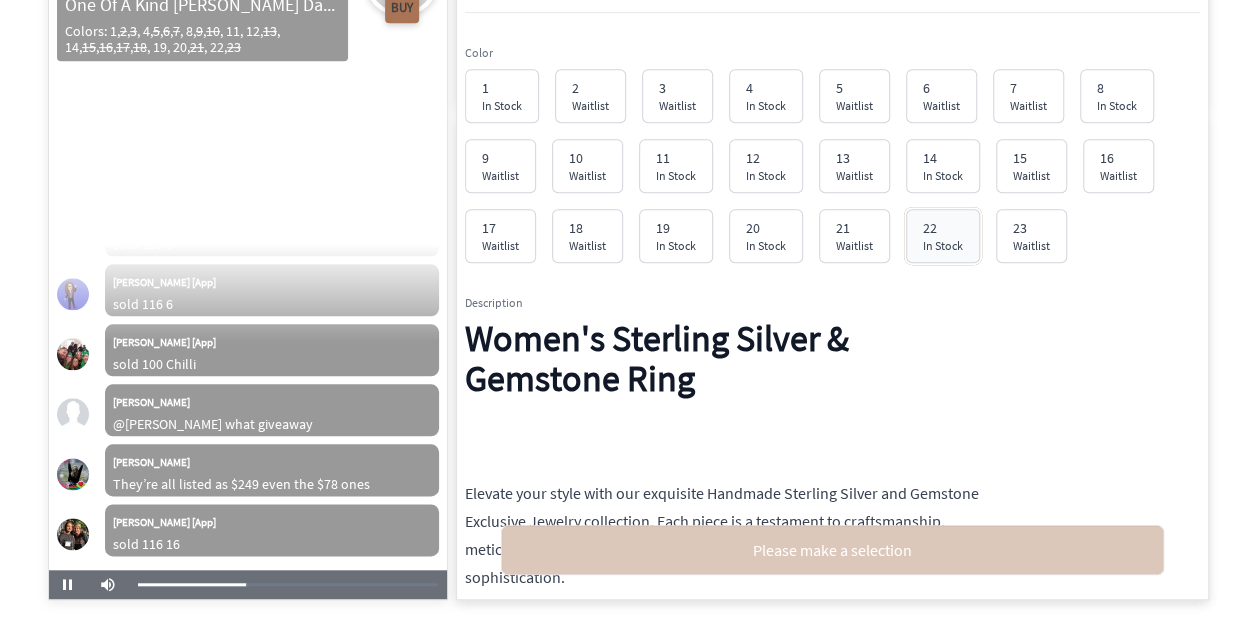 click on "In Stock" at bounding box center (943, 245) 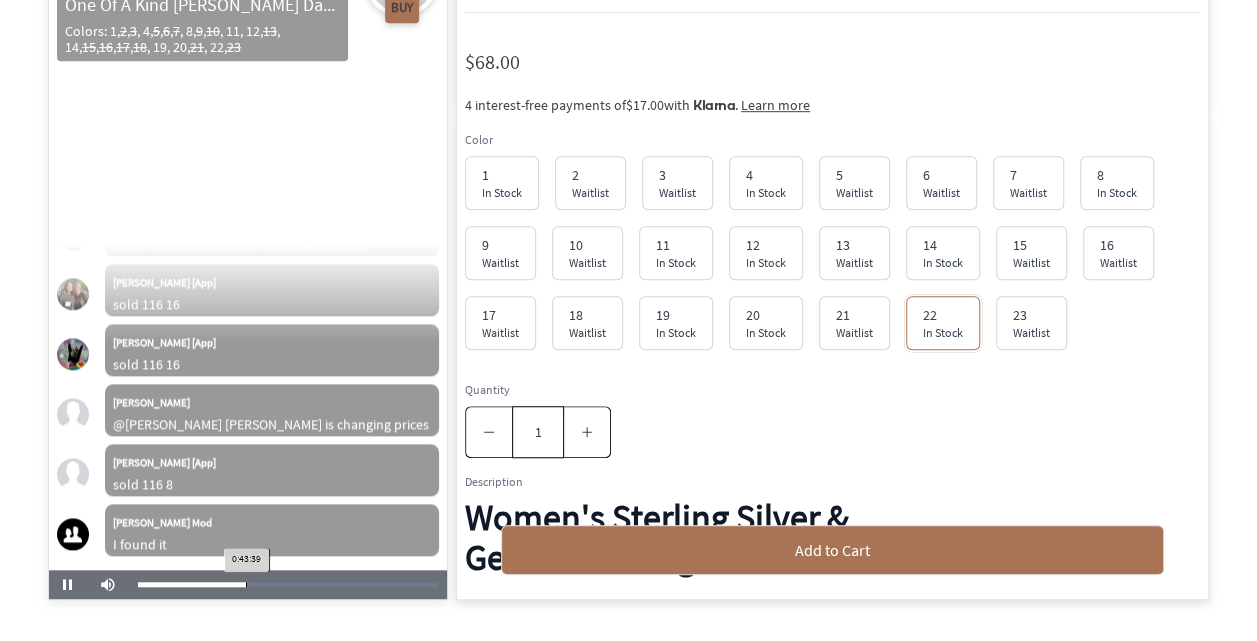 scroll, scrollTop: 27899, scrollLeft: 0, axis: vertical 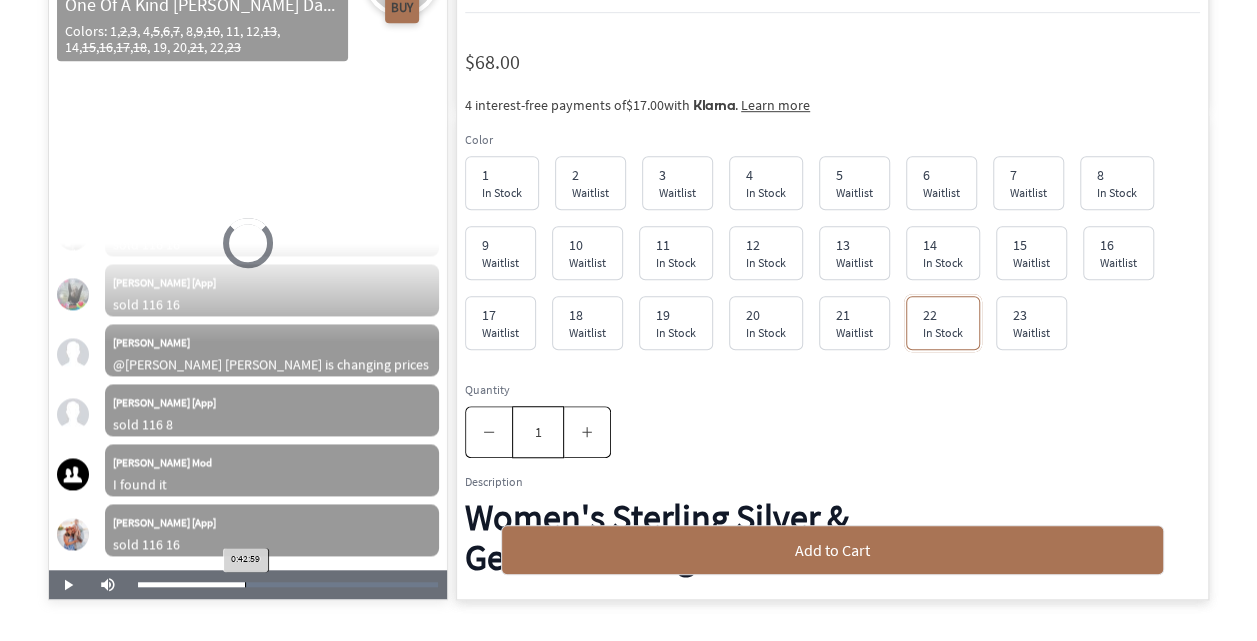 click on "0:42:59" at bounding box center [191, 584] 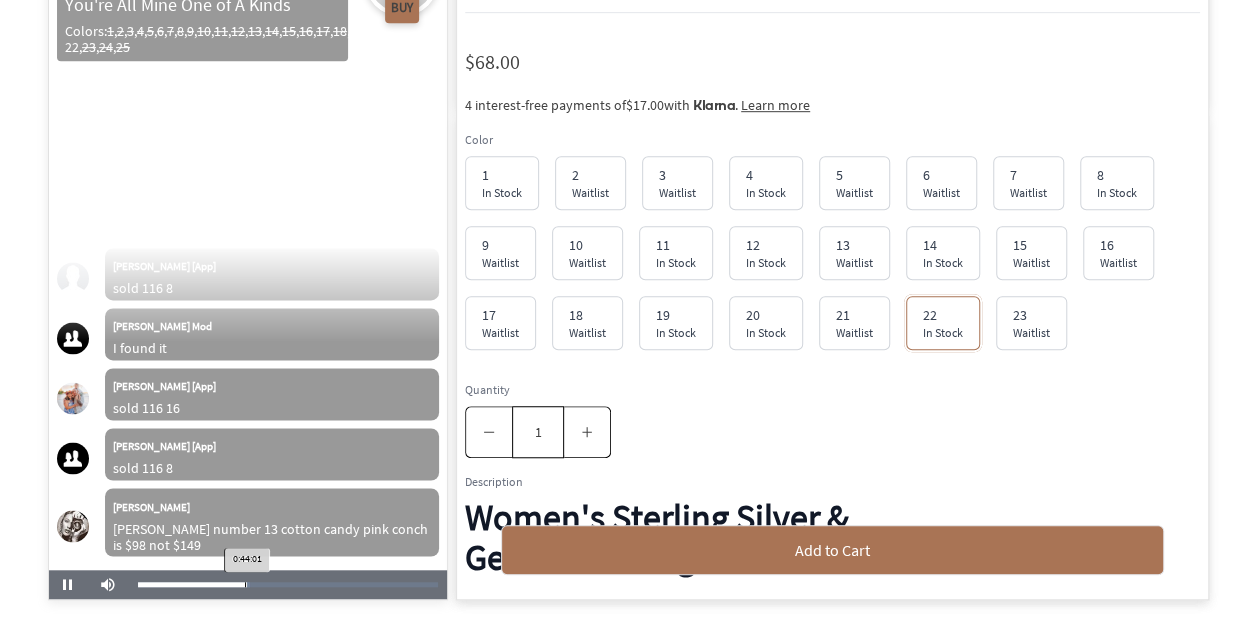 scroll, scrollTop: 28095, scrollLeft: 0, axis: vertical 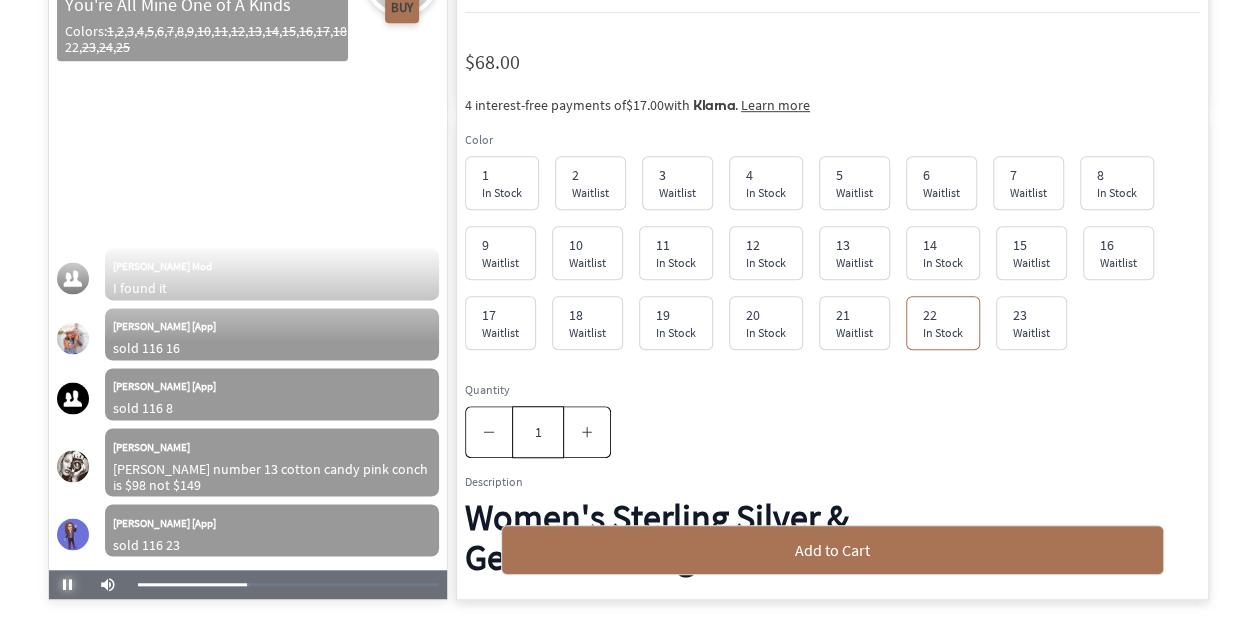click at bounding box center [68, 585] 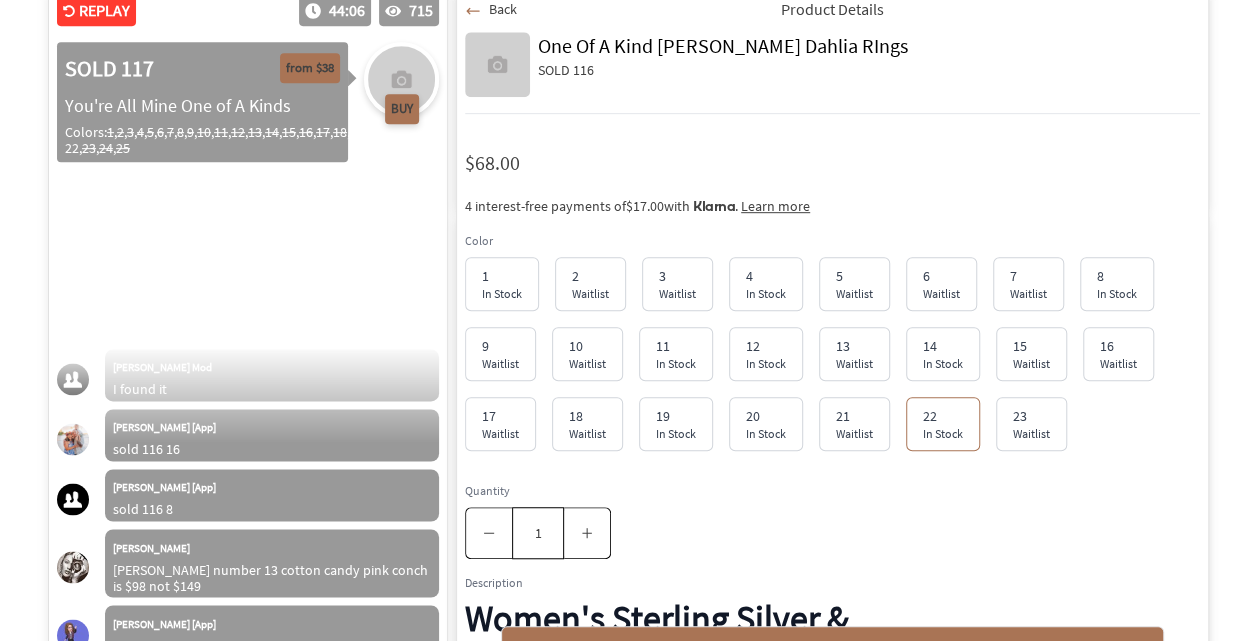 scroll, scrollTop: 413, scrollLeft: 0, axis: vertical 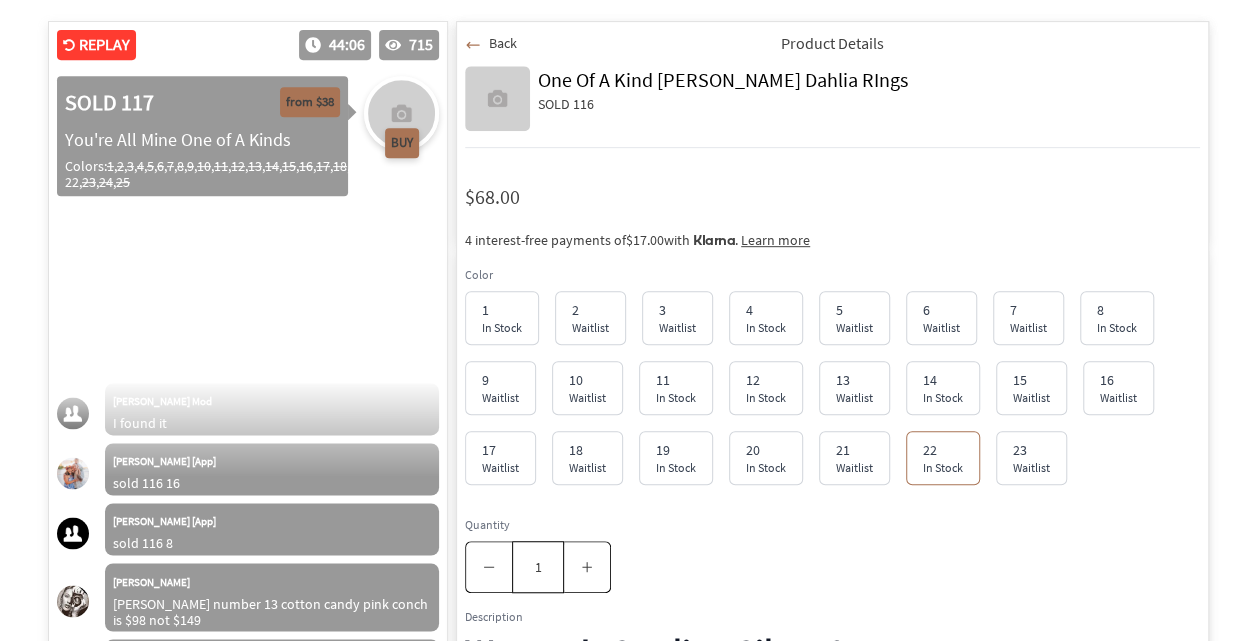 click 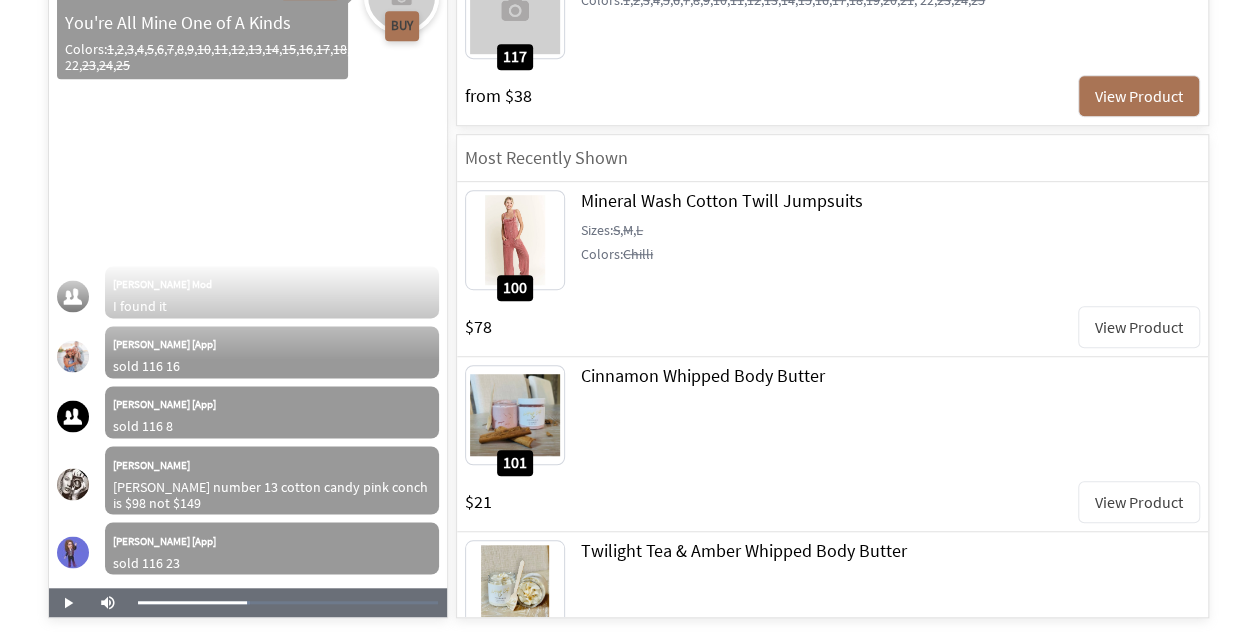 scroll, scrollTop: 528, scrollLeft: 0, axis: vertical 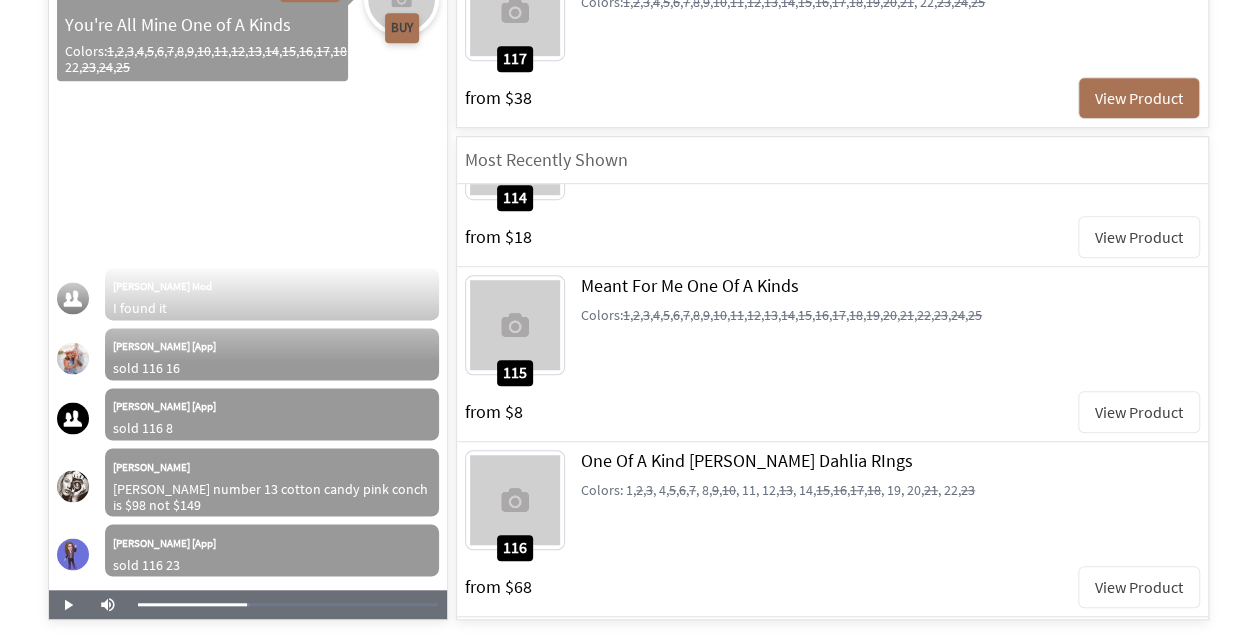 click on "View Product" at bounding box center (1139, 412) 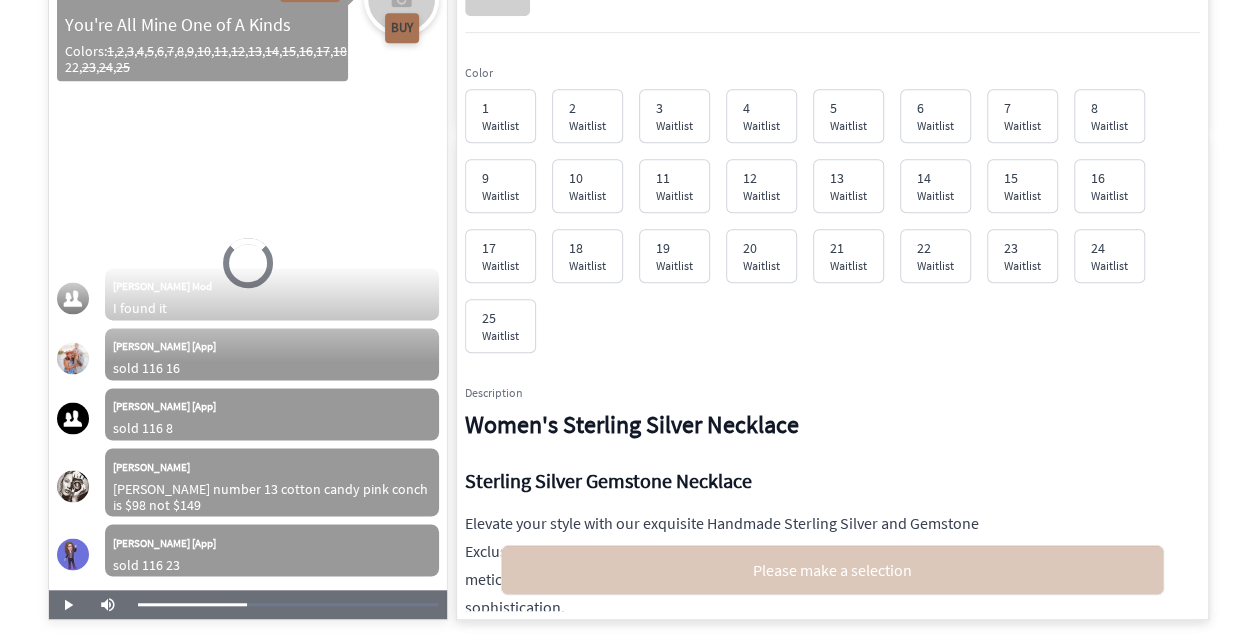 scroll, scrollTop: 18915, scrollLeft: 0, axis: vertical 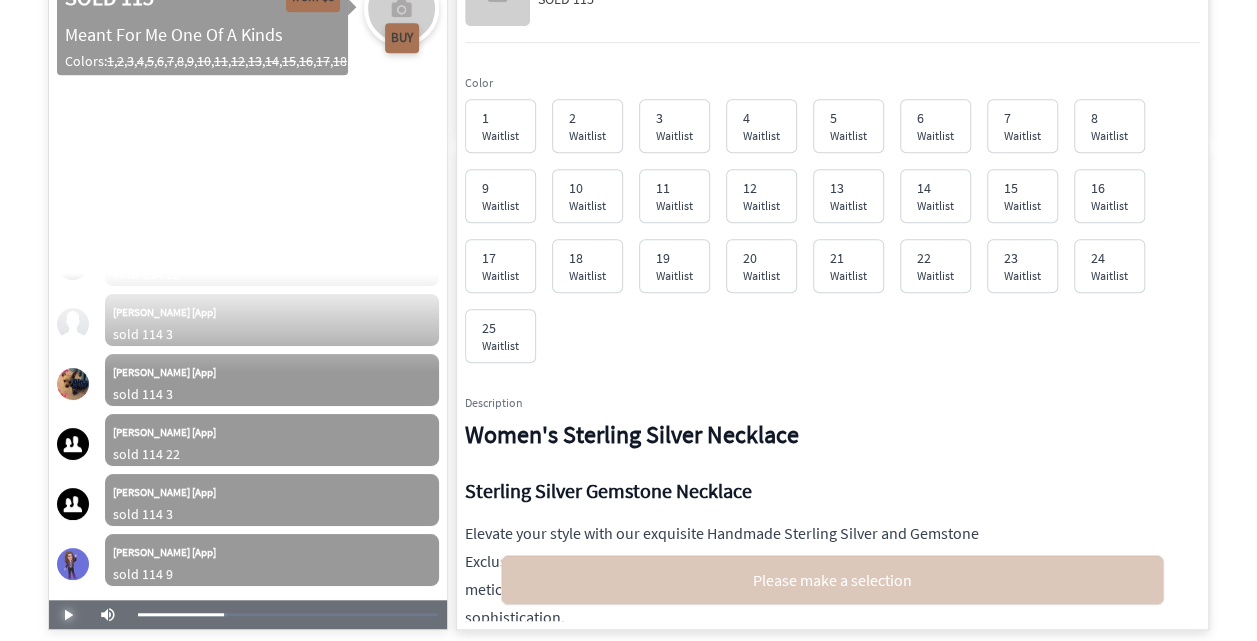 click at bounding box center (68, 615) 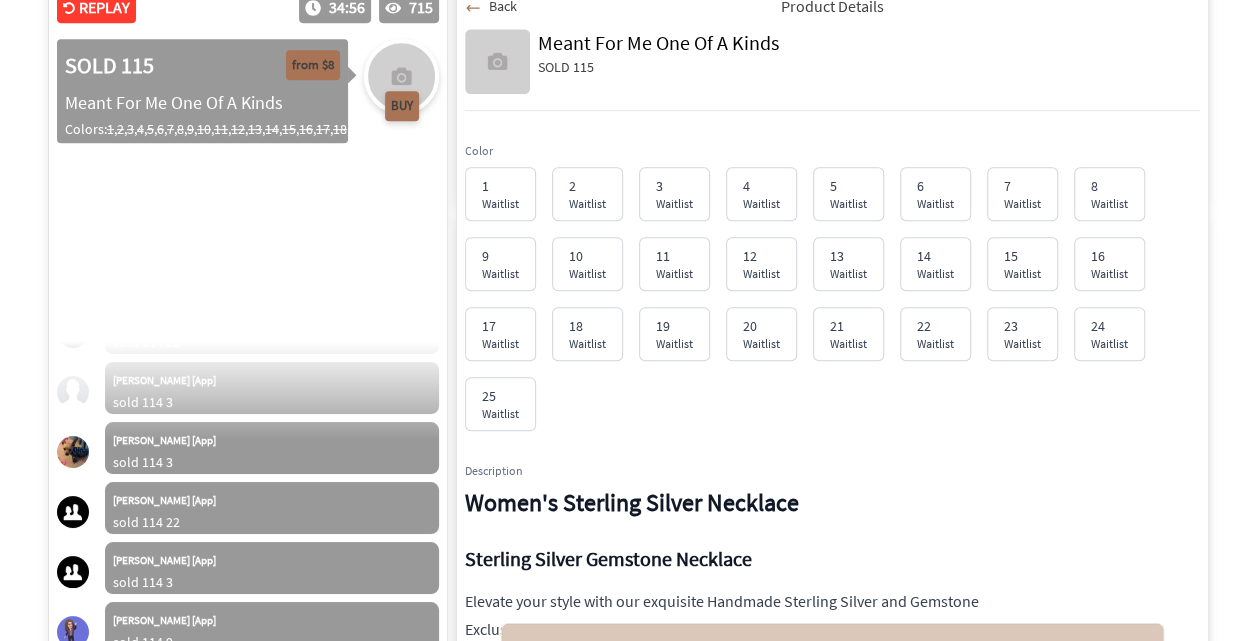 scroll, scrollTop: 425, scrollLeft: 0, axis: vertical 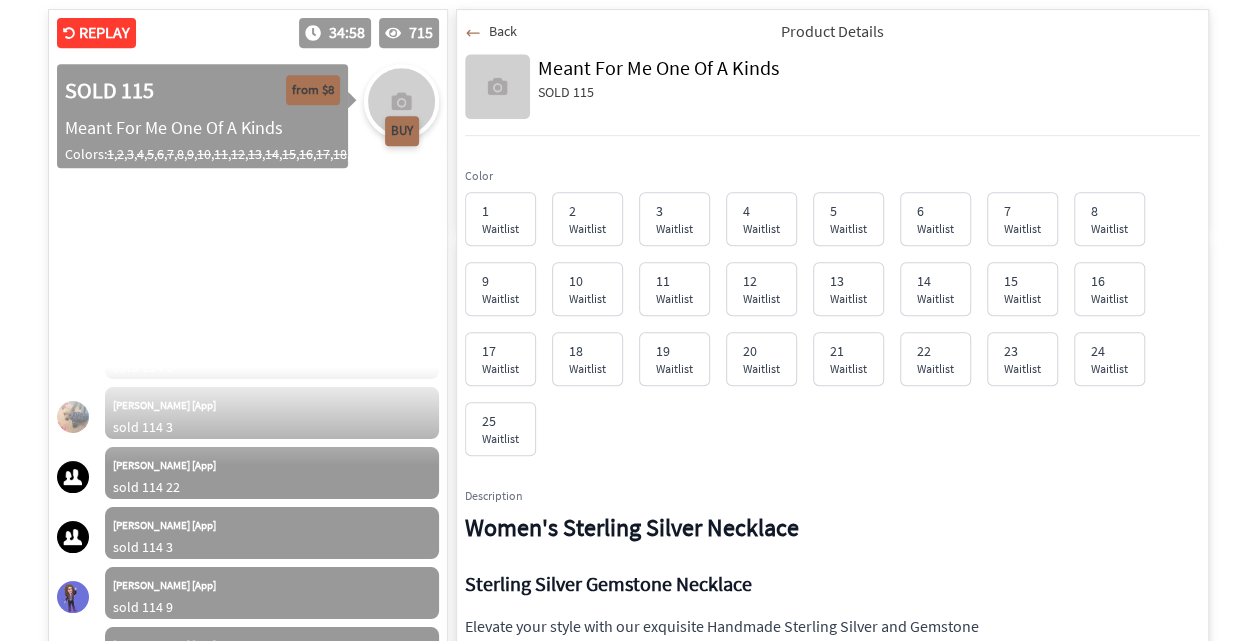 click on "Back" at bounding box center (503, 31) 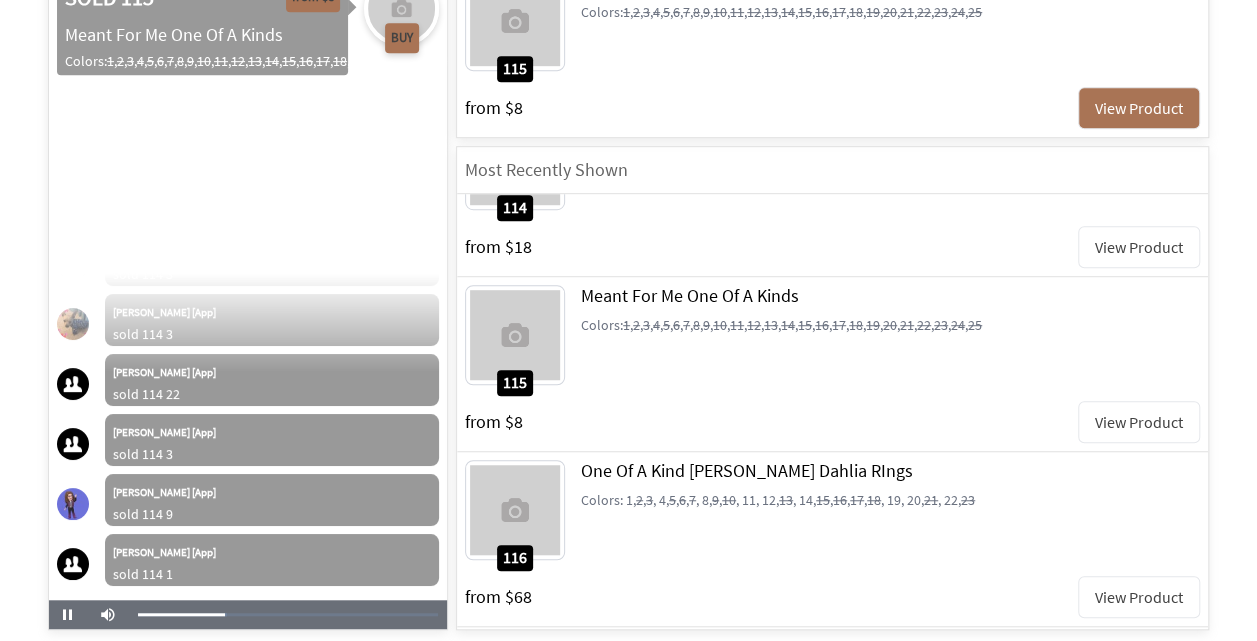 scroll, scrollTop: 535, scrollLeft: 0, axis: vertical 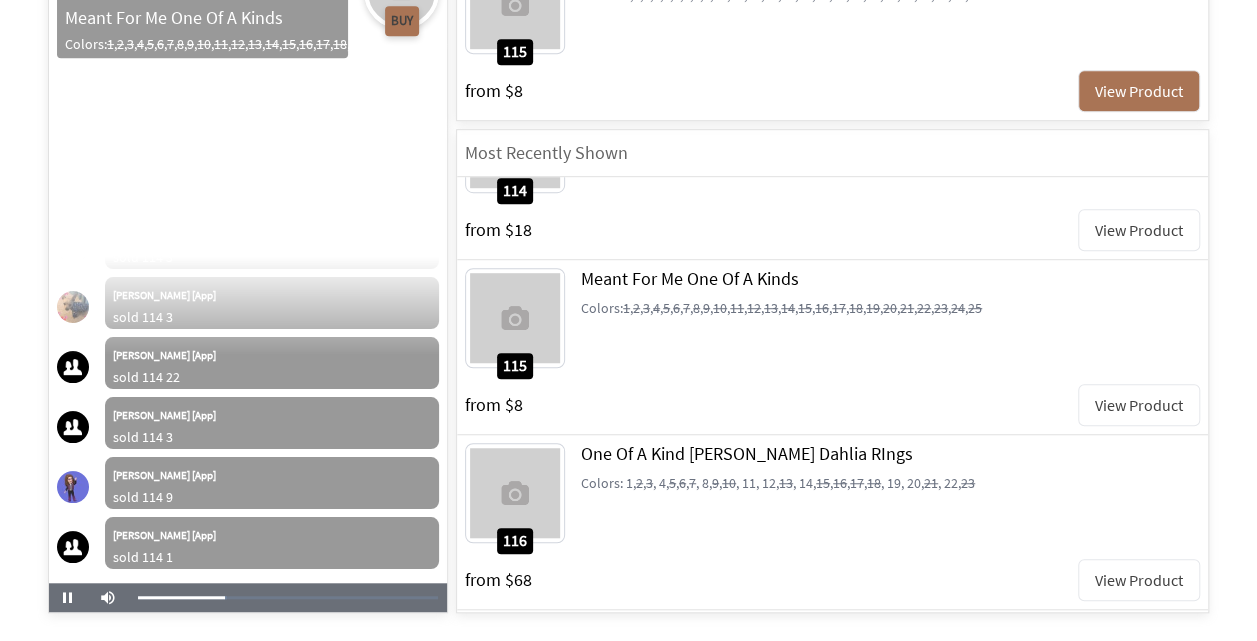 click on "View Product" at bounding box center (1139, 580) 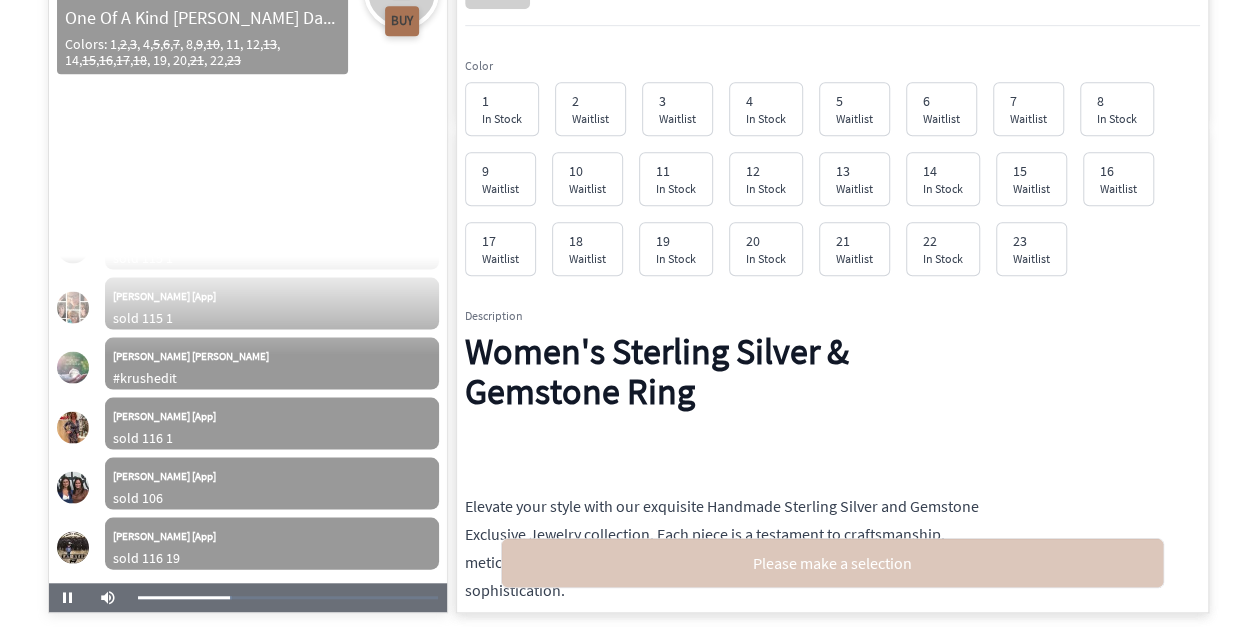 scroll, scrollTop: 21075, scrollLeft: 0, axis: vertical 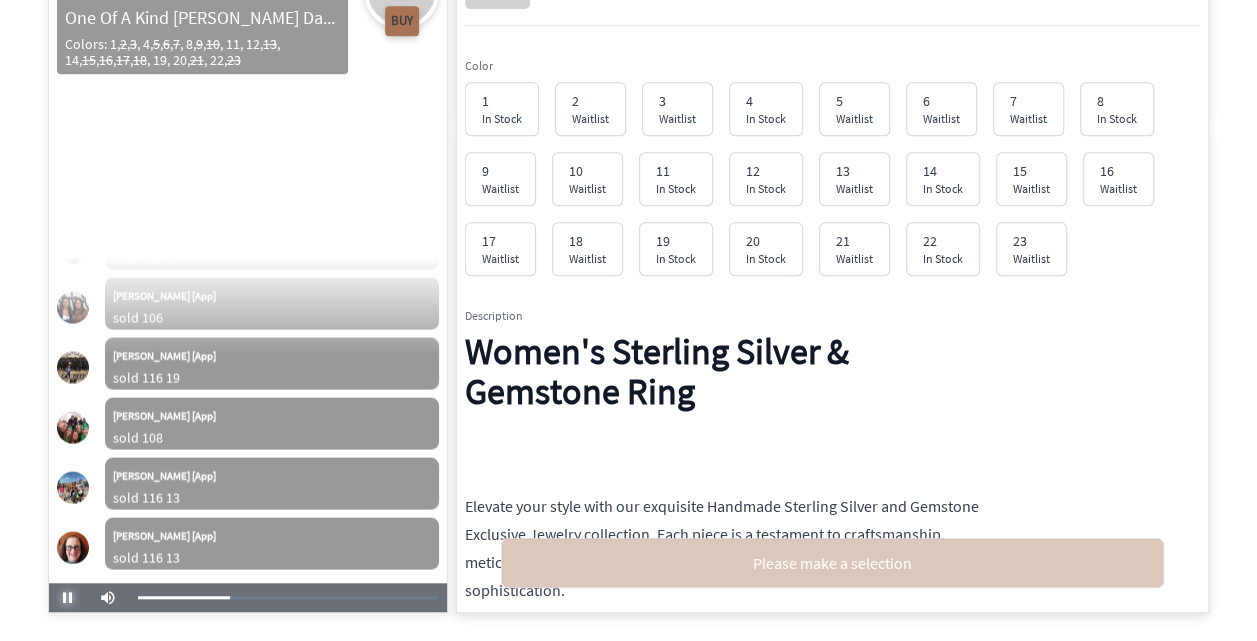 click at bounding box center (68, 598) 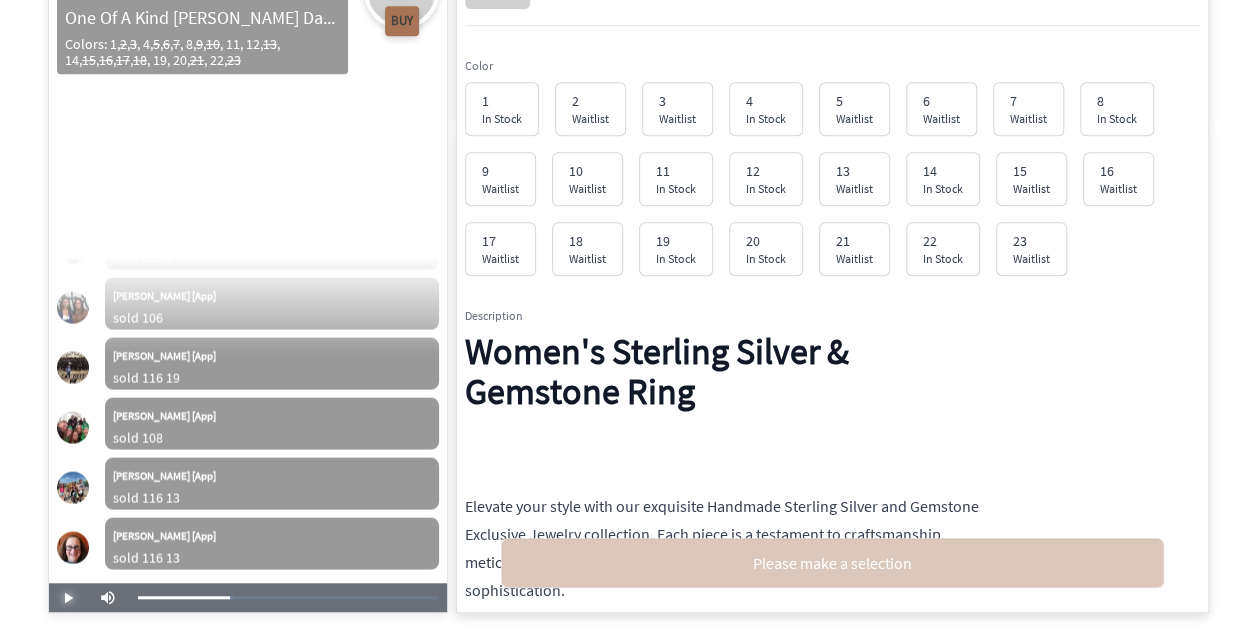 click at bounding box center [68, 598] 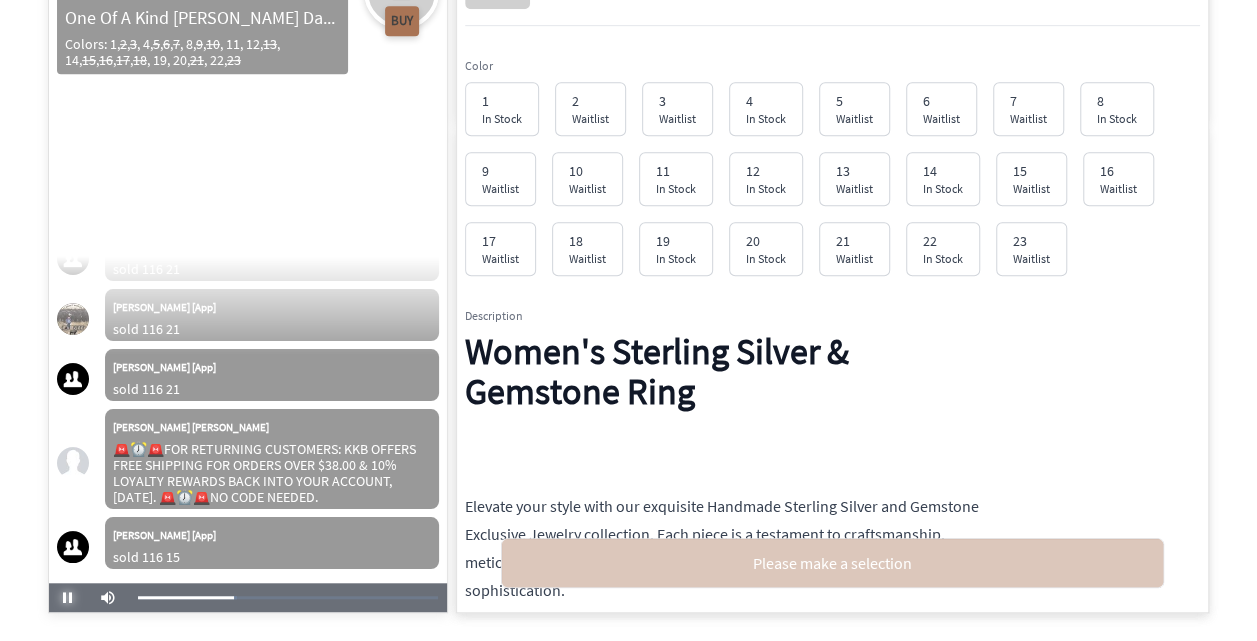 scroll, scrollTop: 22835, scrollLeft: 0, axis: vertical 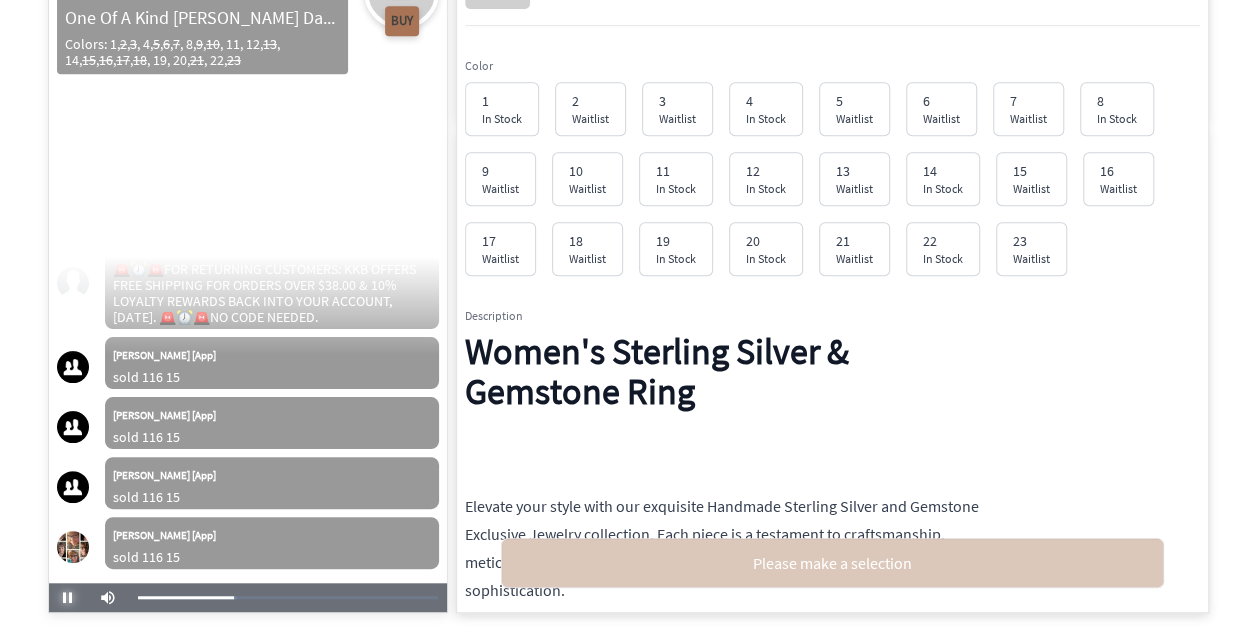 click at bounding box center (68, 598) 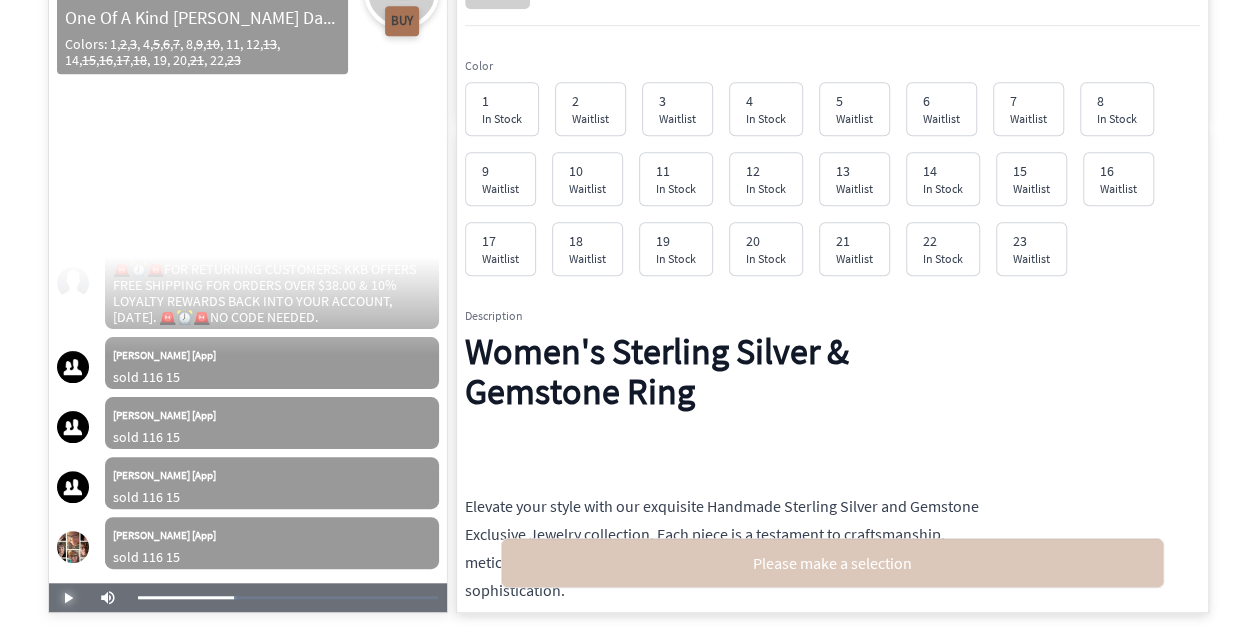 click at bounding box center [68, 598] 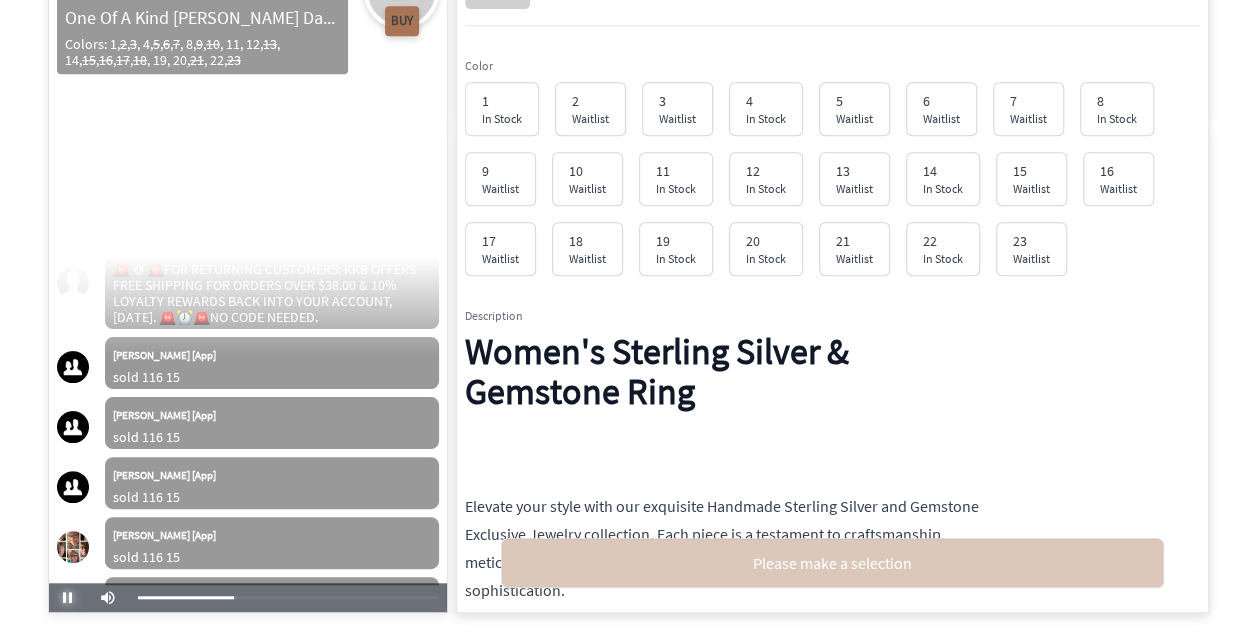 scroll, scrollTop: 23075, scrollLeft: 0, axis: vertical 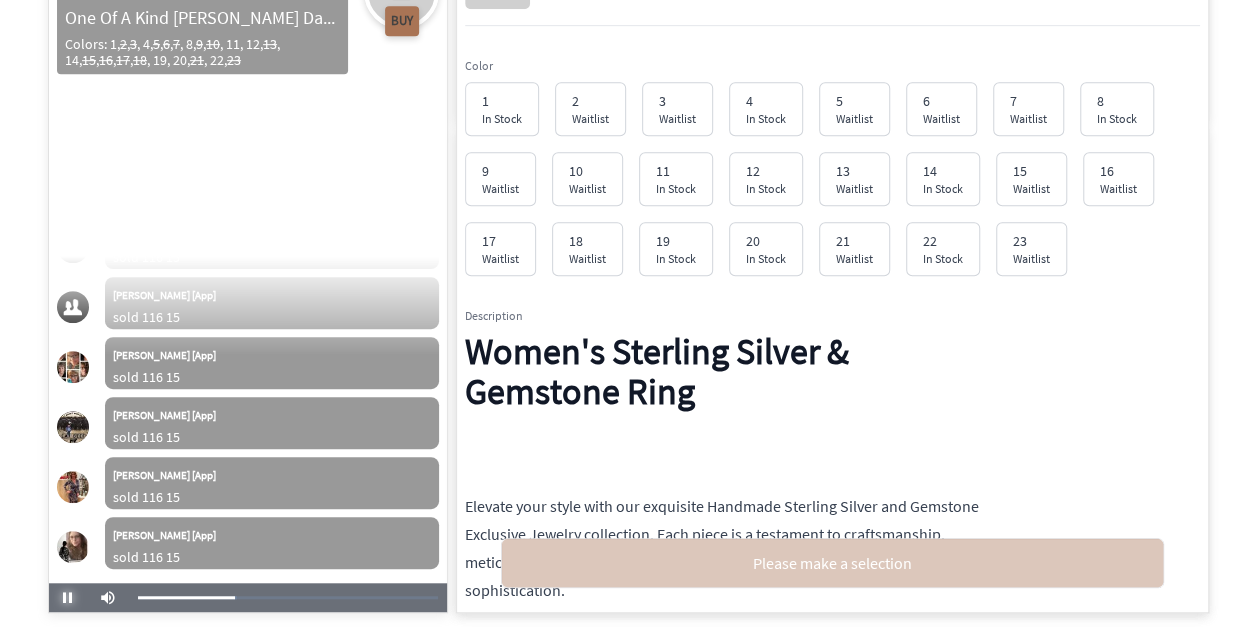 click at bounding box center [68, 598] 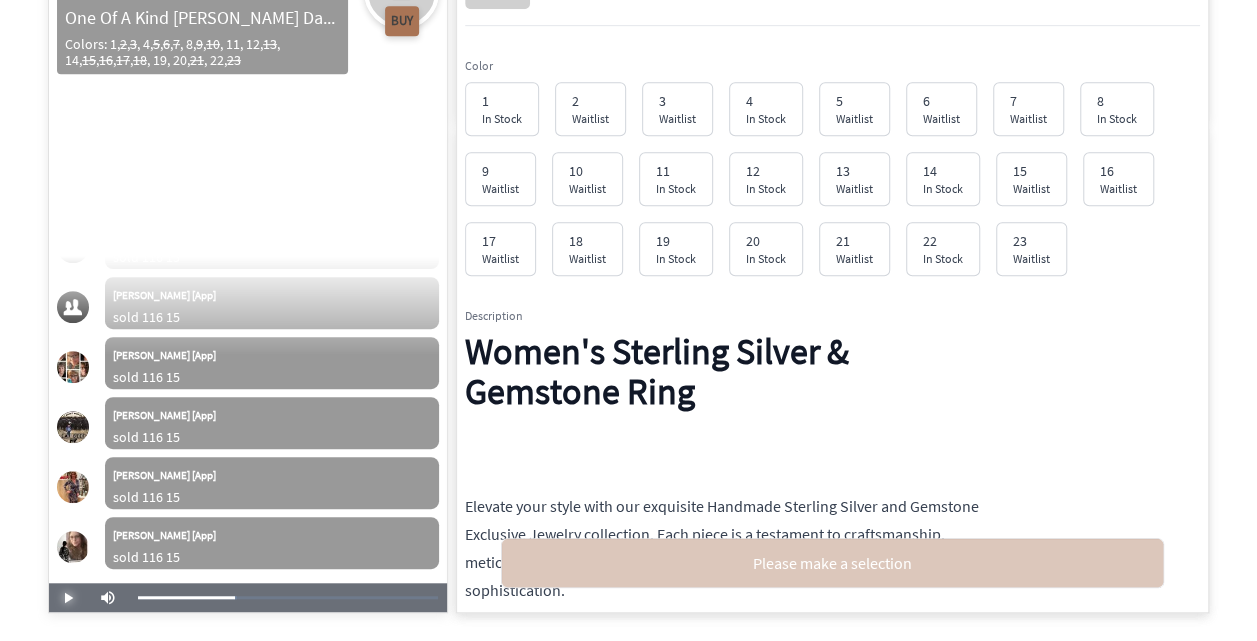 click at bounding box center (68, 598) 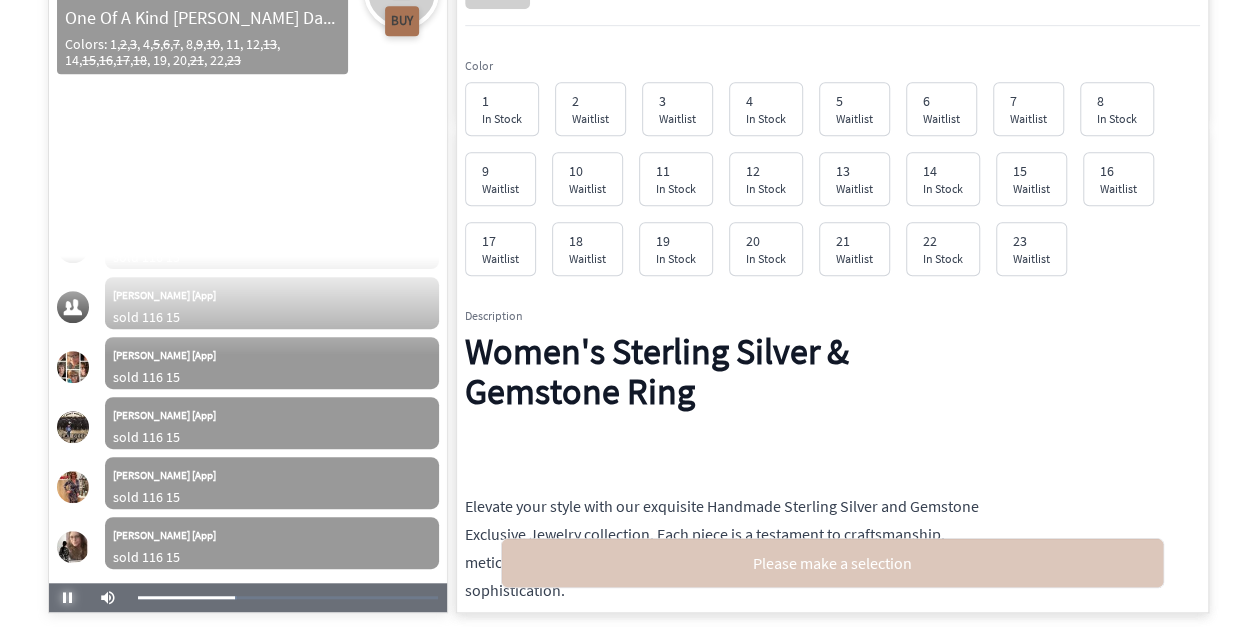 click at bounding box center (68, 598) 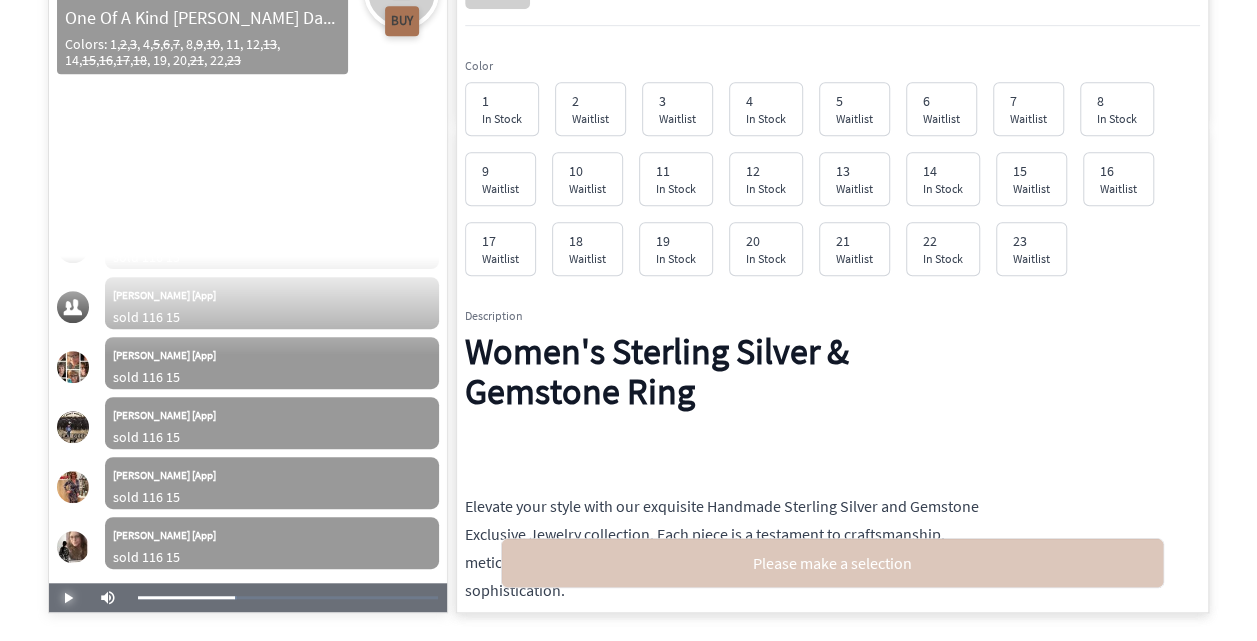 click at bounding box center (68, 598) 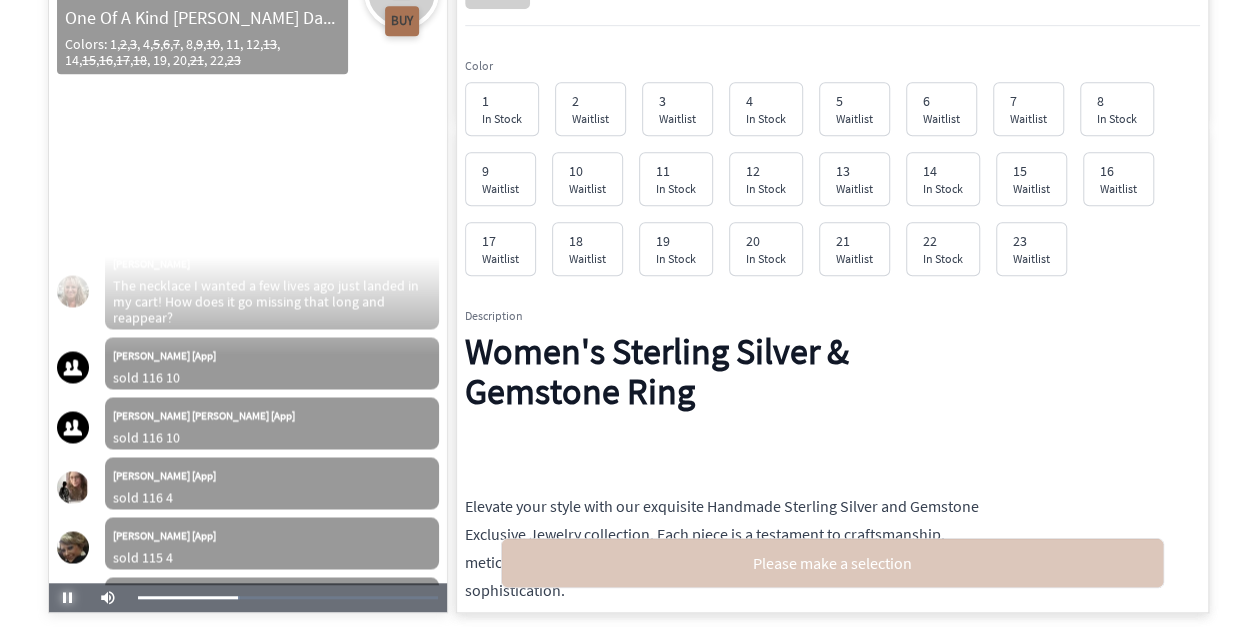 scroll, scrollTop: 24523, scrollLeft: 0, axis: vertical 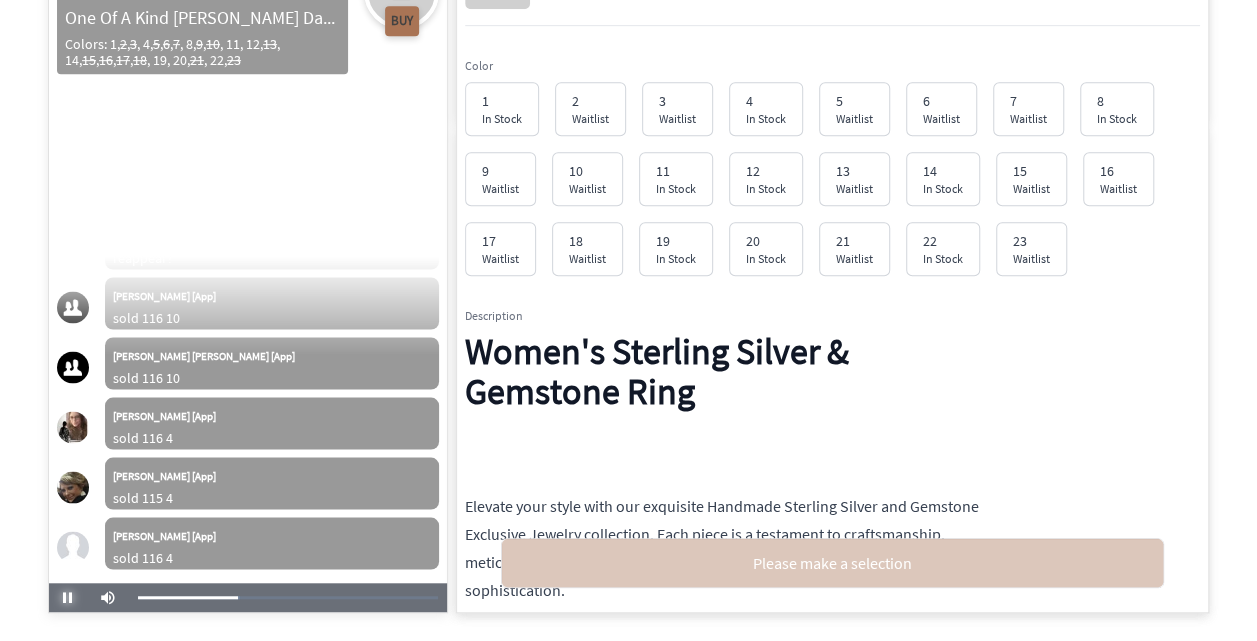 click at bounding box center [68, 598] 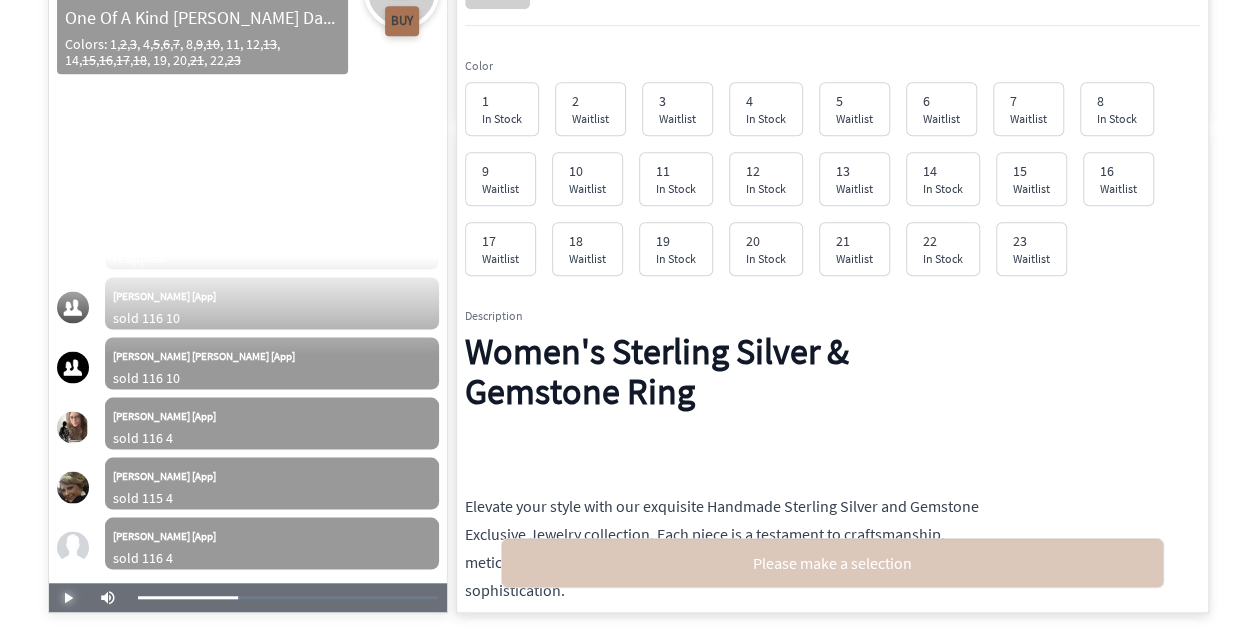 click at bounding box center (68, 598) 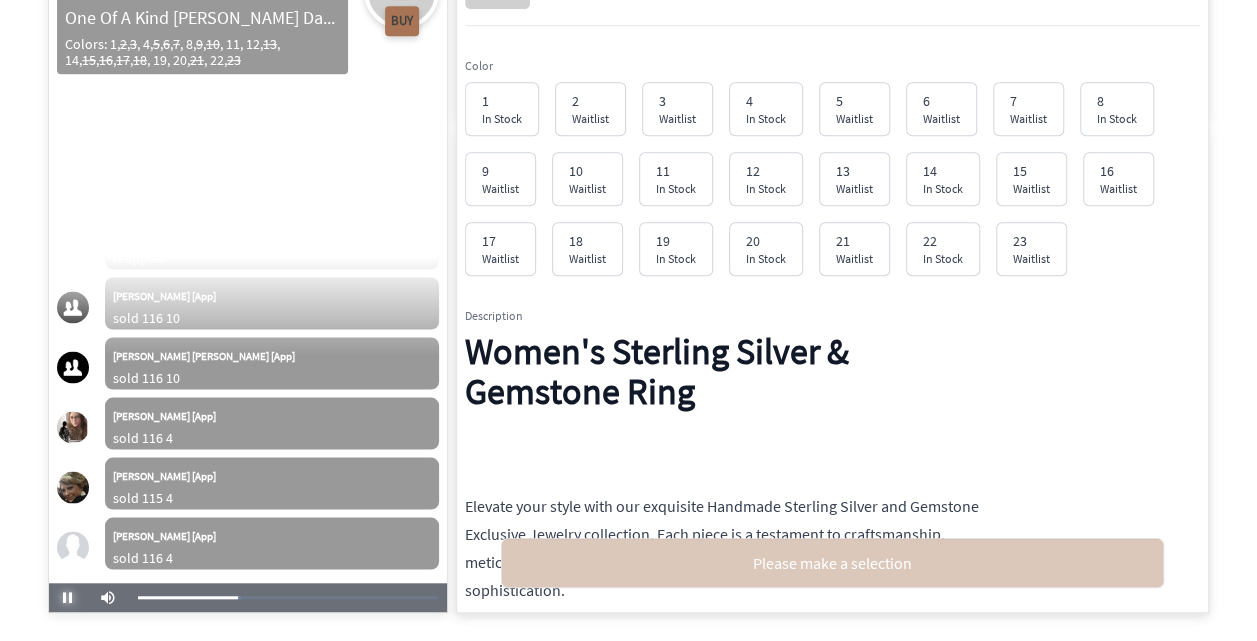 click at bounding box center (68, 598) 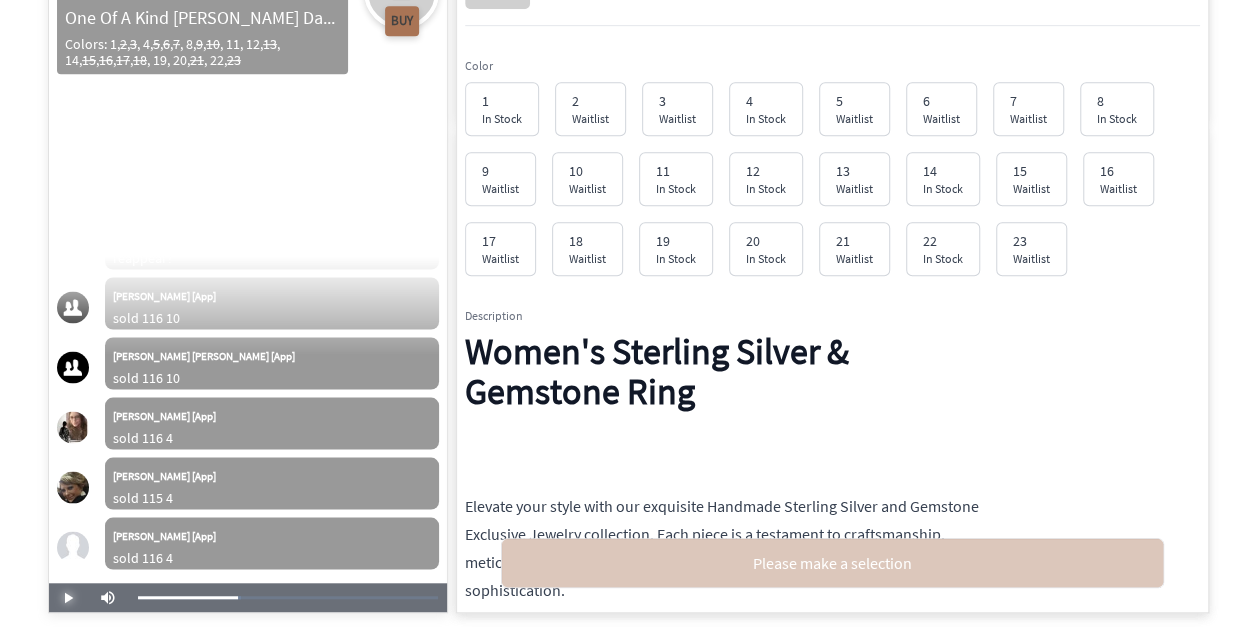 click at bounding box center (68, 598) 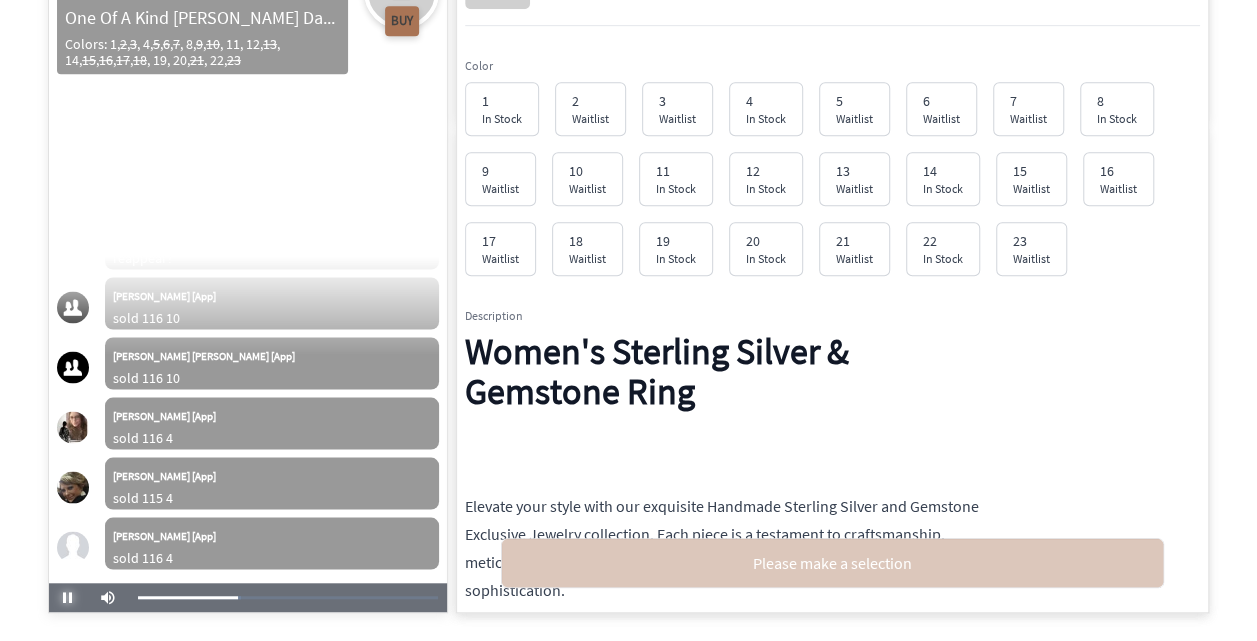 scroll, scrollTop: 24583, scrollLeft: 0, axis: vertical 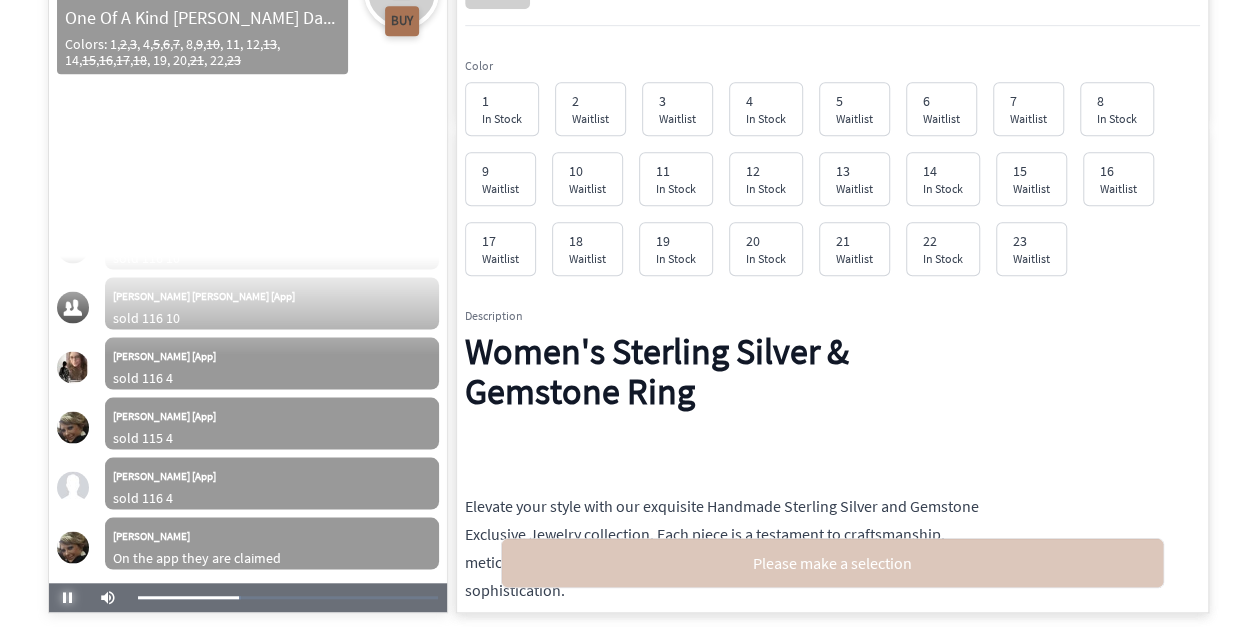 click at bounding box center (68, 598) 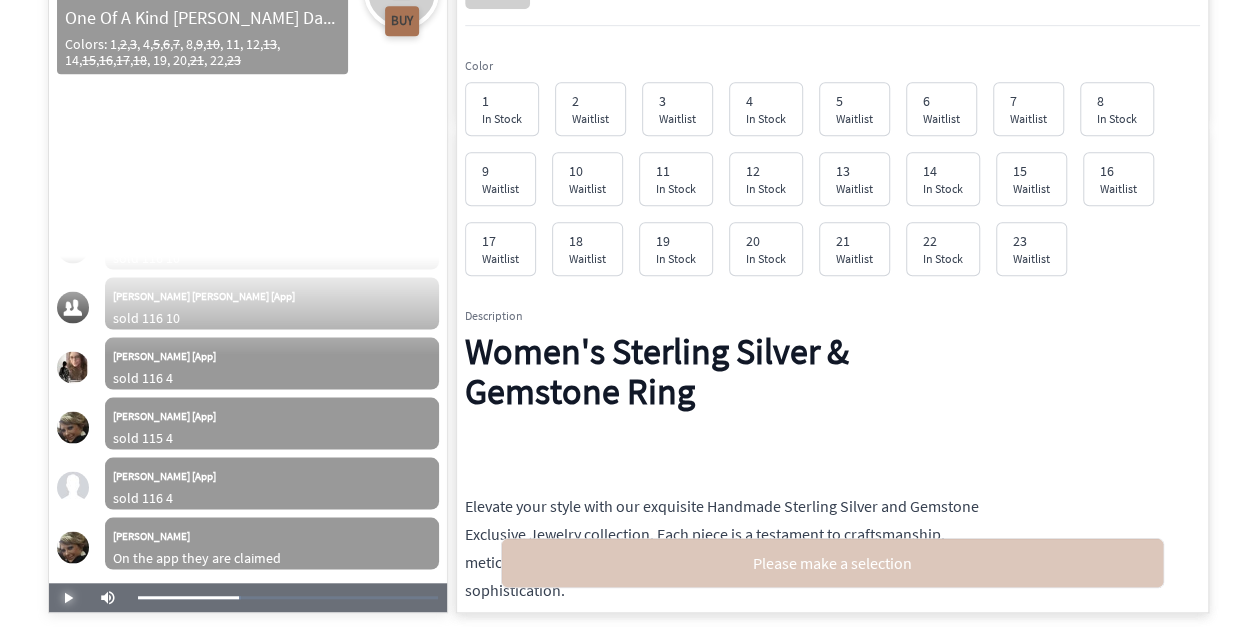 click at bounding box center (68, 598) 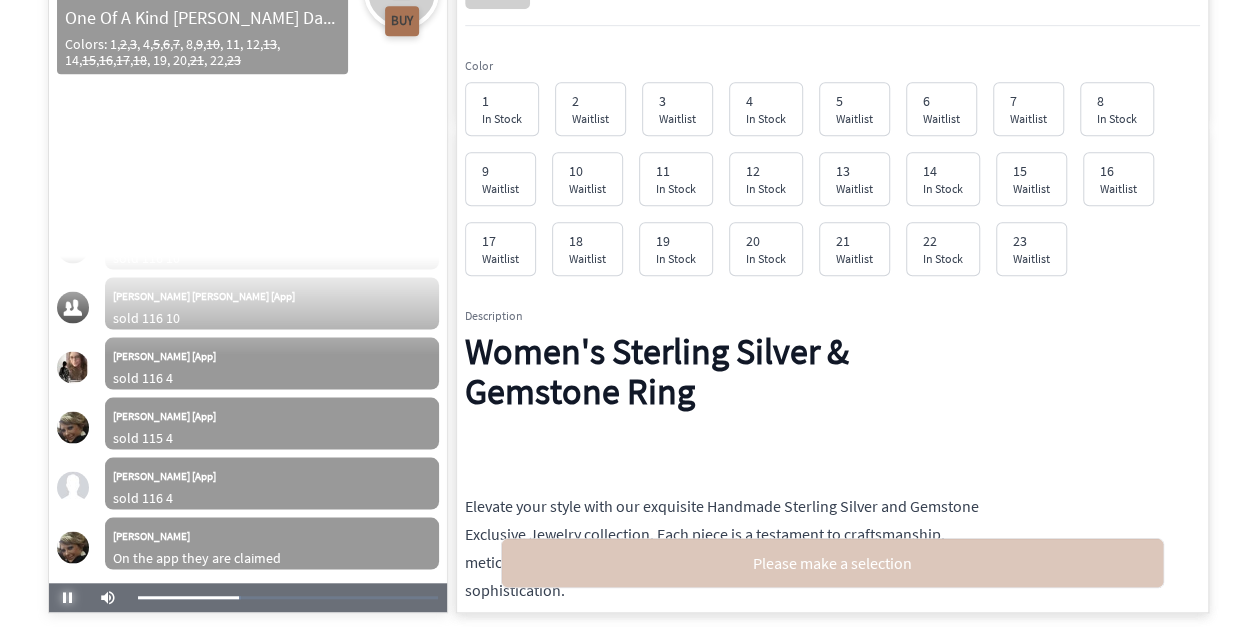 click at bounding box center (68, 598) 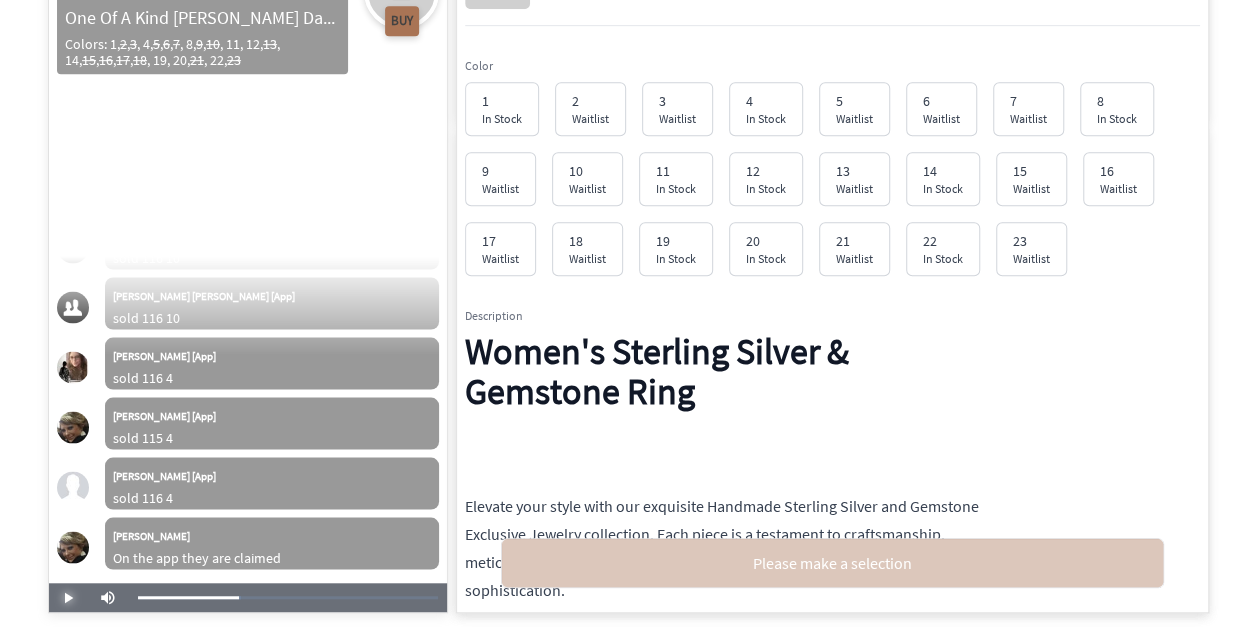 click at bounding box center [68, 598] 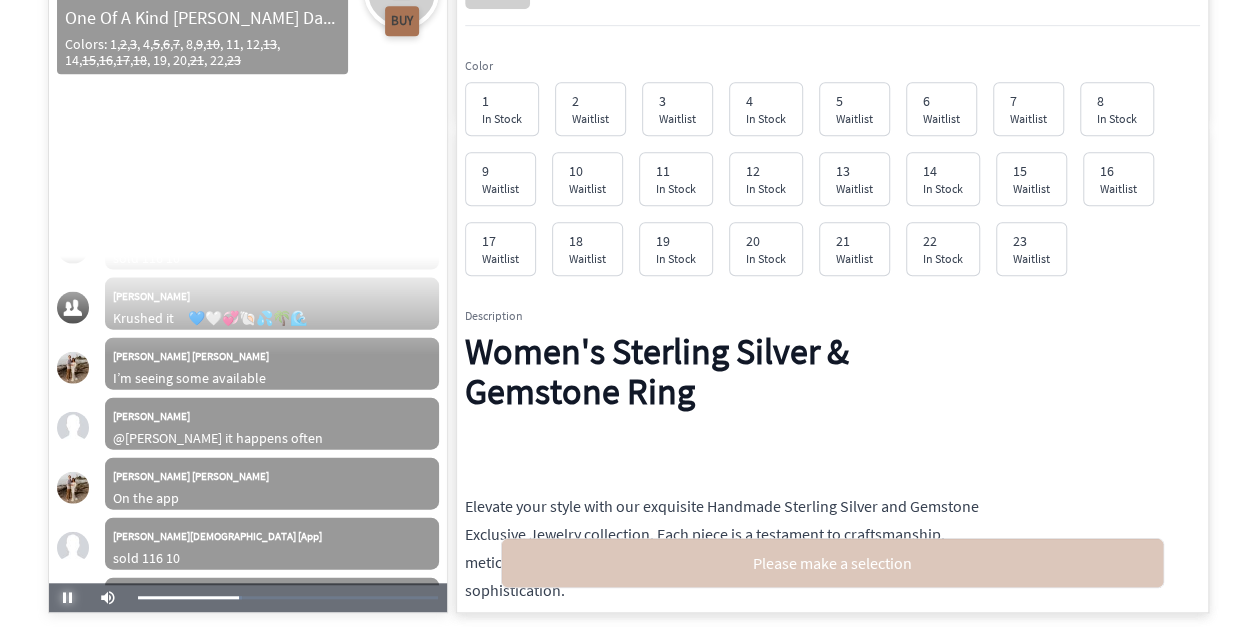 scroll, scrollTop: 25003, scrollLeft: 0, axis: vertical 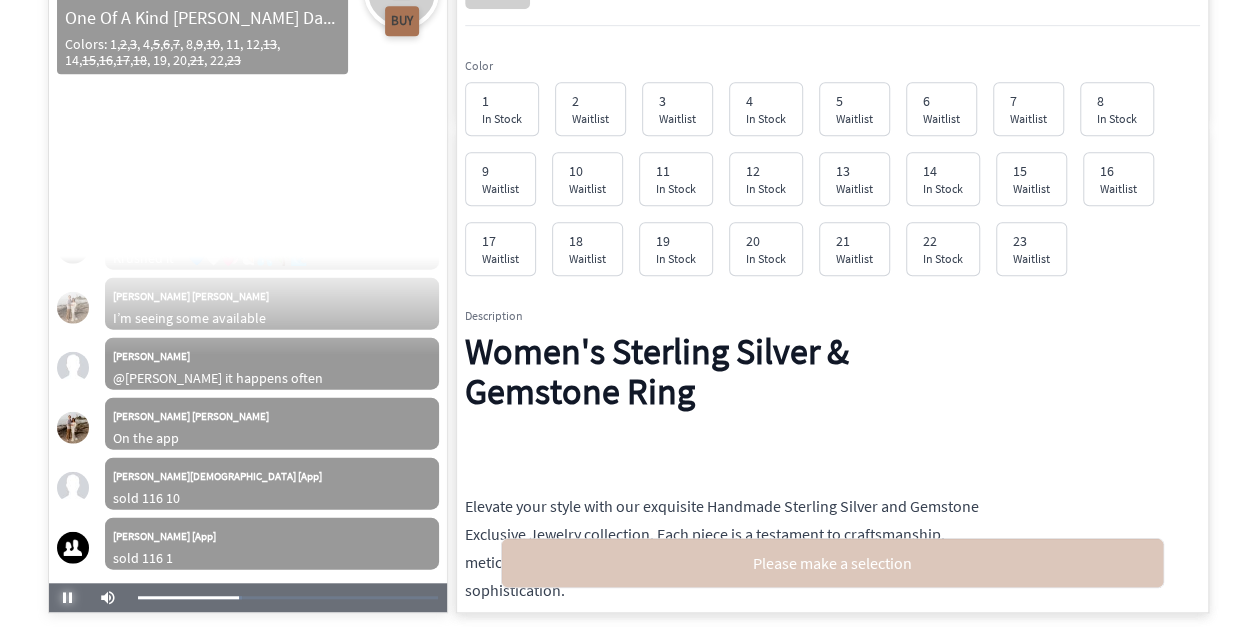 click at bounding box center [68, 598] 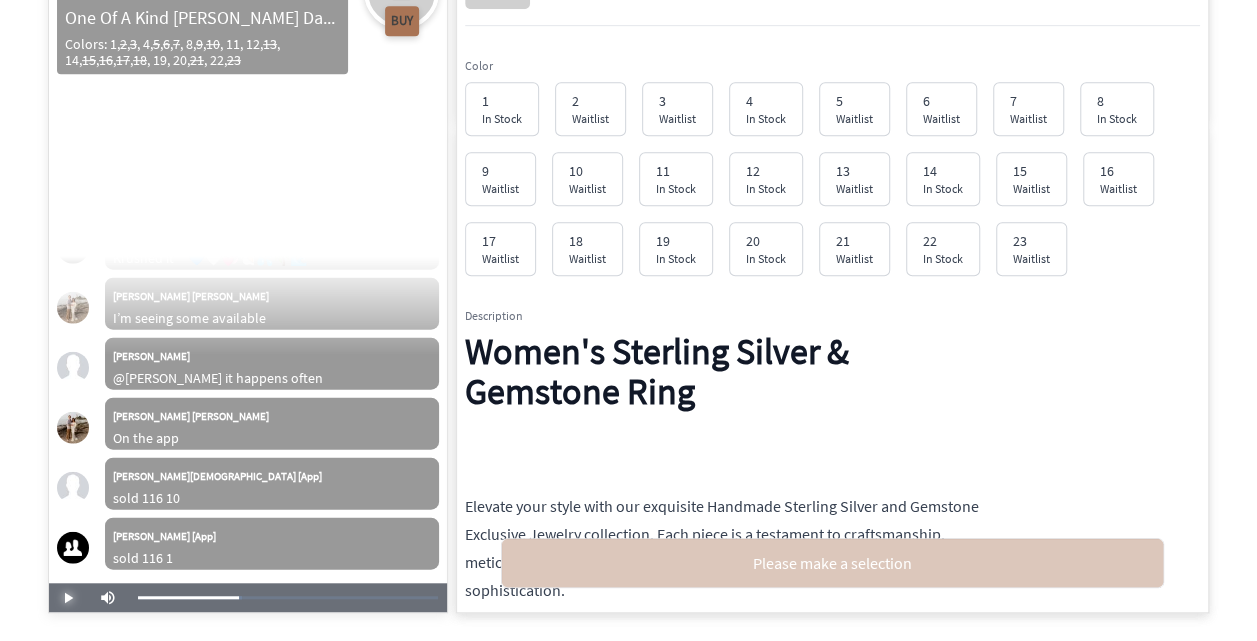 click at bounding box center (68, 598) 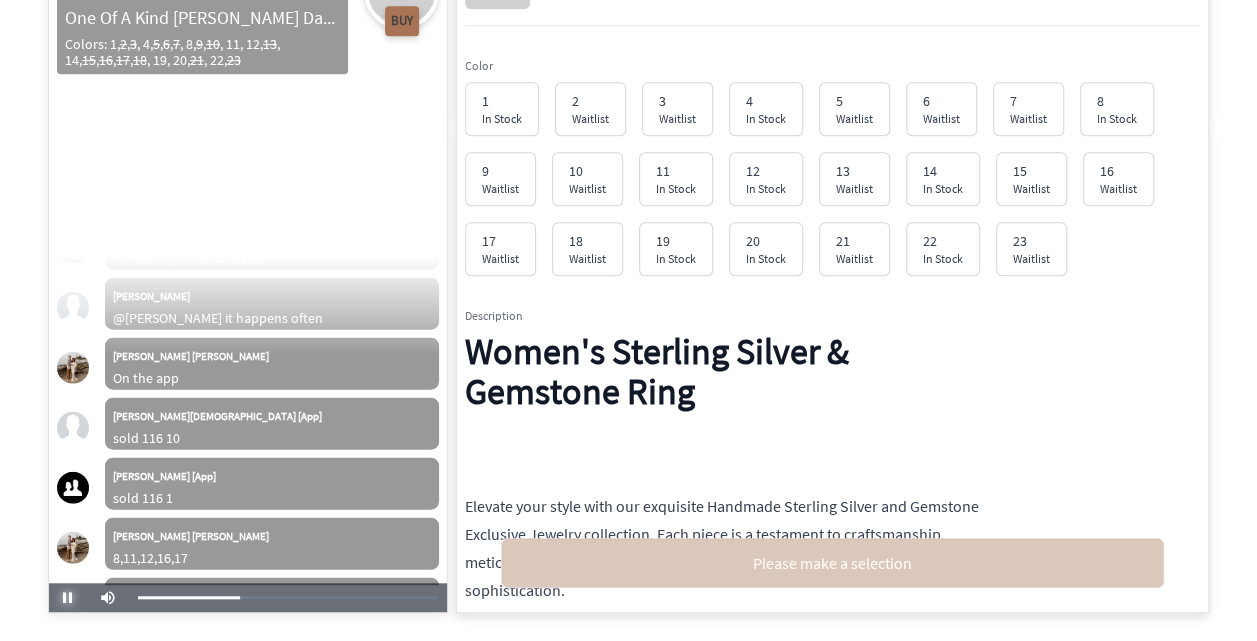 scroll, scrollTop: 25183, scrollLeft: 0, axis: vertical 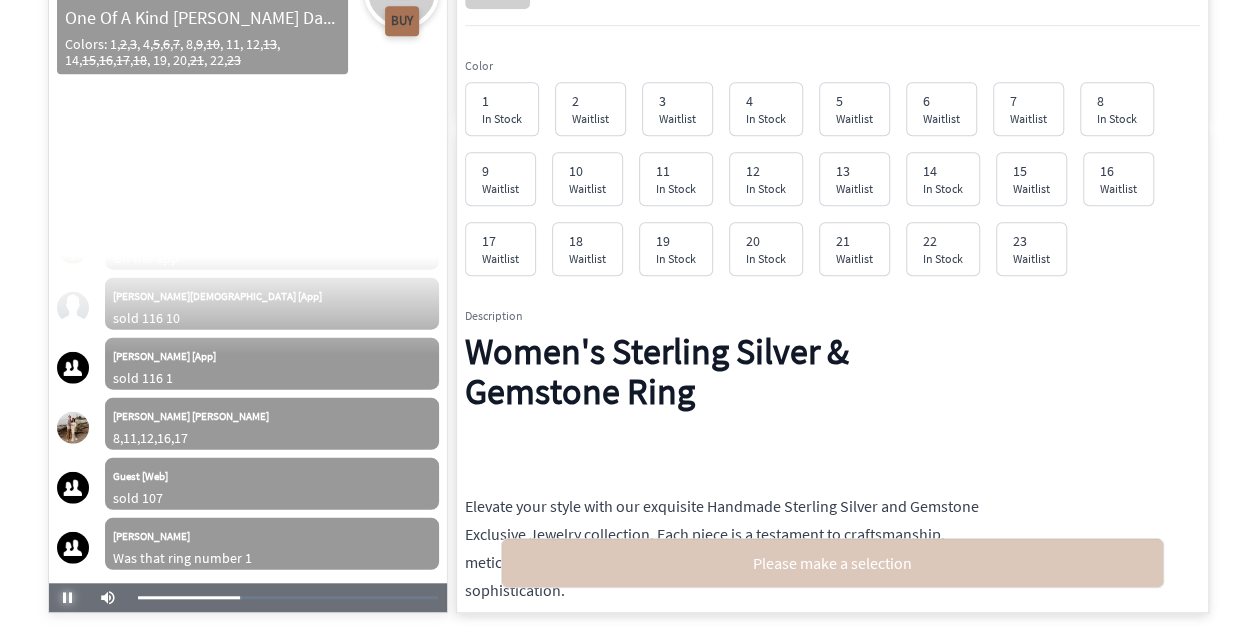 click at bounding box center (68, 598) 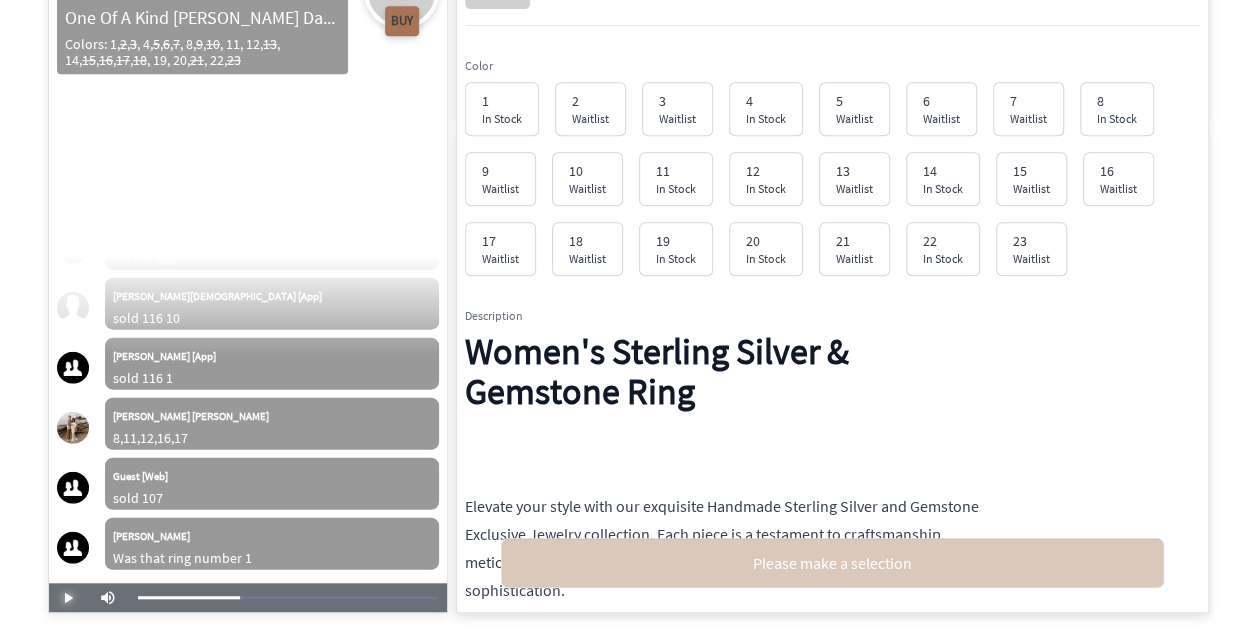click at bounding box center [68, 598] 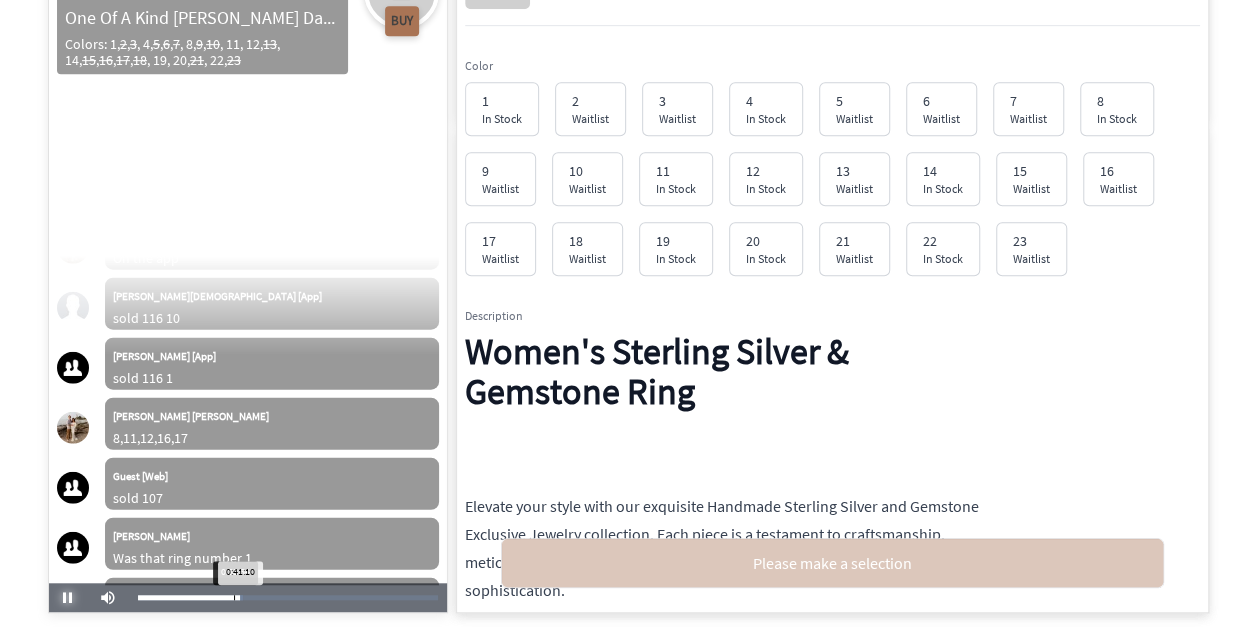 scroll, scrollTop: 25243, scrollLeft: 0, axis: vertical 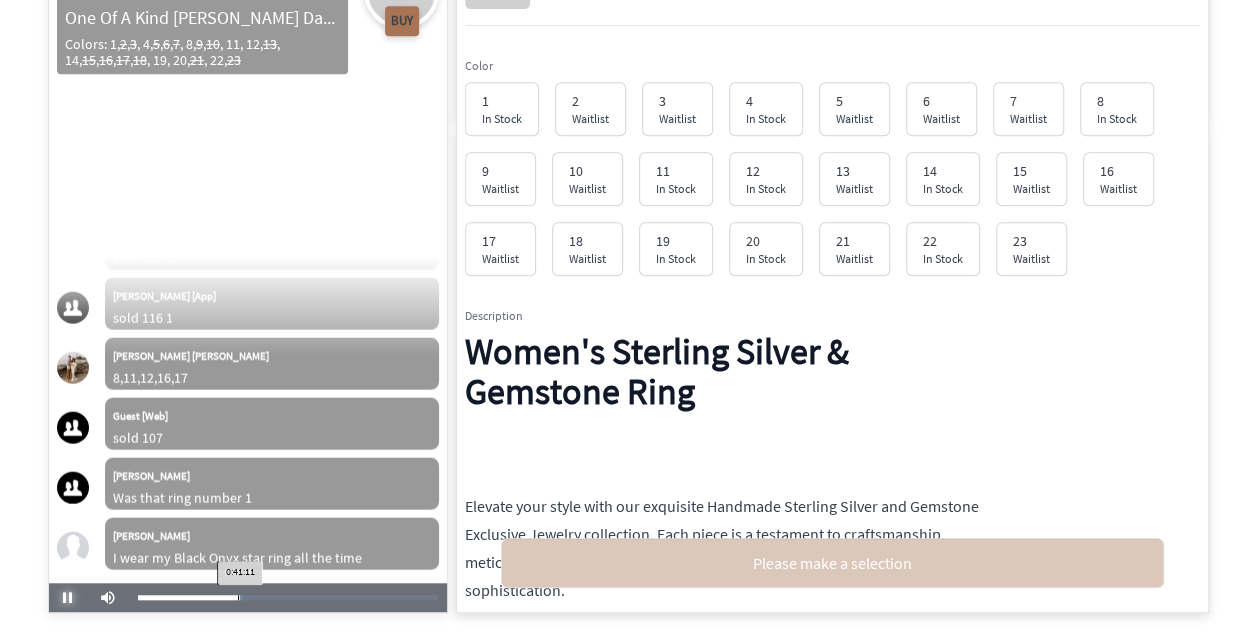 click on "0:41:11" at bounding box center (189, 597) 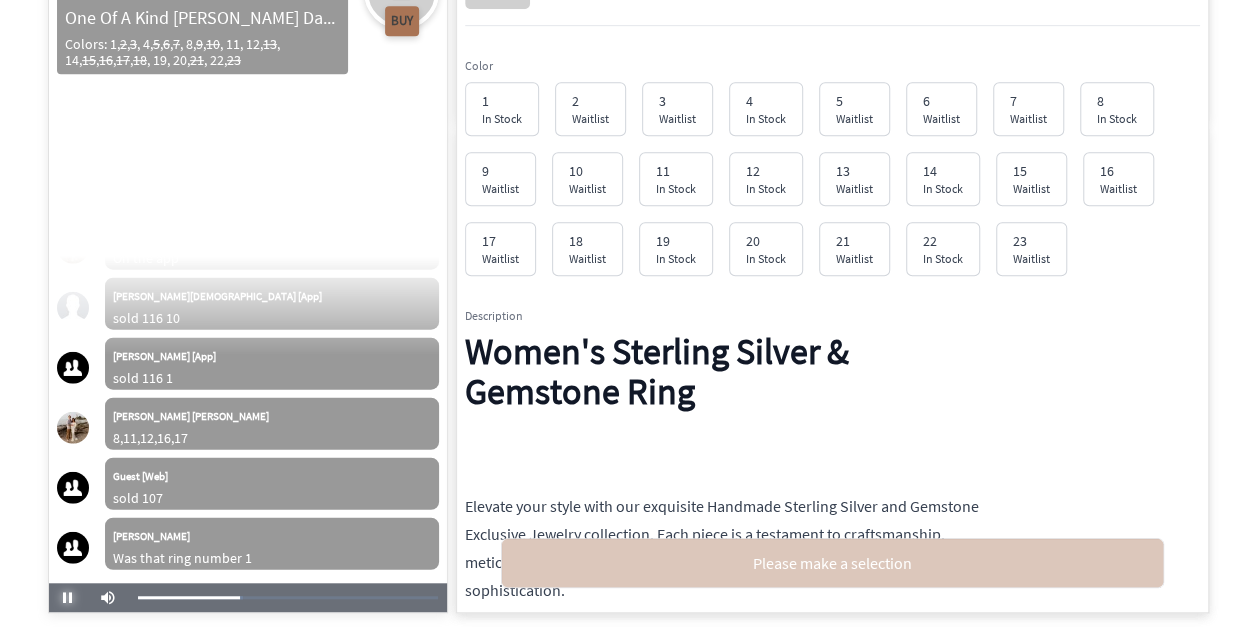 scroll, scrollTop: 25243, scrollLeft: 0, axis: vertical 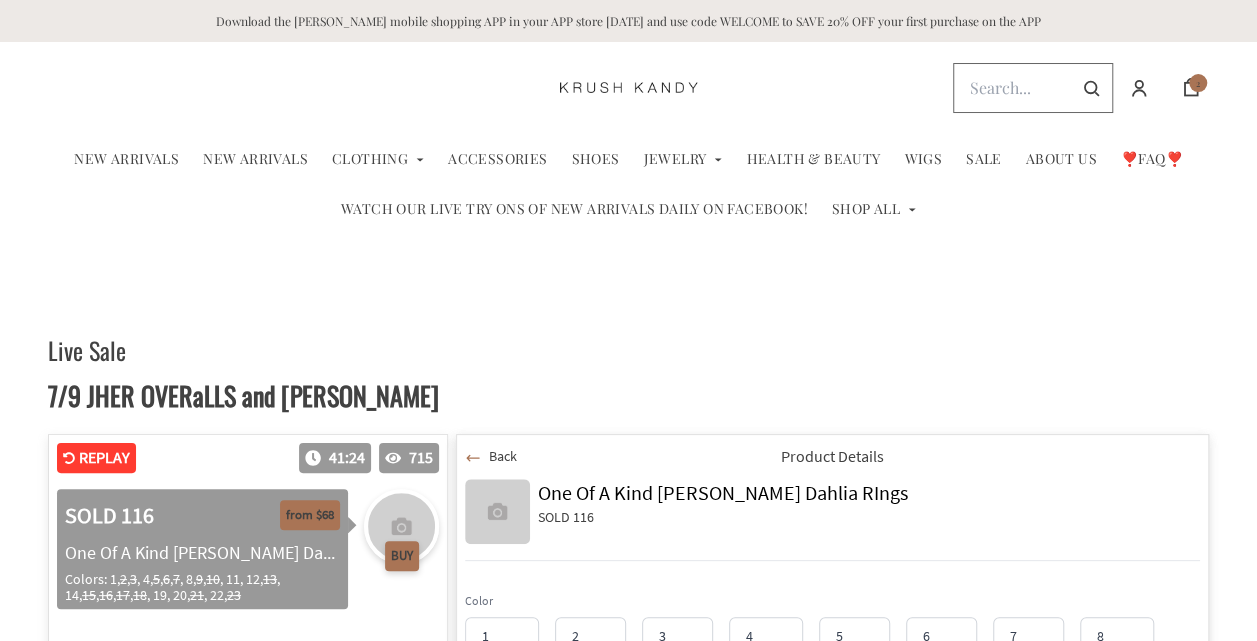 click at bounding box center [629, 88] 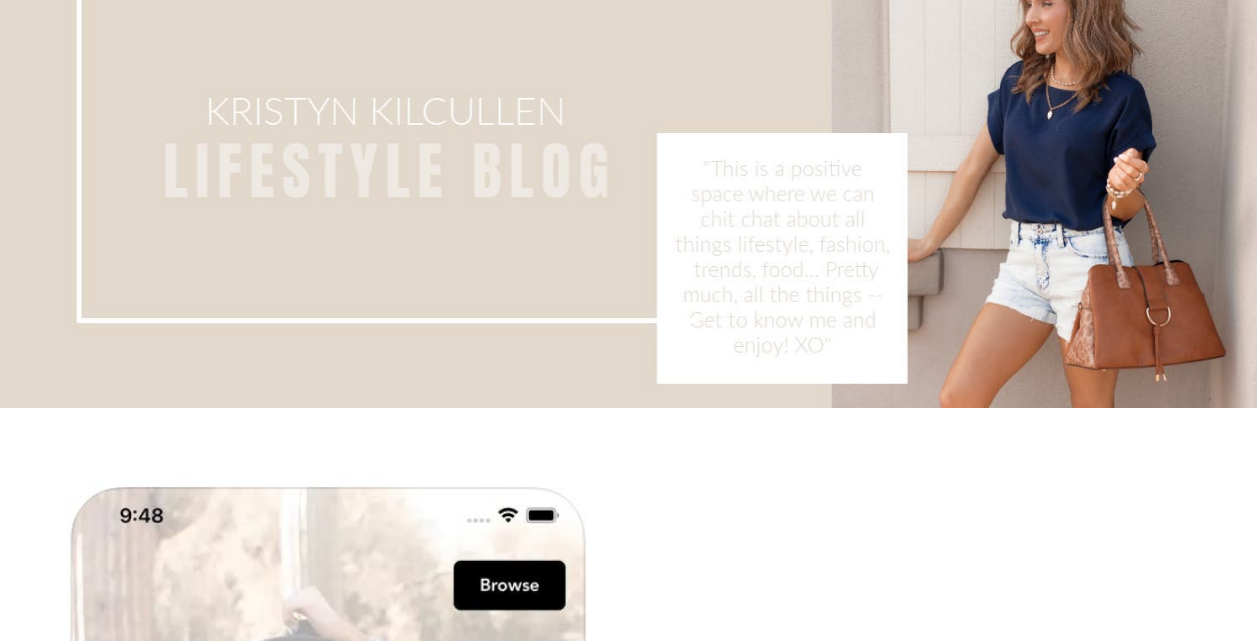 scroll, scrollTop: 3202, scrollLeft: 0, axis: vertical 